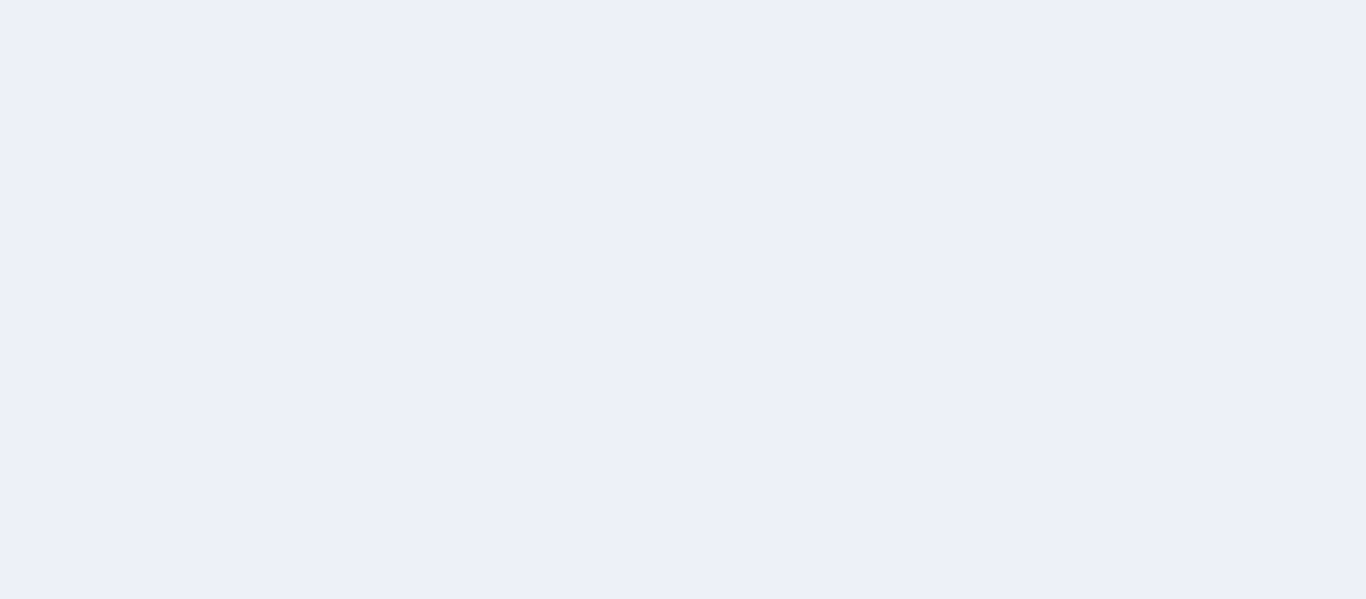 scroll, scrollTop: 0, scrollLeft: 0, axis: both 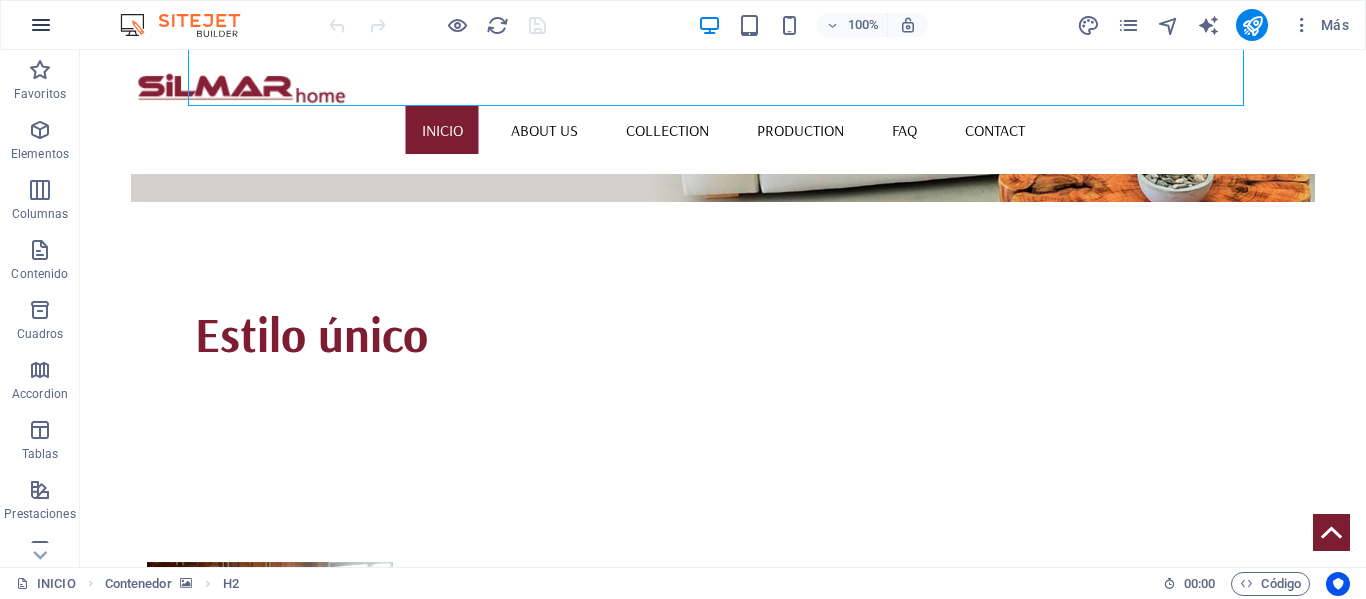 click at bounding box center (41, 25) 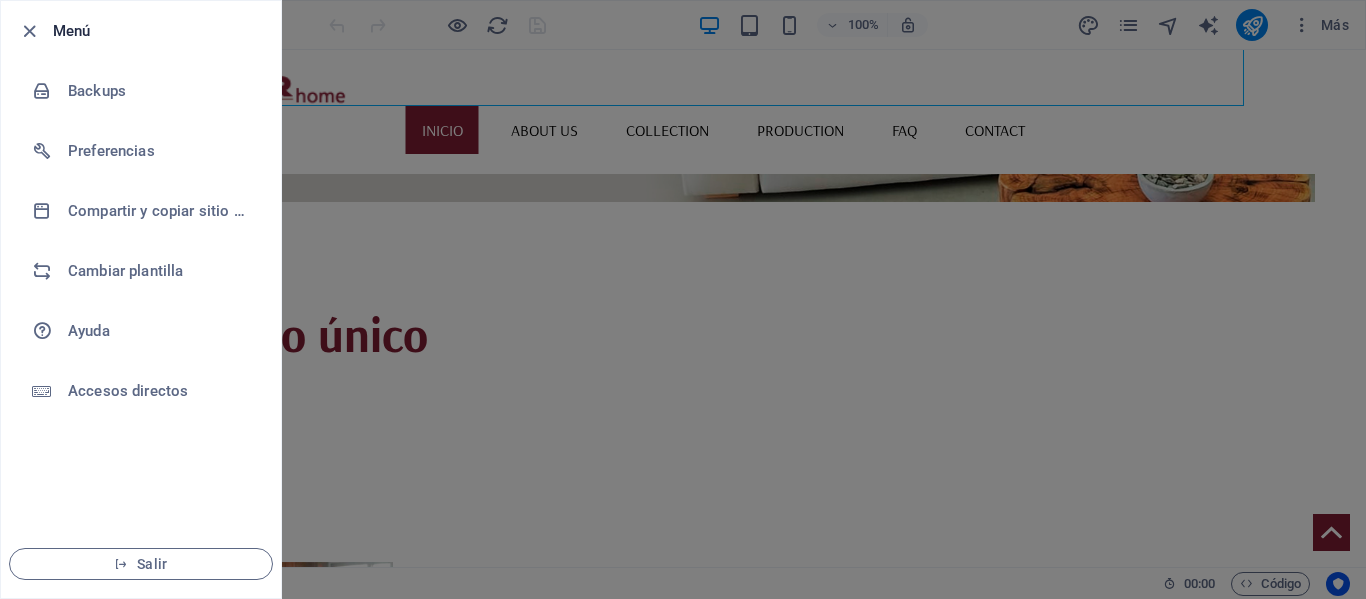 click at bounding box center [35, 31] 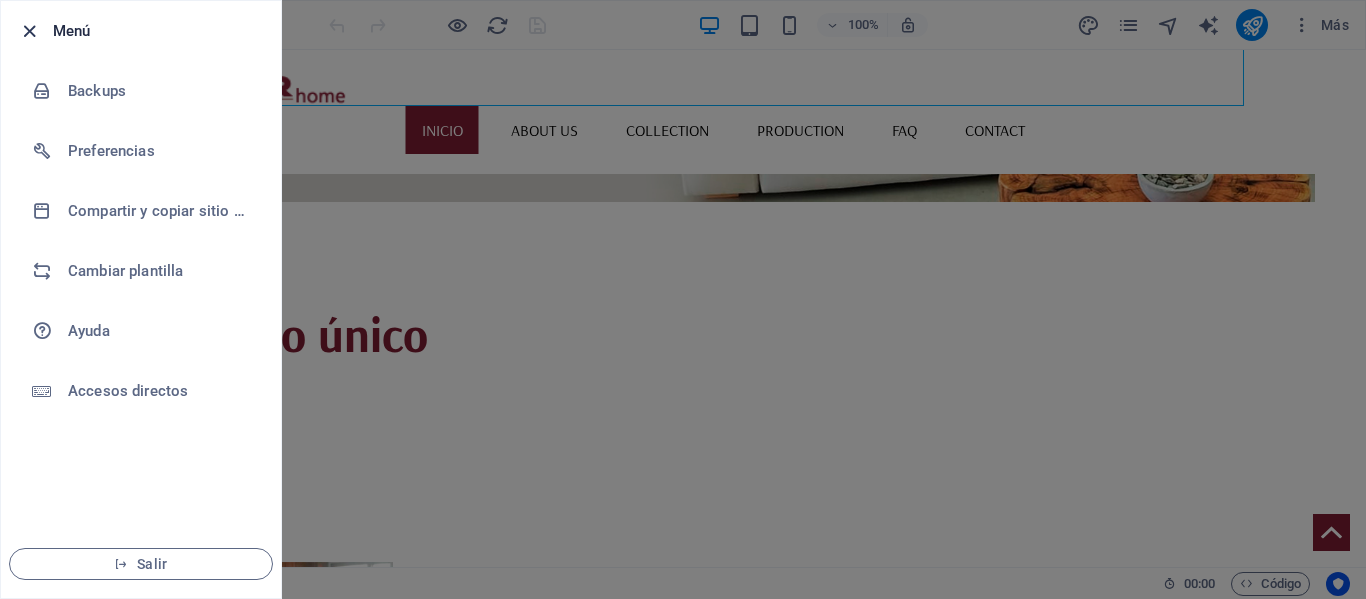 click at bounding box center [29, 31] 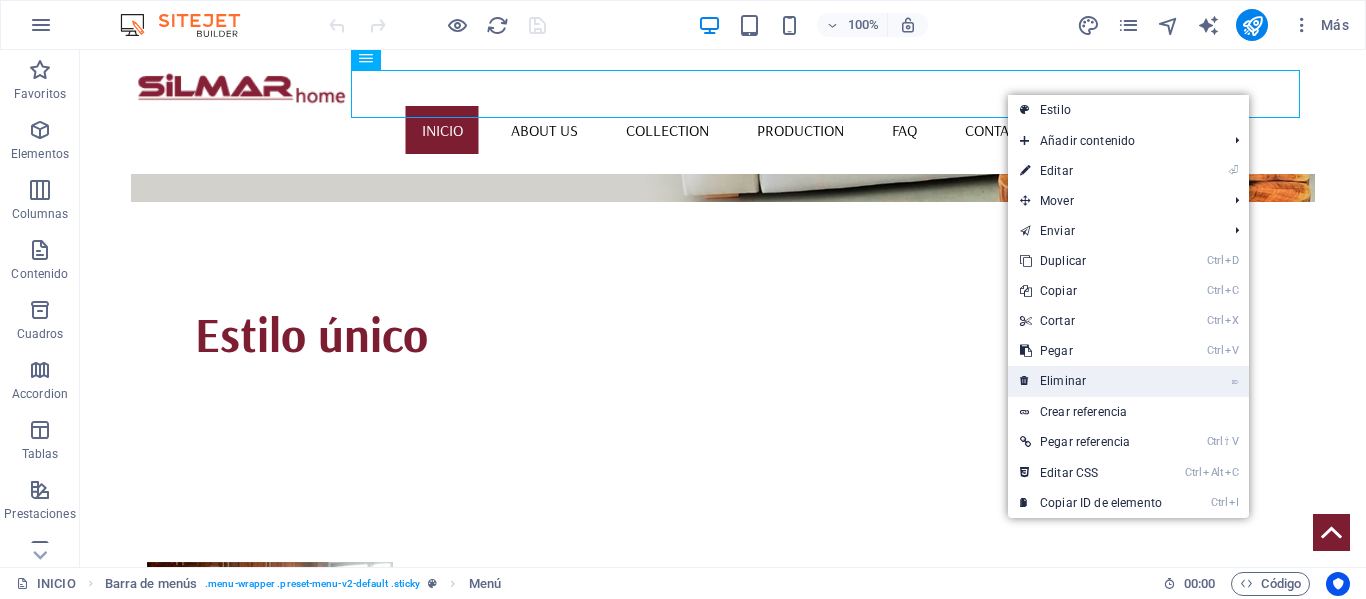 click on "⌦  Eliminar" at bounding box center (1091, 381) 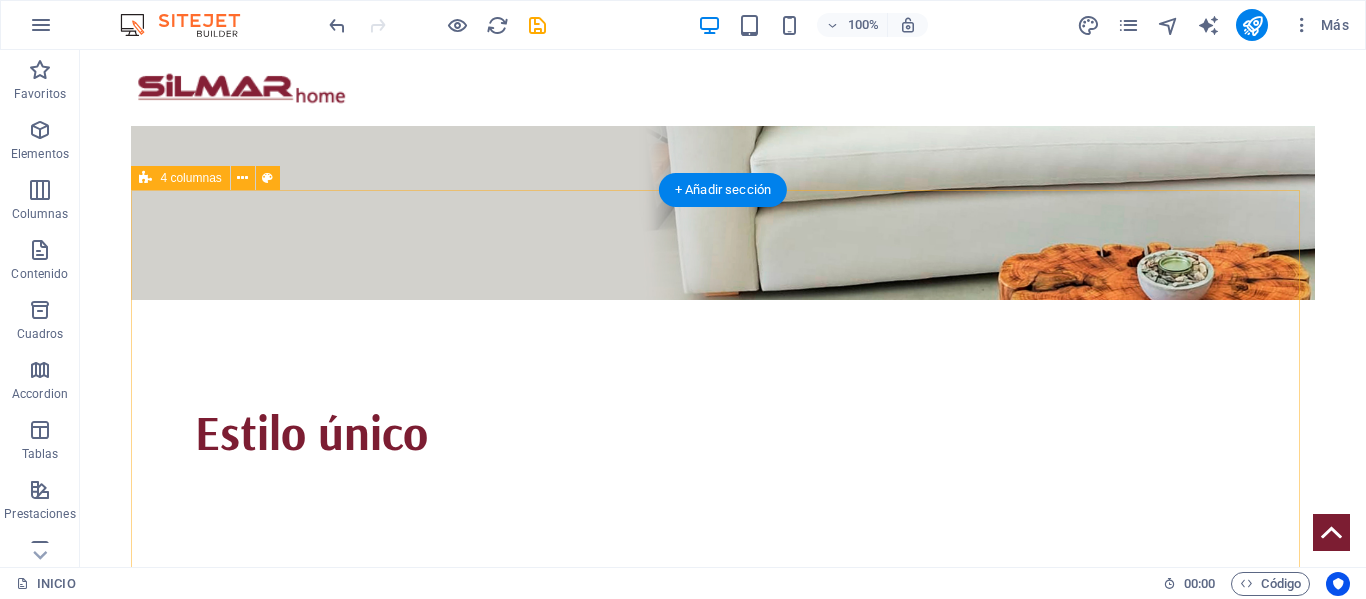 scroll, scrollTop: 0, scrollLeft: 0, axis: both 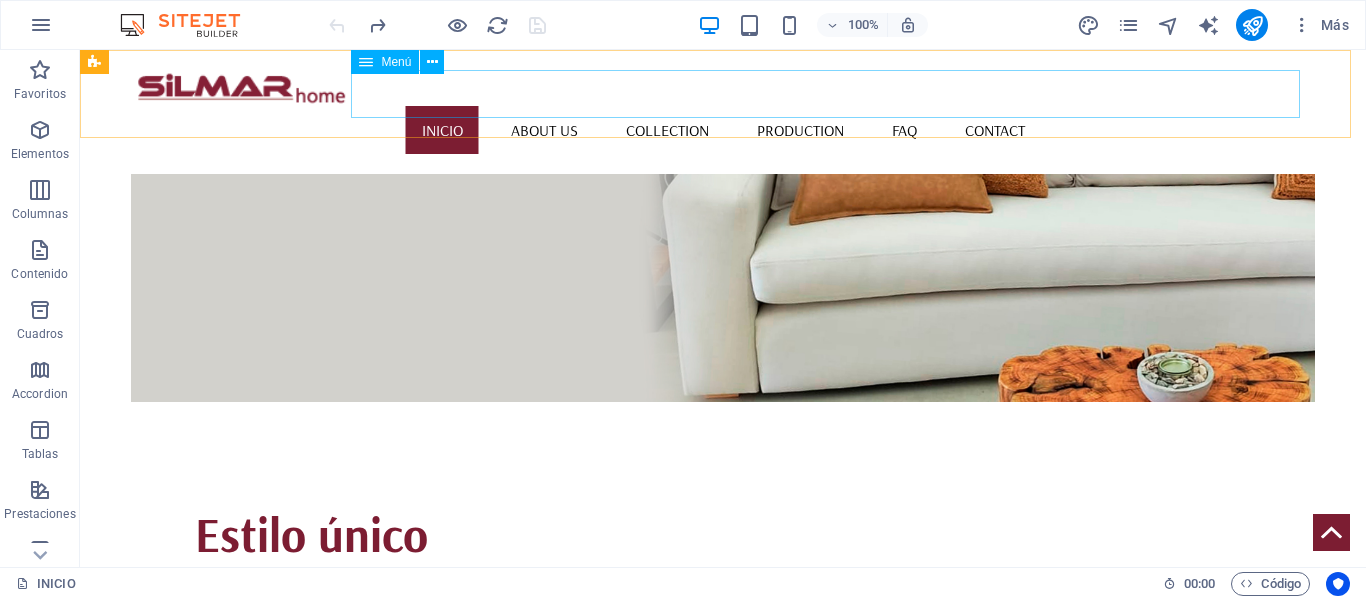click on "INICIO About us Collection Production FAQ Contact" at bounding box center [722, 130] 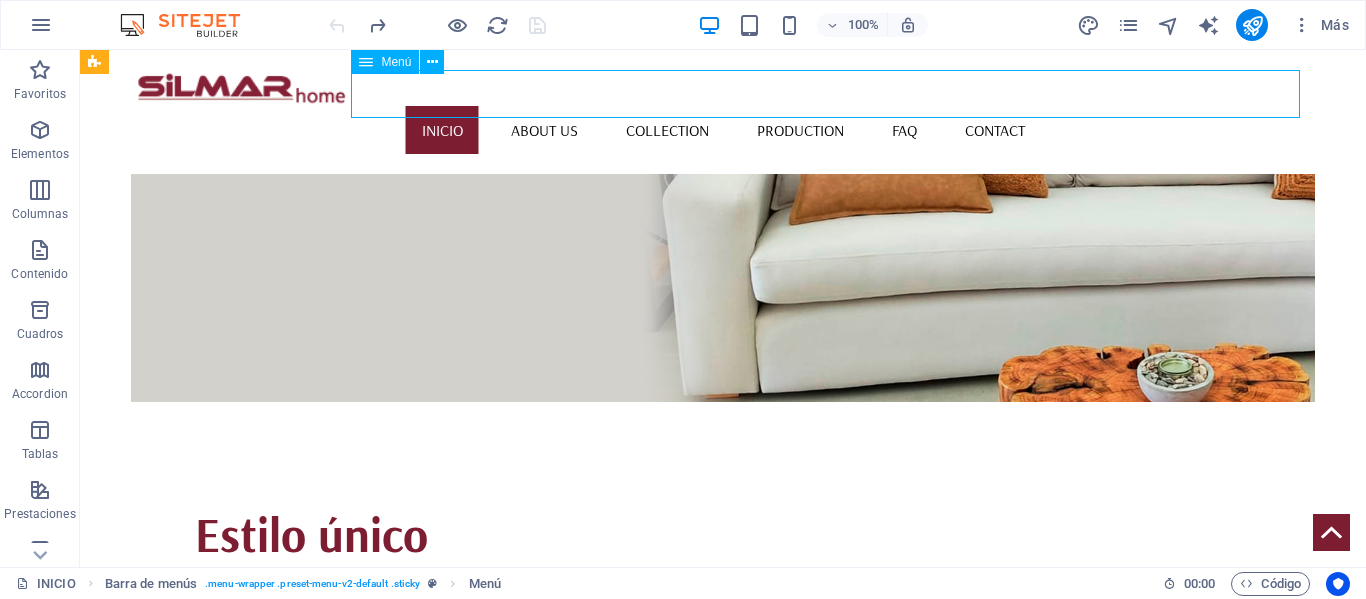click on "INICIO About us Collection Production FAQ Contact" at bounding box center (722, 130) 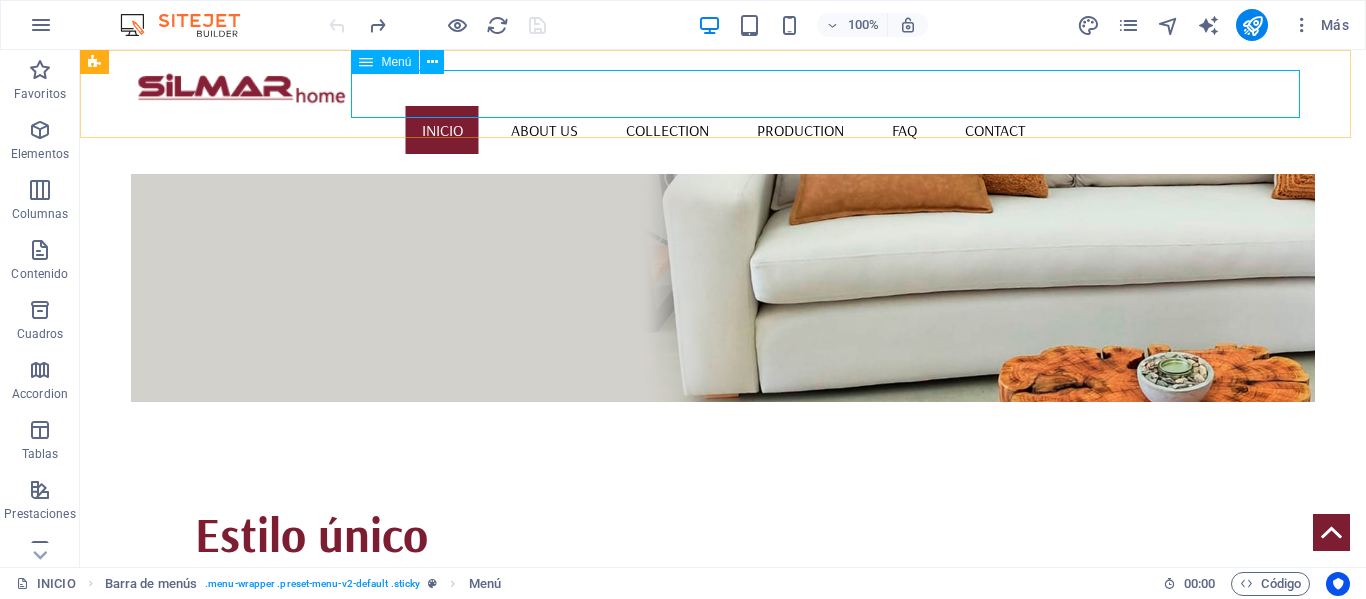 click on "INICIO About us Collection Production FAQ Contact" at bounding box center [722, 130] 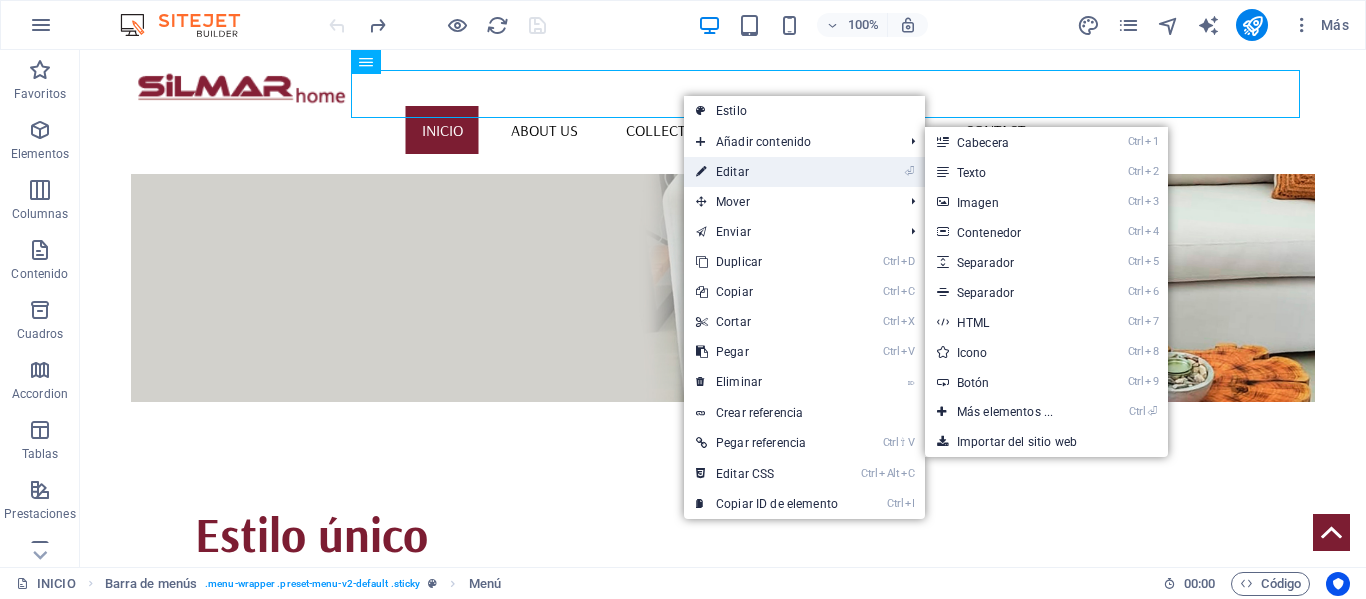 click on "⏎  Editar" at bounding box center [767, 172] 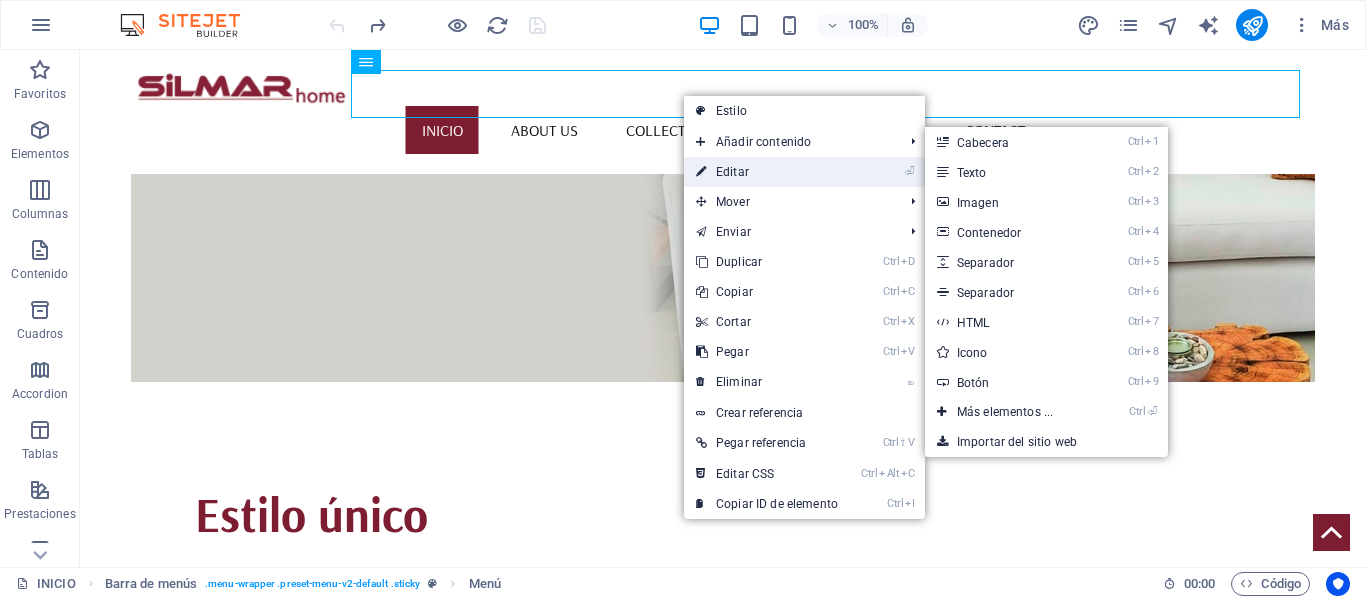 select 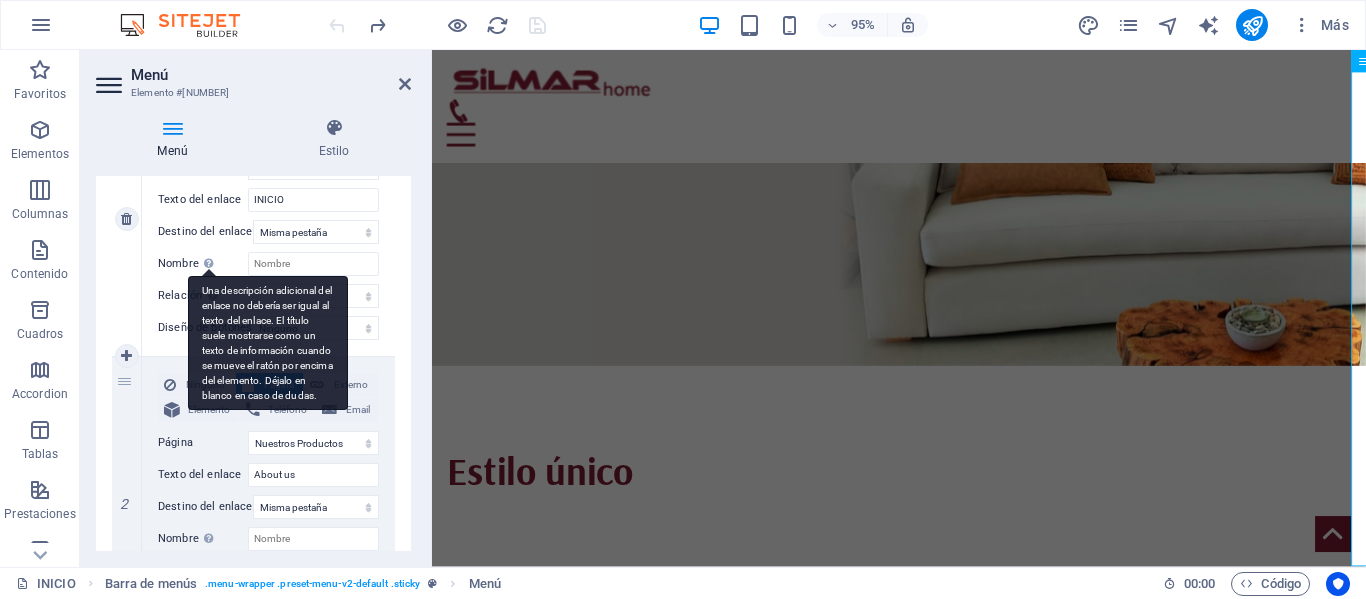 scroll, scrollTop: 400, scrollLeft: 0, axis: vertical 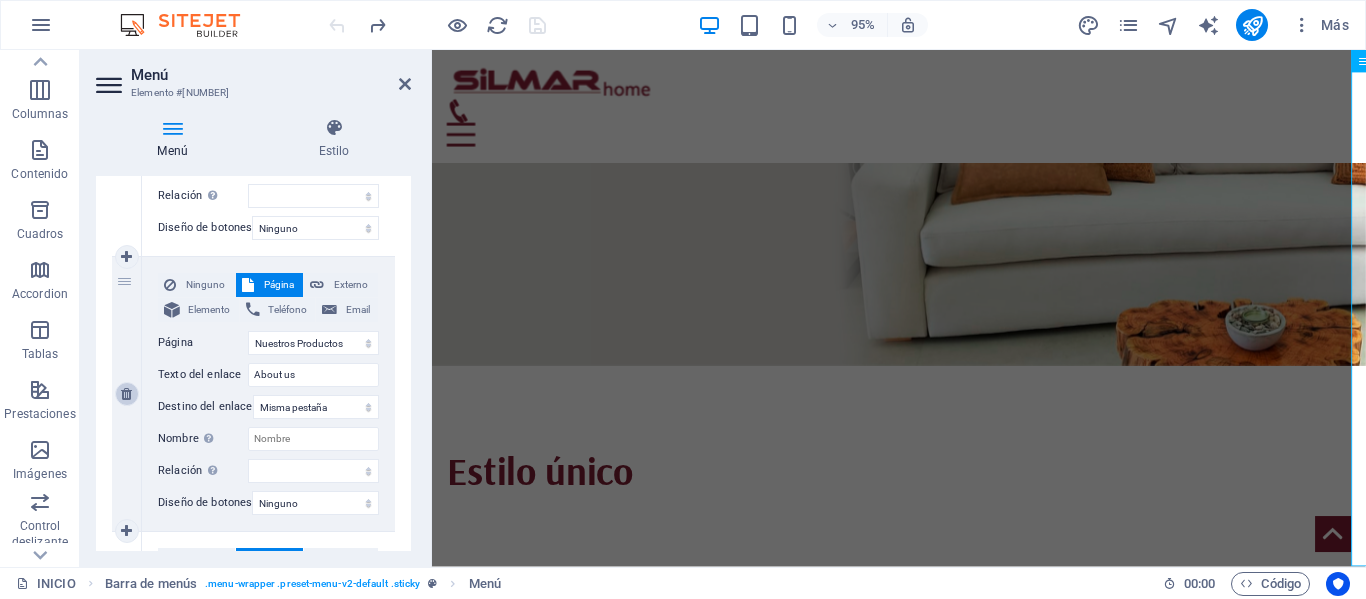 click at bounding box center [126, 394] 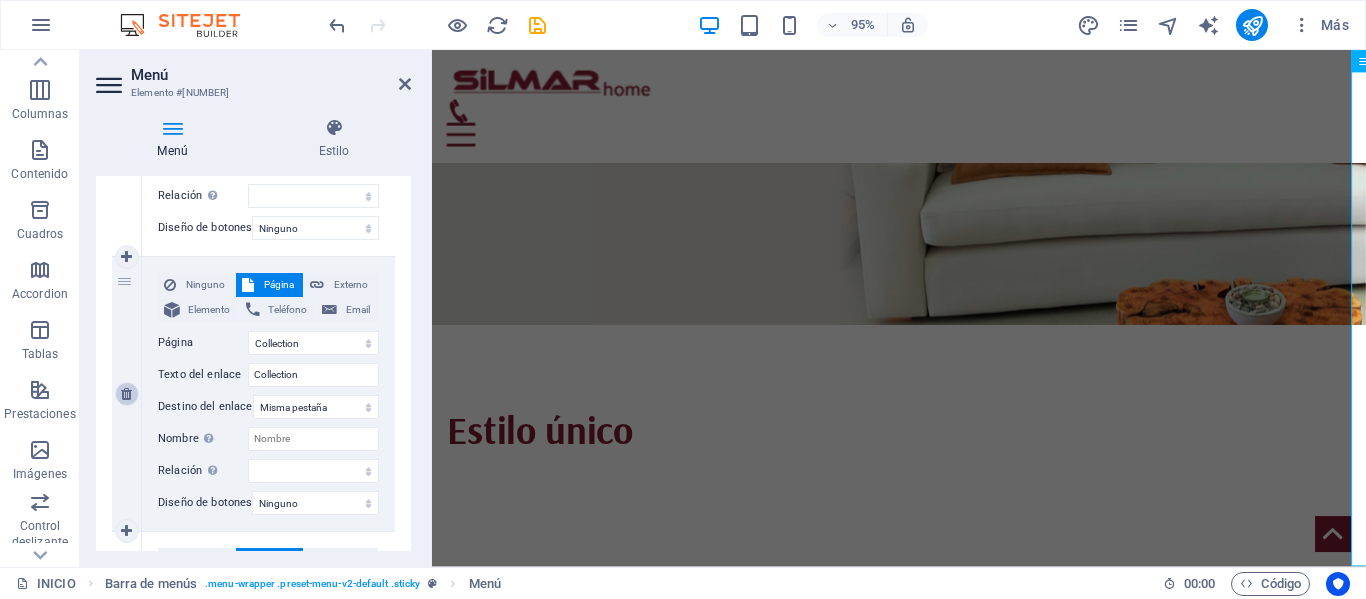 click at bounding box center [126, 394] 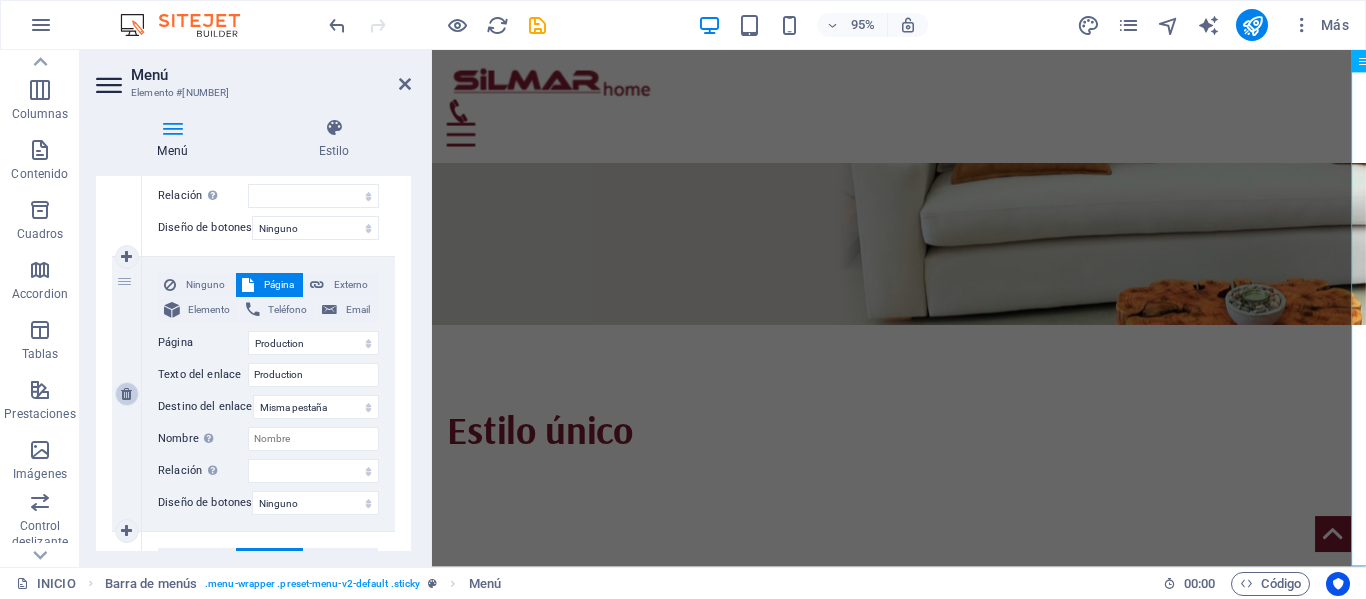 click at bounding box center (126, 394) 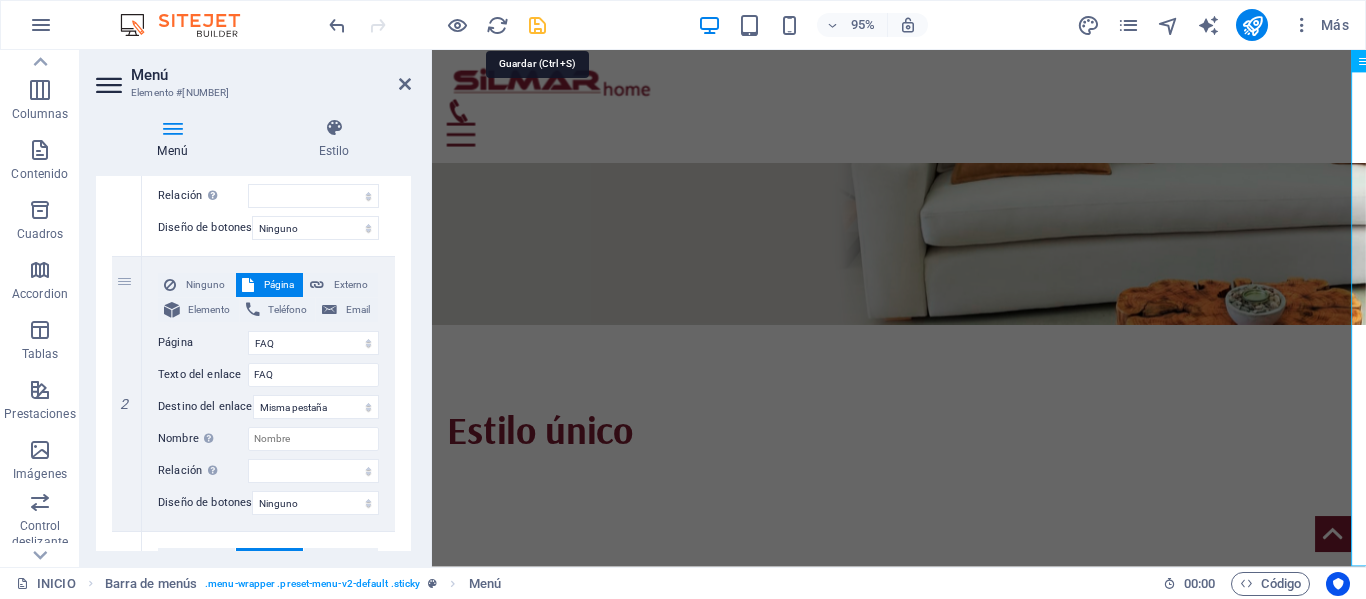 click at bounding box center (537, 25) 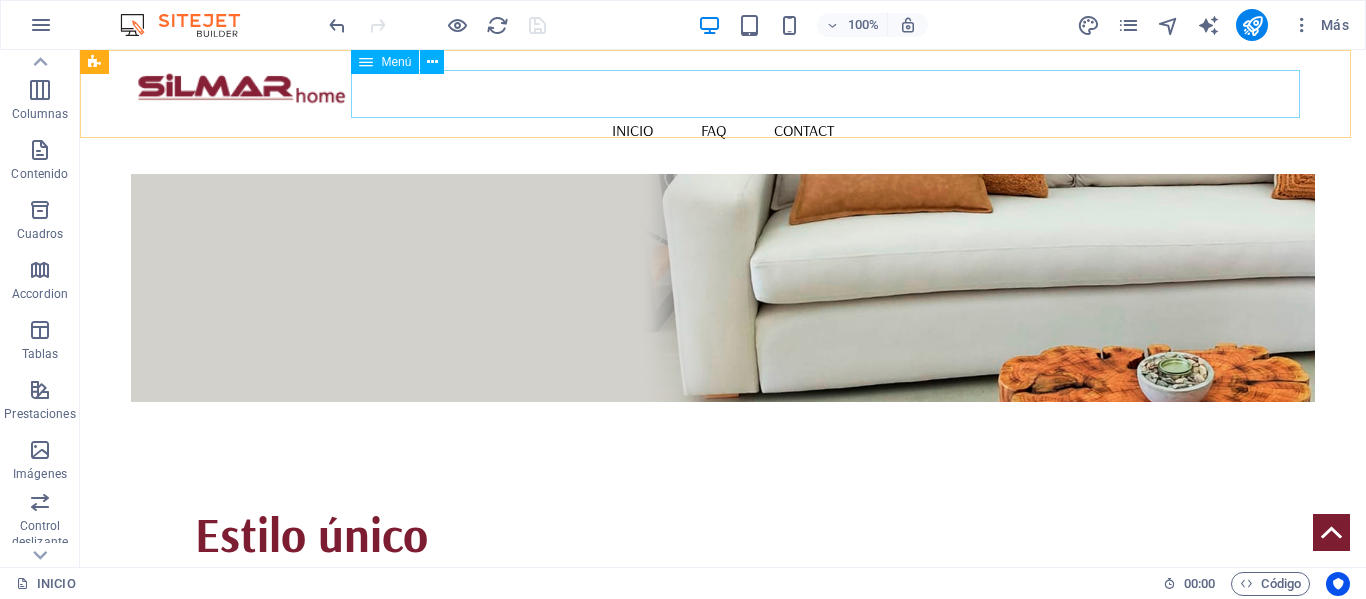 click on "INICIO FAQ Contact" at bounding box center (722, 130) 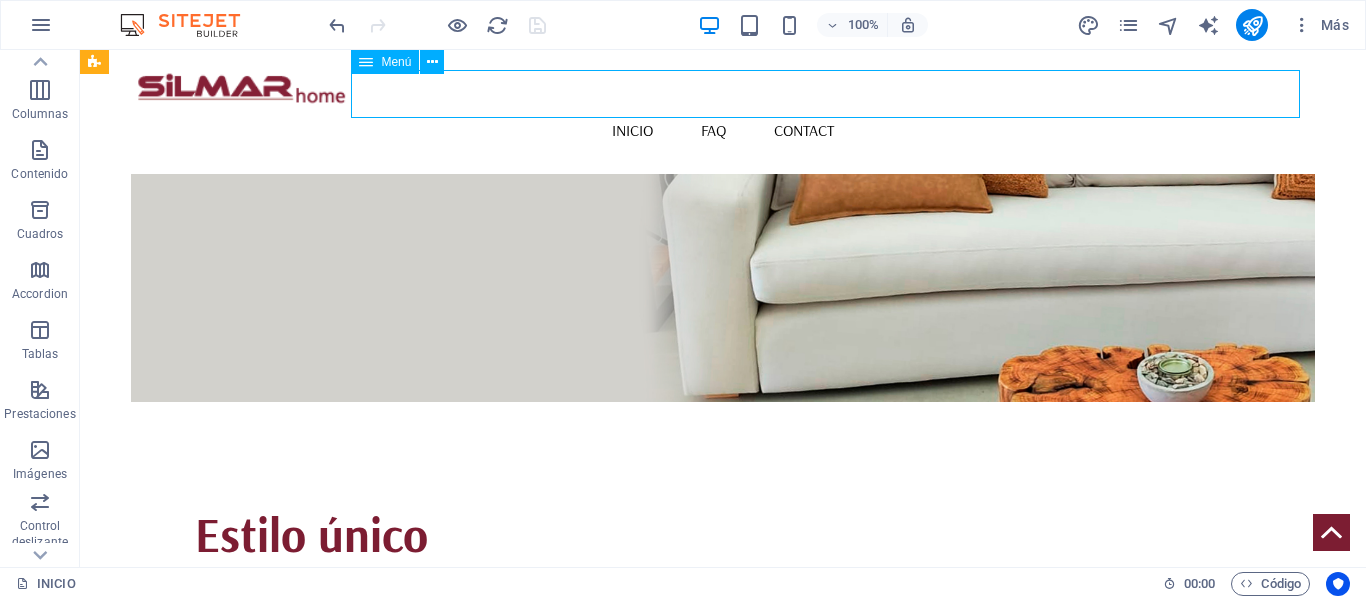 click on "INICIO FAQ Contact" at bounding box center [722, 130] 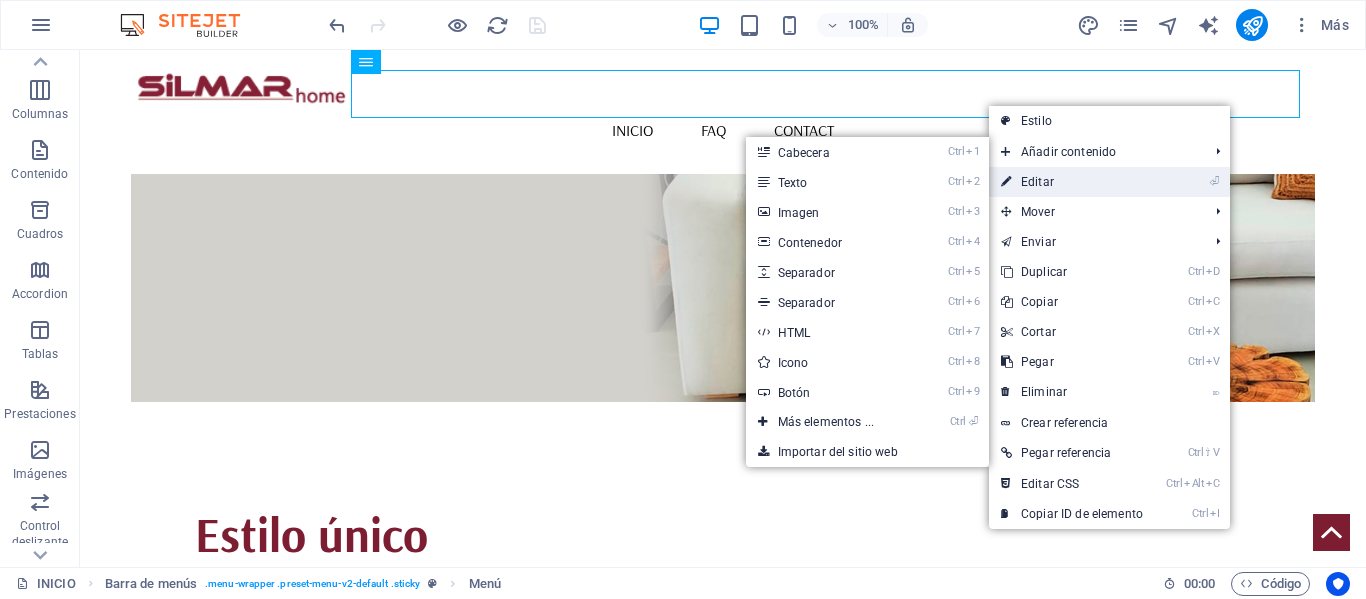 drag, startPoint x: 1015, startPoint y: 169, endPoint x: 614, endPoint y: 125, distance: 403.40674 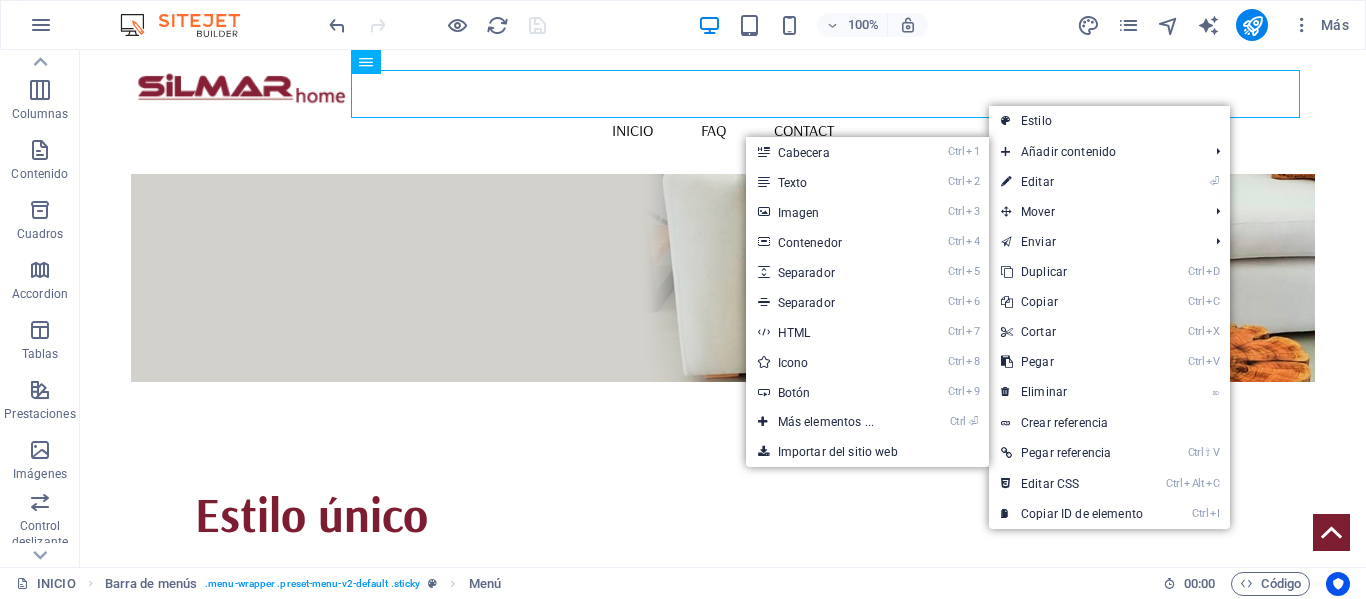 select 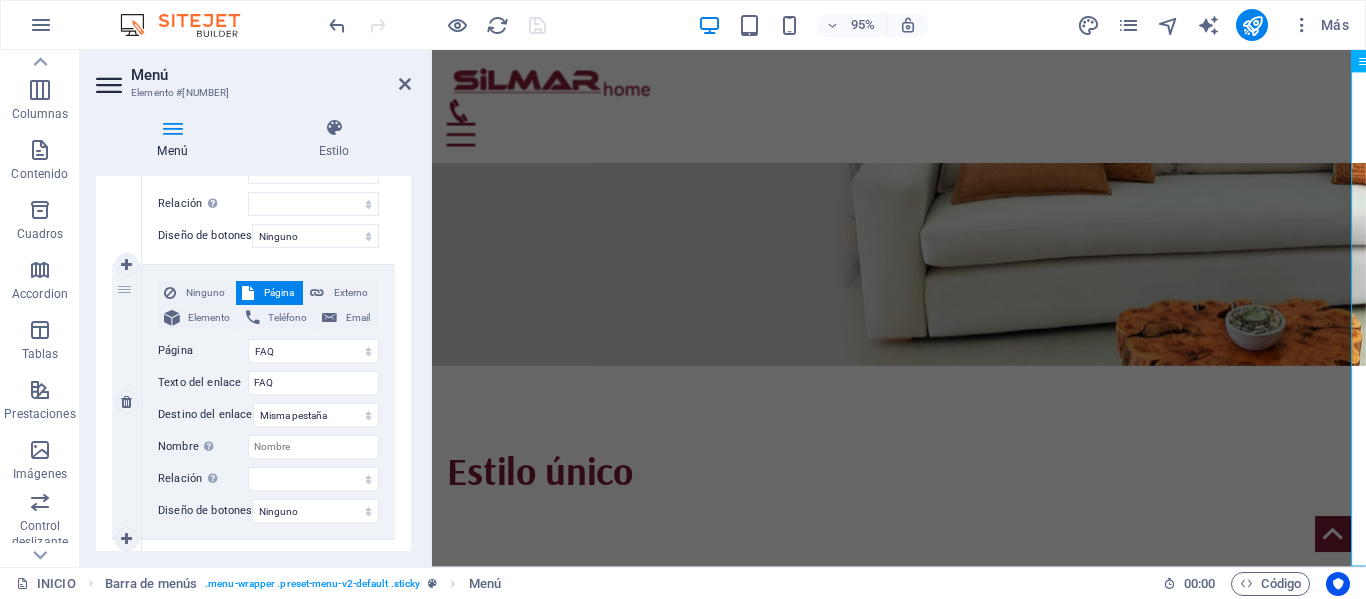 scroll, scrollTop: 400, scrollLeft: 0, axis: vertical 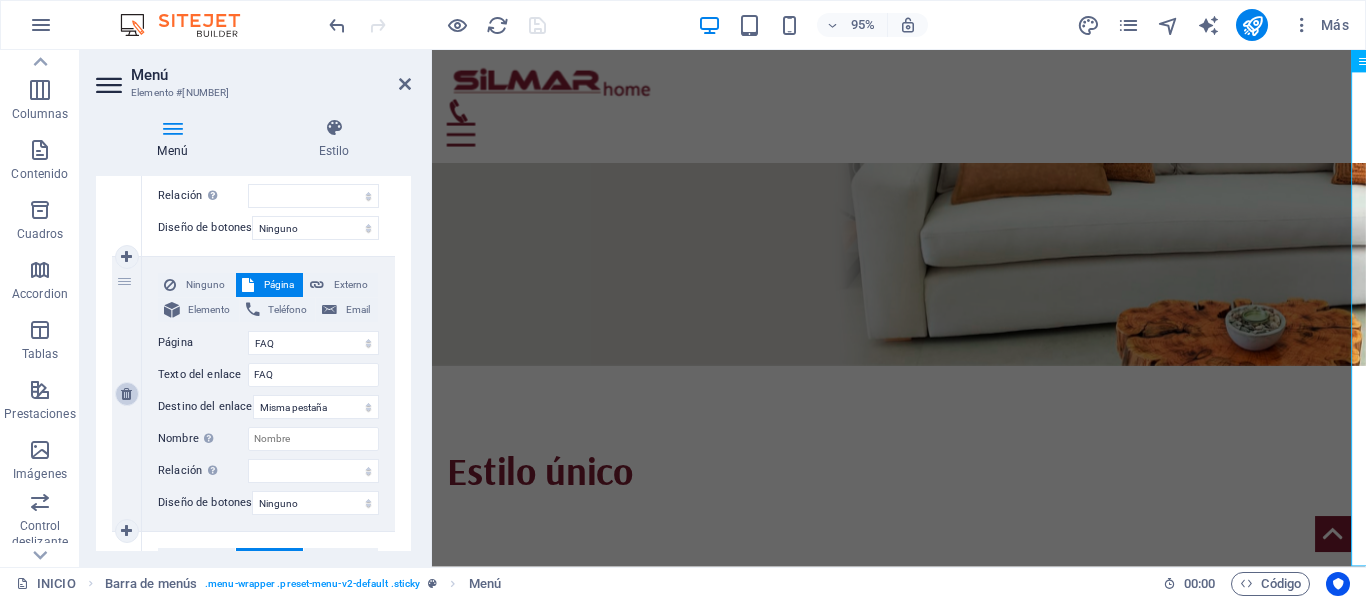 click at bounding box center [126, 394] 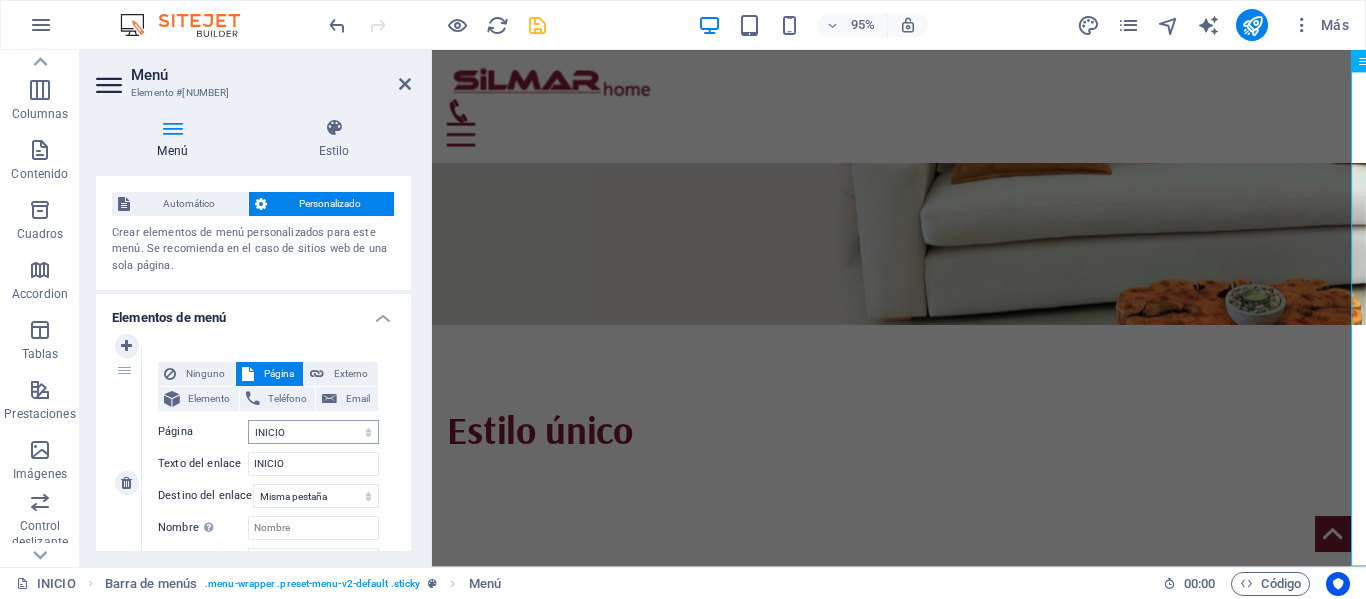 scroll, scrollTop: 0, scrollLeft: 0, axis: both 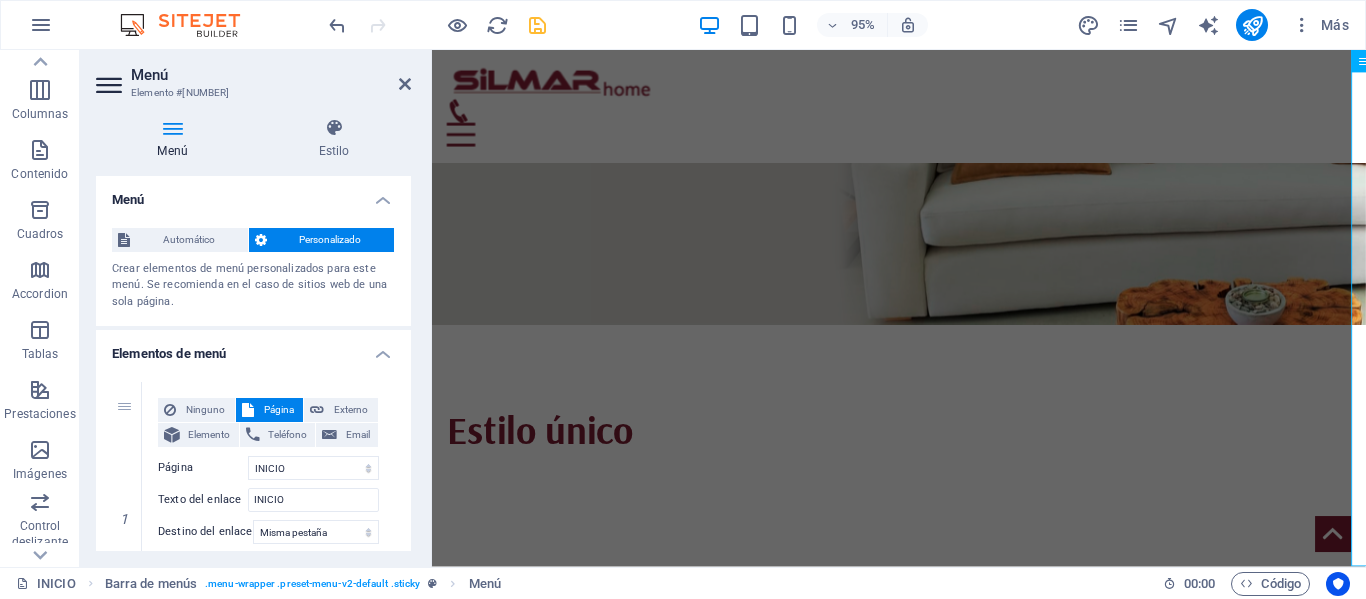 click at bounding box center (537, 25) 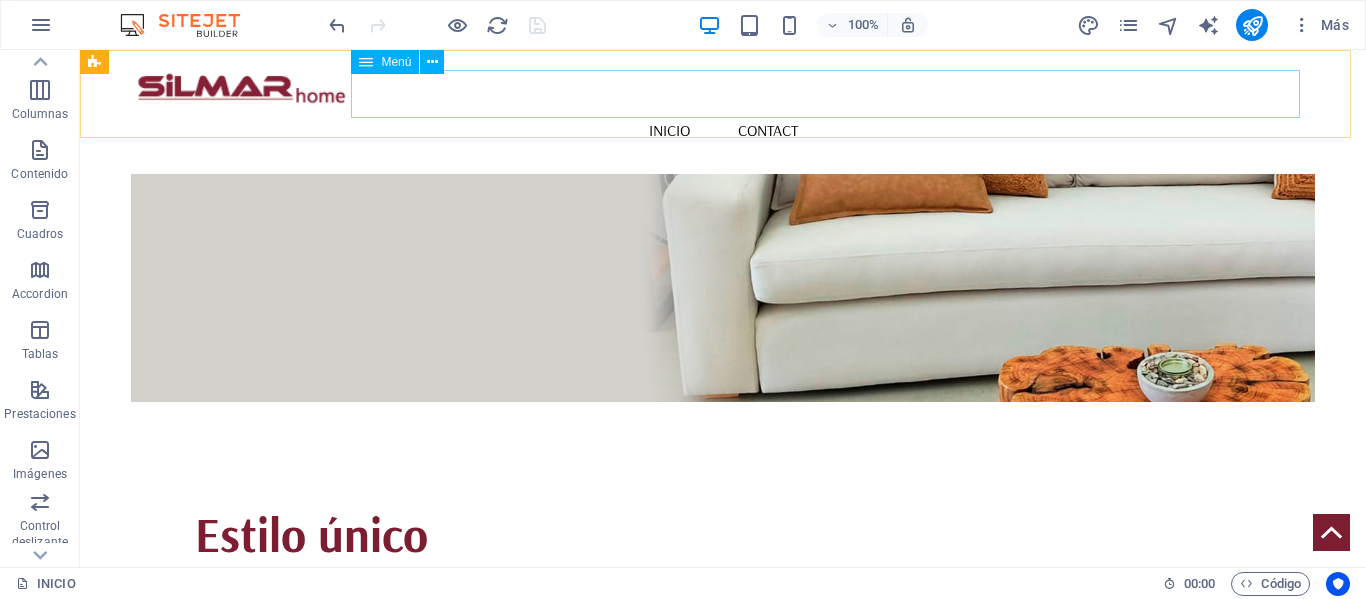 click on "INICIO Contact" at bounding box center [722, 130] 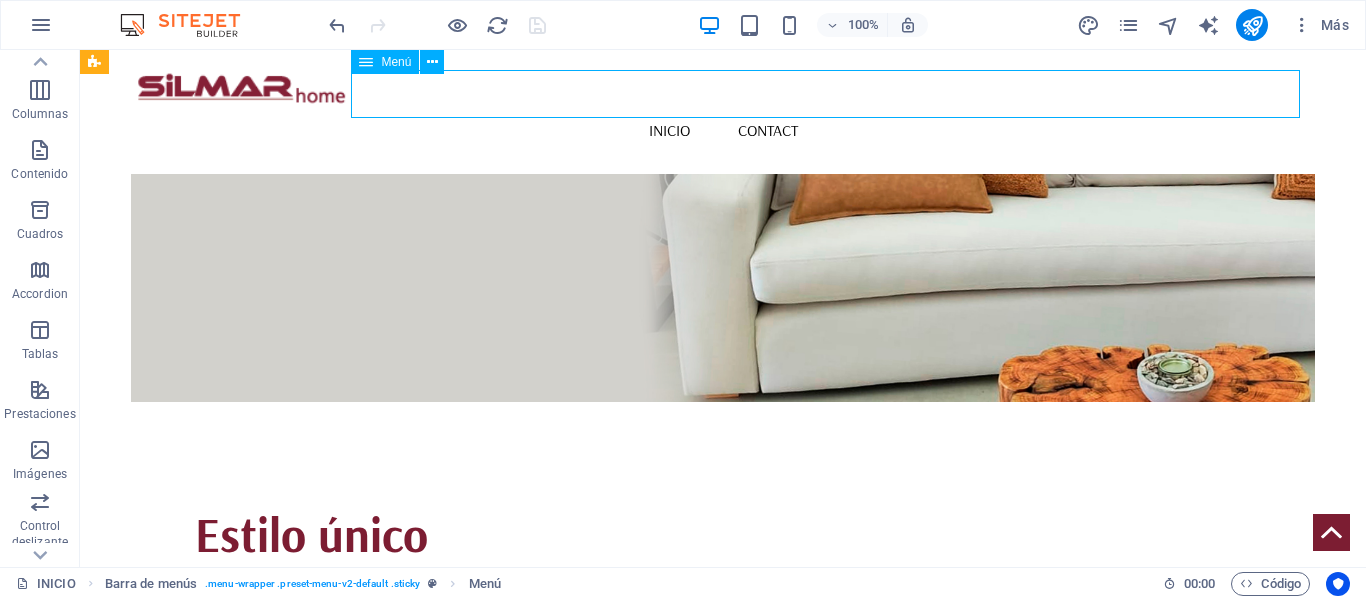 click on "INICIO Contact" at bounding box center [722, 130] 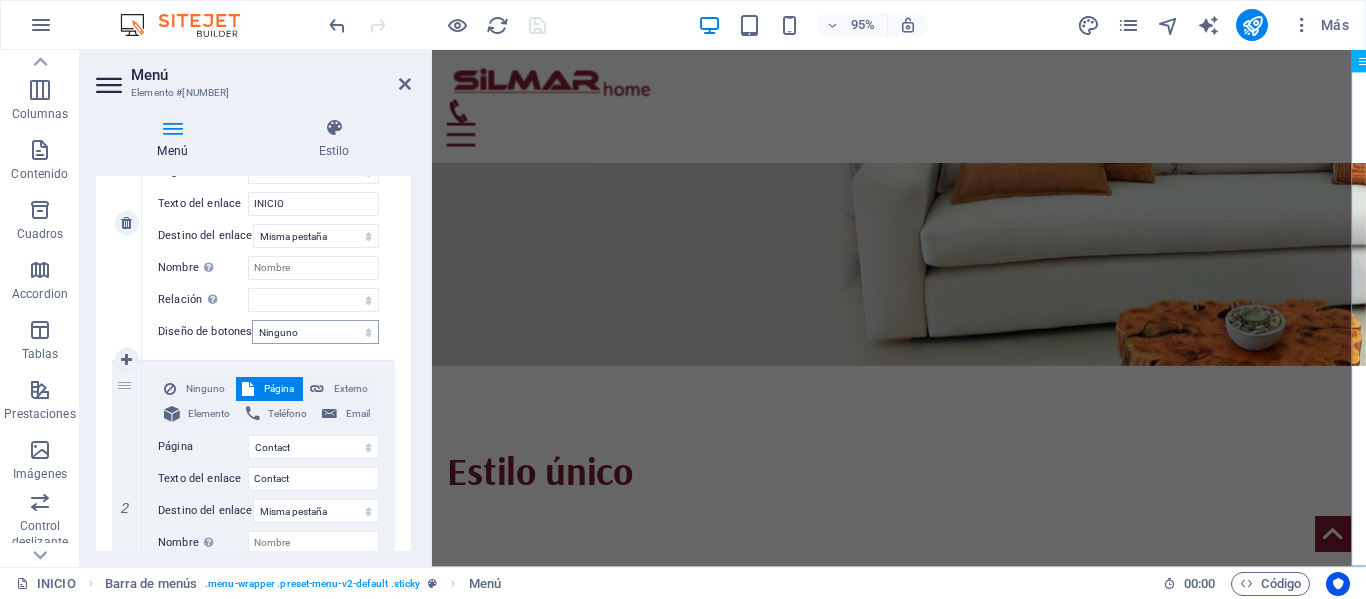 scroll, scrollTop: 449, scrollLeft: 0, axis: vertical 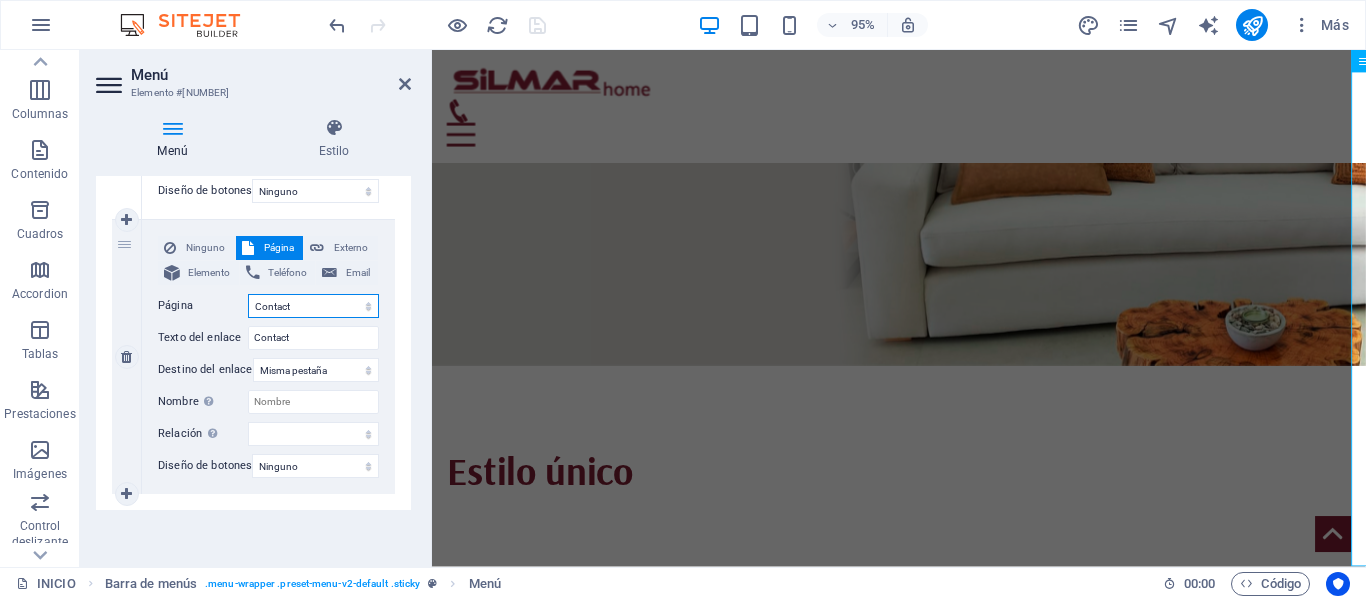 click on "INICIO Nuestros Productos Placares Collection Production FAQ Contact Legal Notice Privacy" at bounding box center [313, 306] 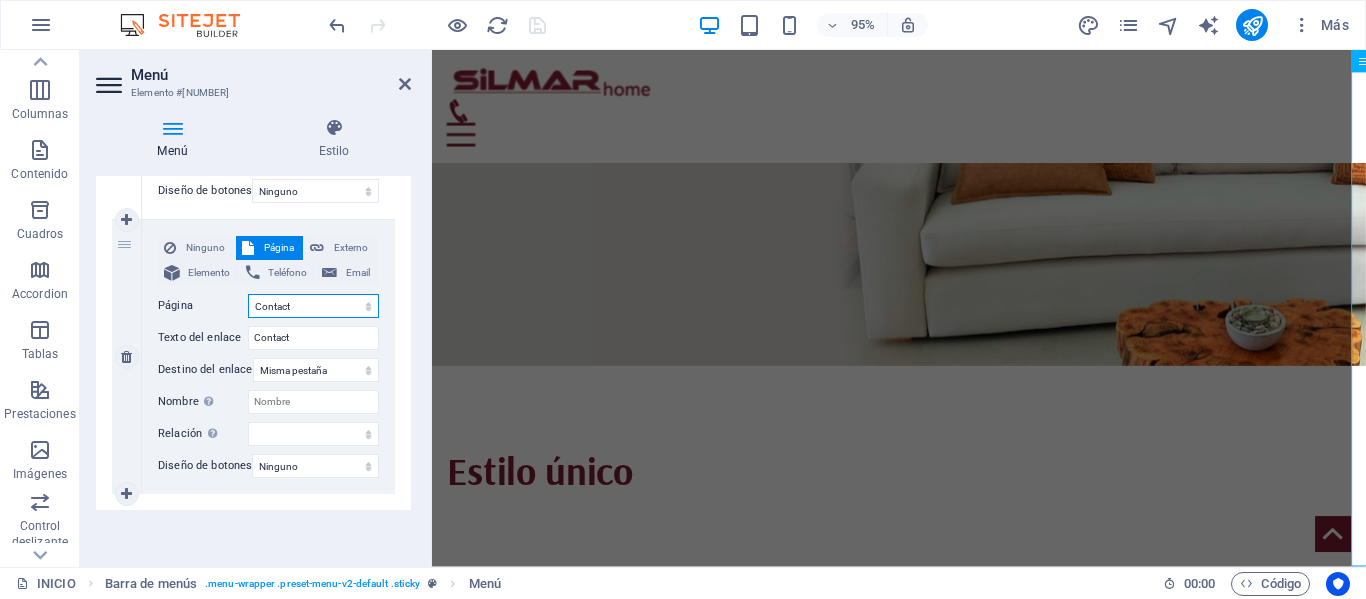 click on "INICIO Nuestros Productos Placares Collection Production FAQ Contact Legal Notice Privacy" at bounding box center (313, 306) 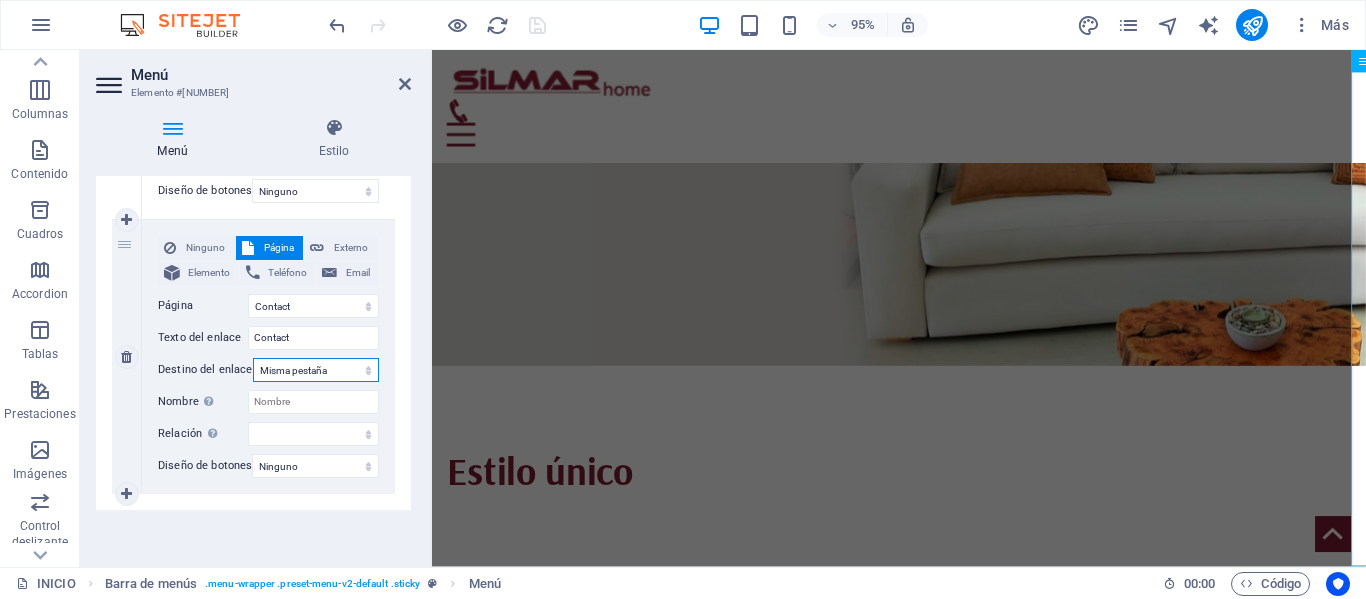 click on "Nueva pestaña Misma pestaña Superposición" at bounding box center (316, 370) 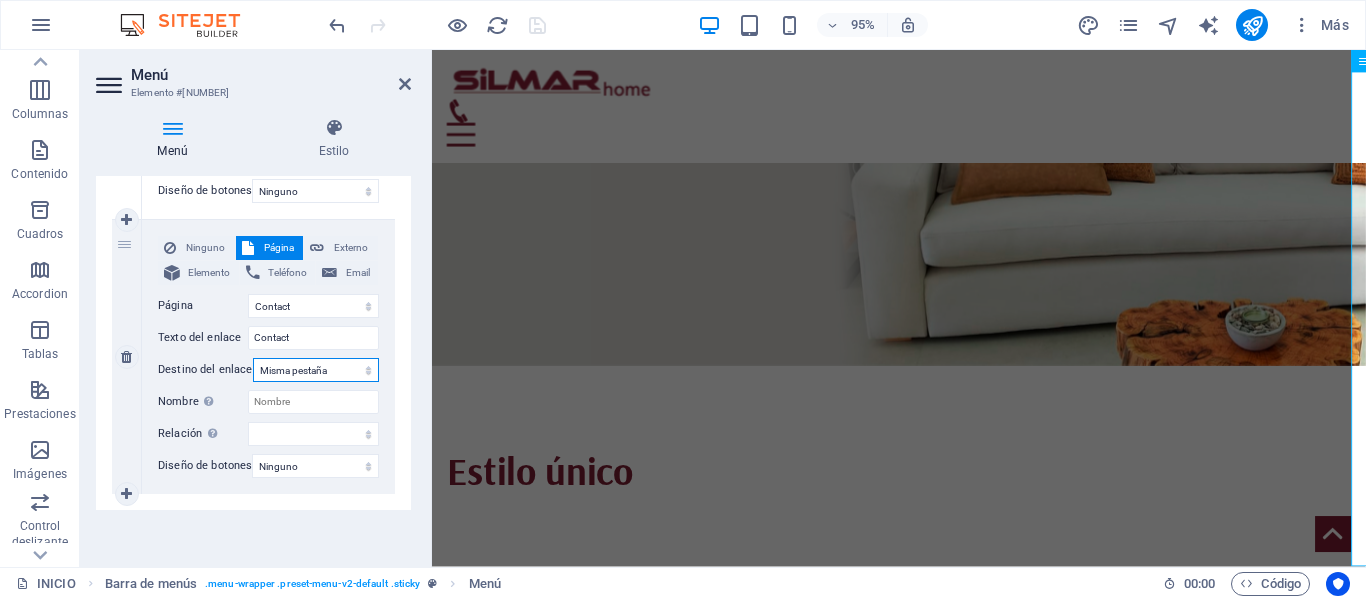 click on "Nueva pestaña Misma pestaña Superposición" at bounding box center [316, 370] 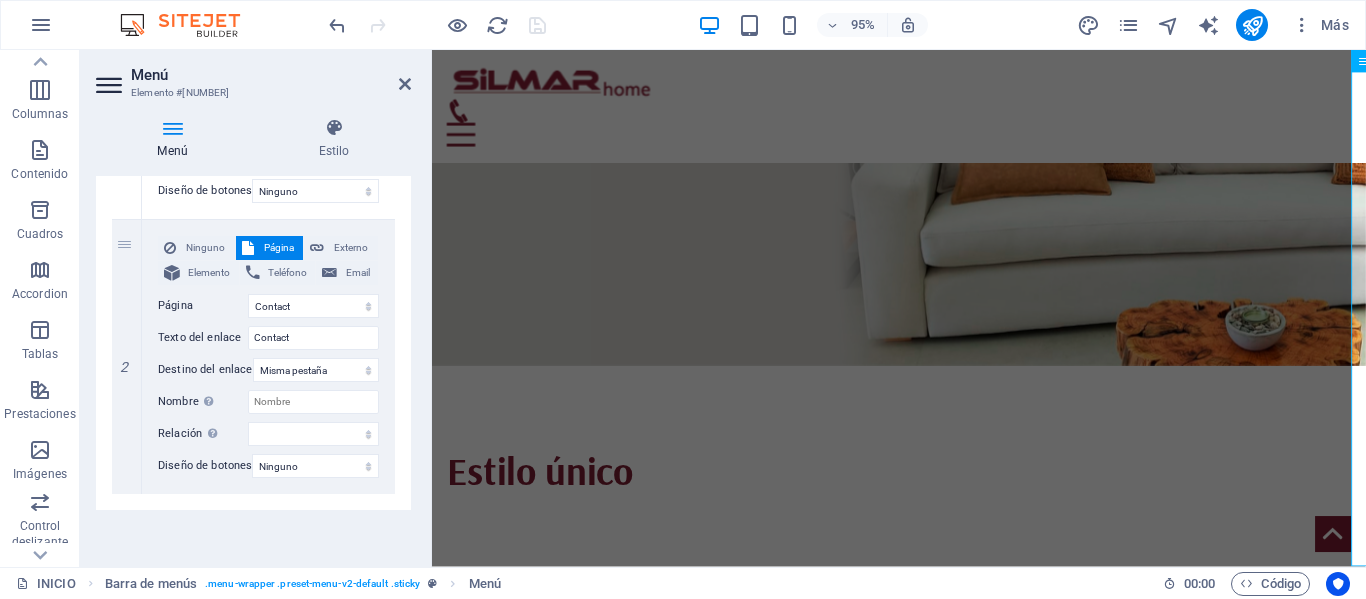 click at bounding box center [172, 128] 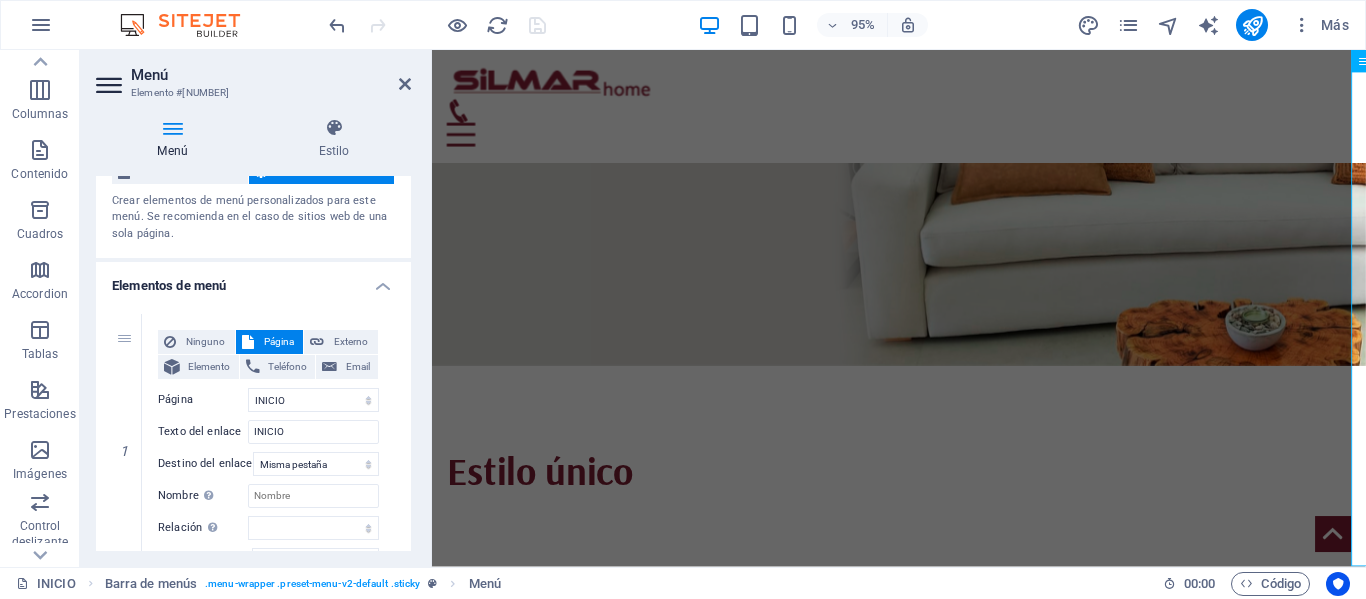 scroll, scrollTop: 0, scrollLeft: 0, axis: both 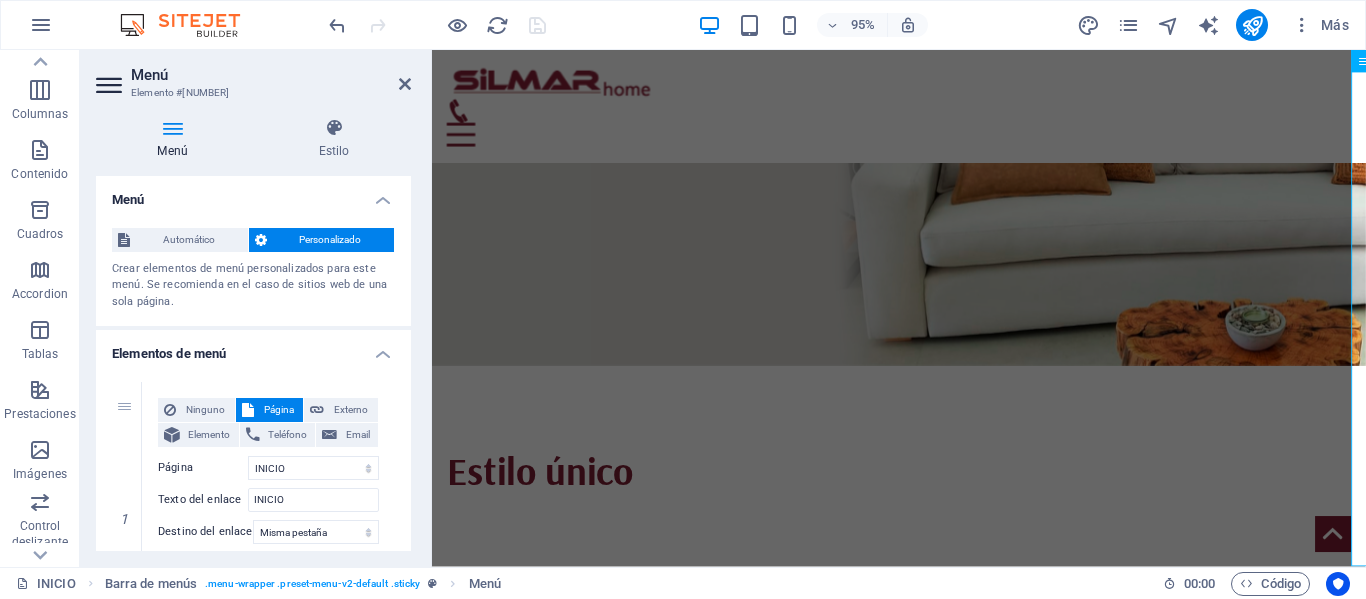 click on "Automático Personalizado Crear elementos de menú personalizados para este menú. Se recomienda en el caso de sitios web de una sola página. Gestionar páginas" at bounding box center [253, 269] 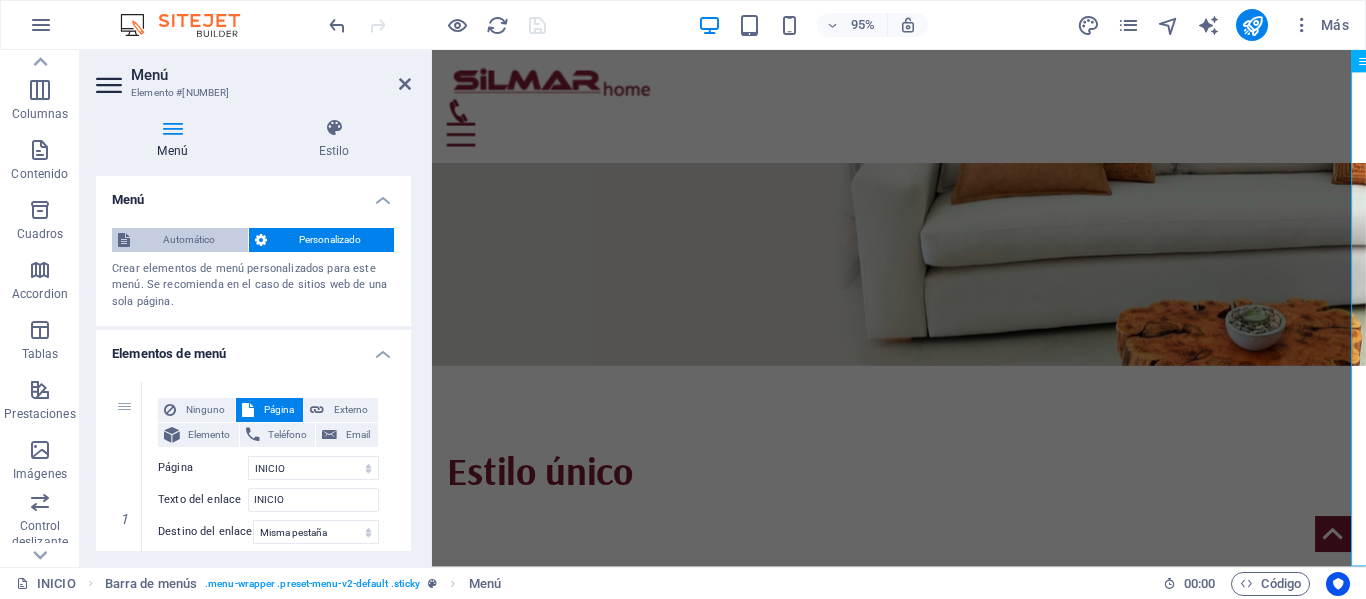 click on "Automático" at bounding box center (189, 240) 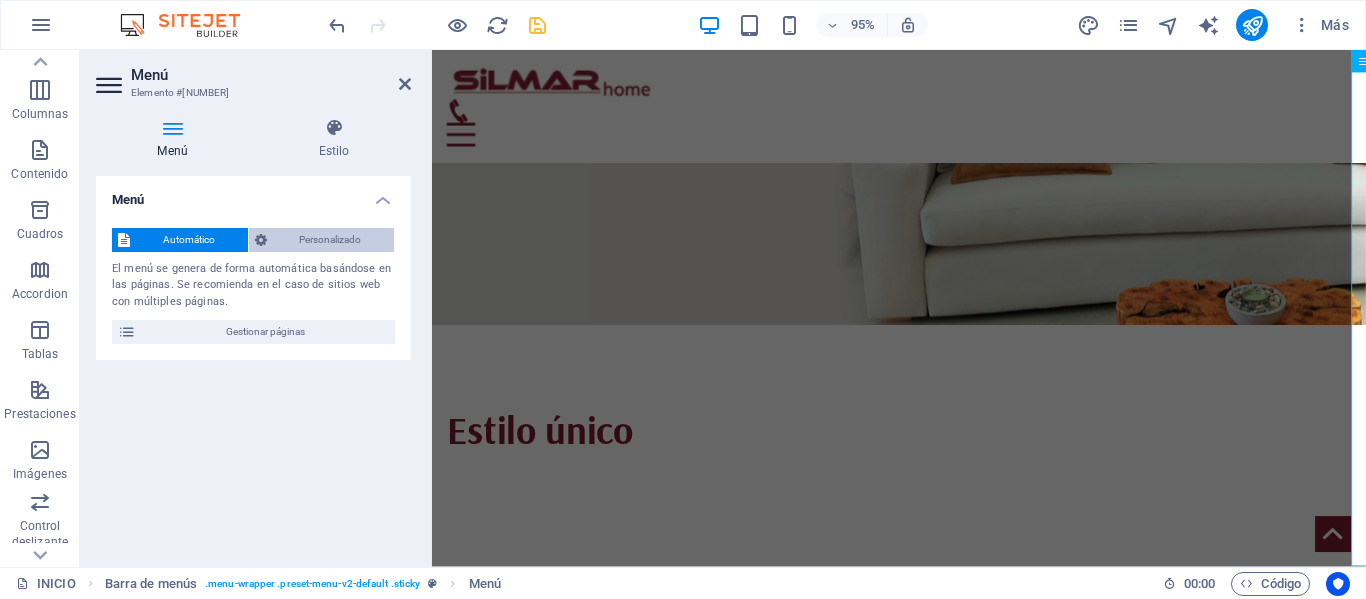 click on "Personalizado" at bounding box center (331, 240) 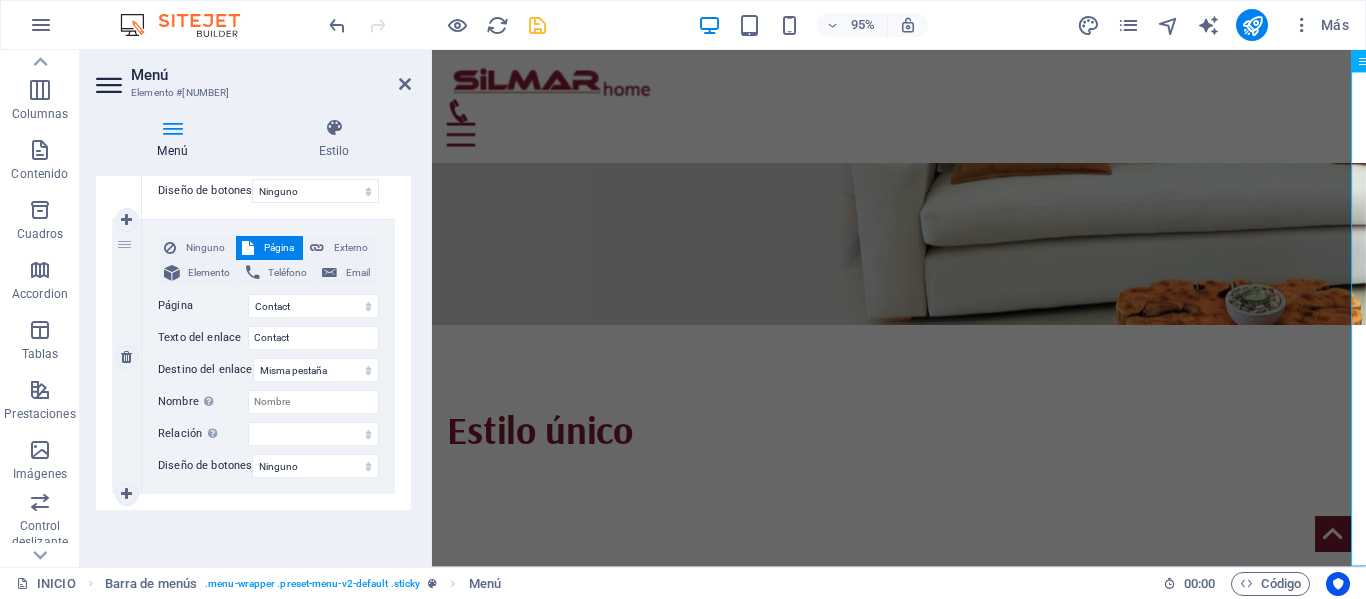 scroll, scrollTop: 449, scrollLeft: 0, axis: vertical 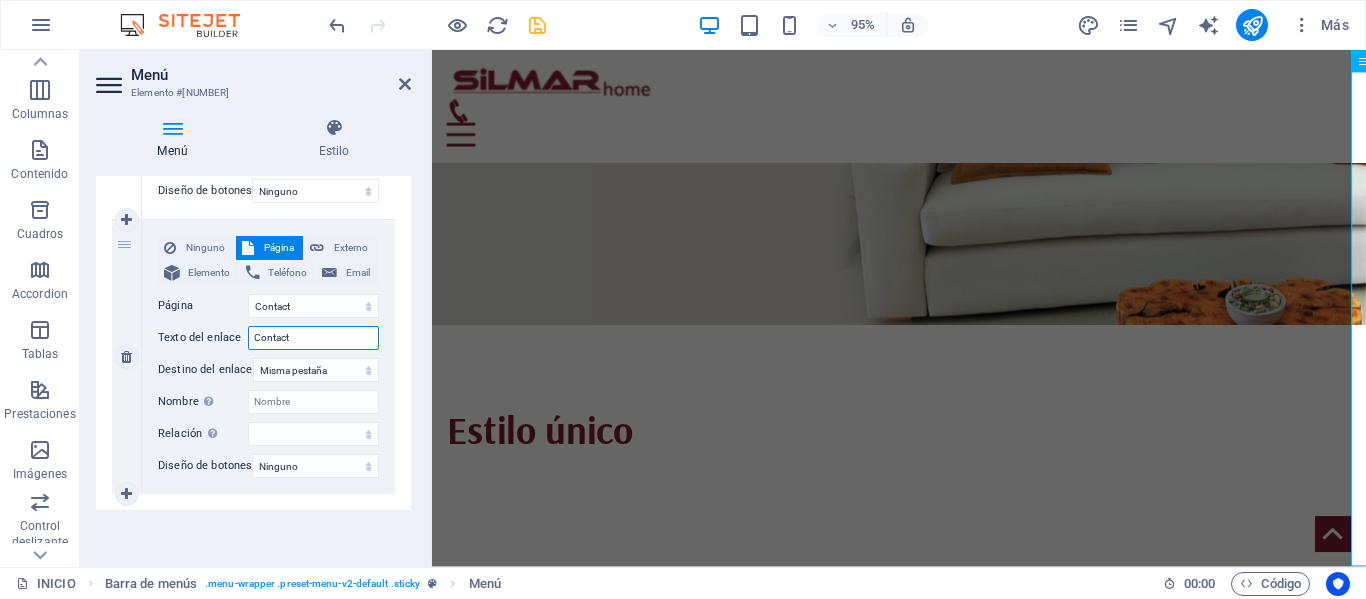 click on "Contact" at bounding box center [313, 338] 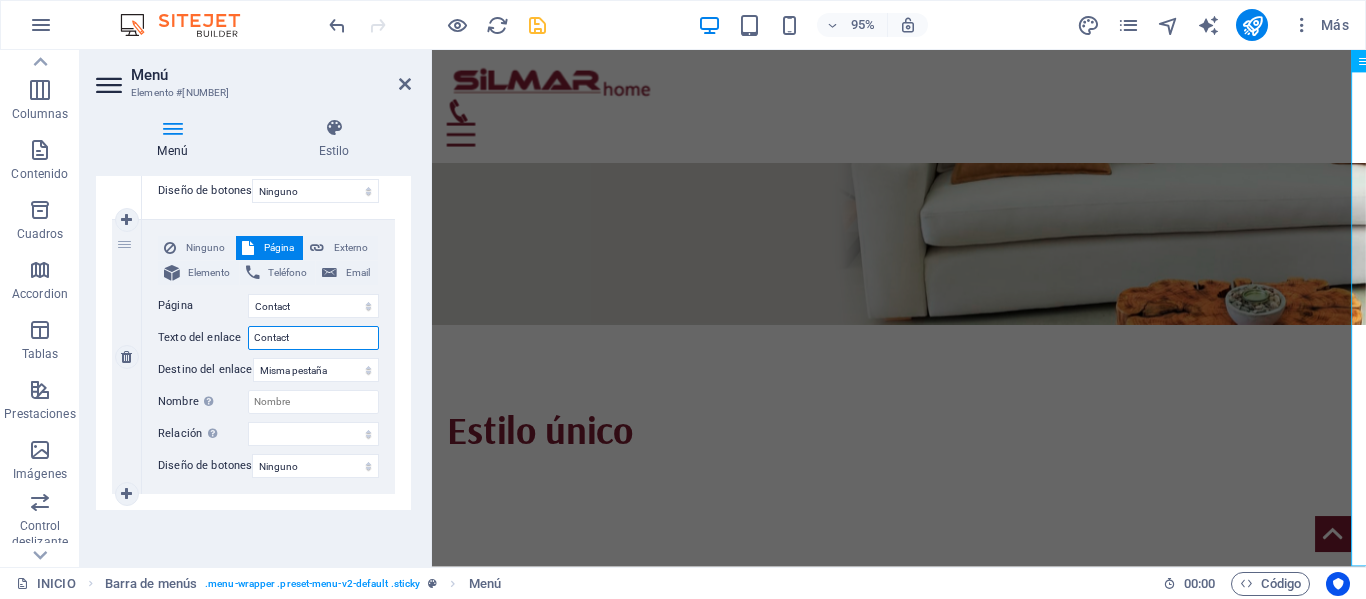 type on "Contacto" 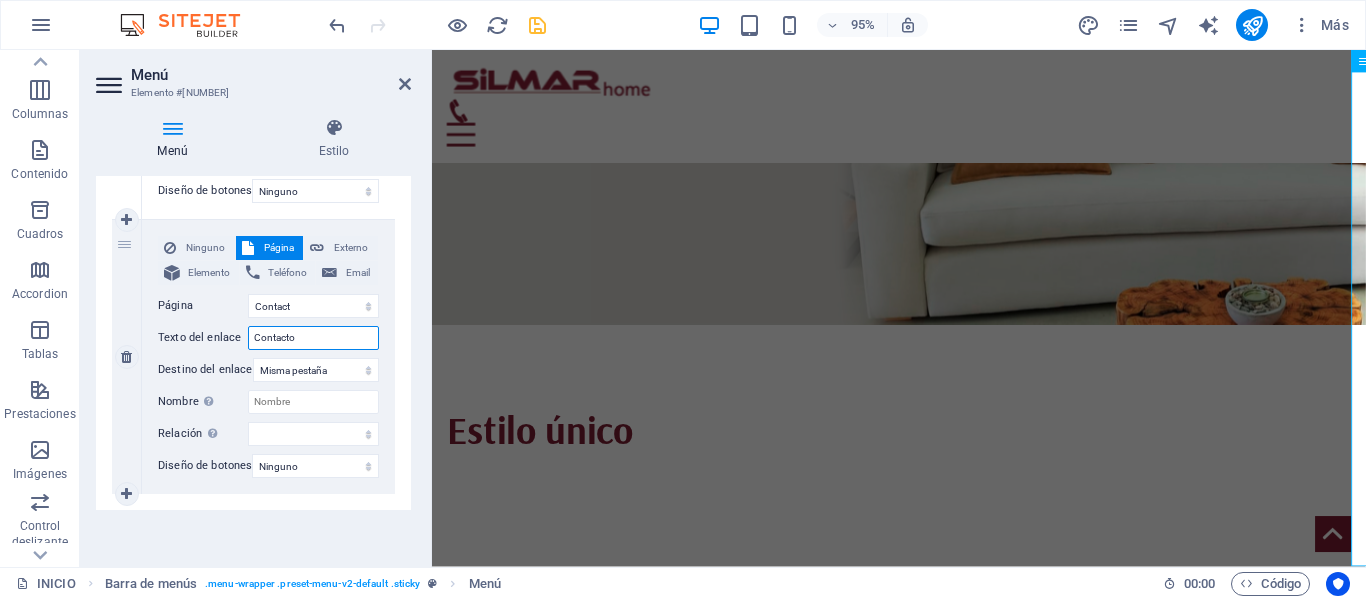 select 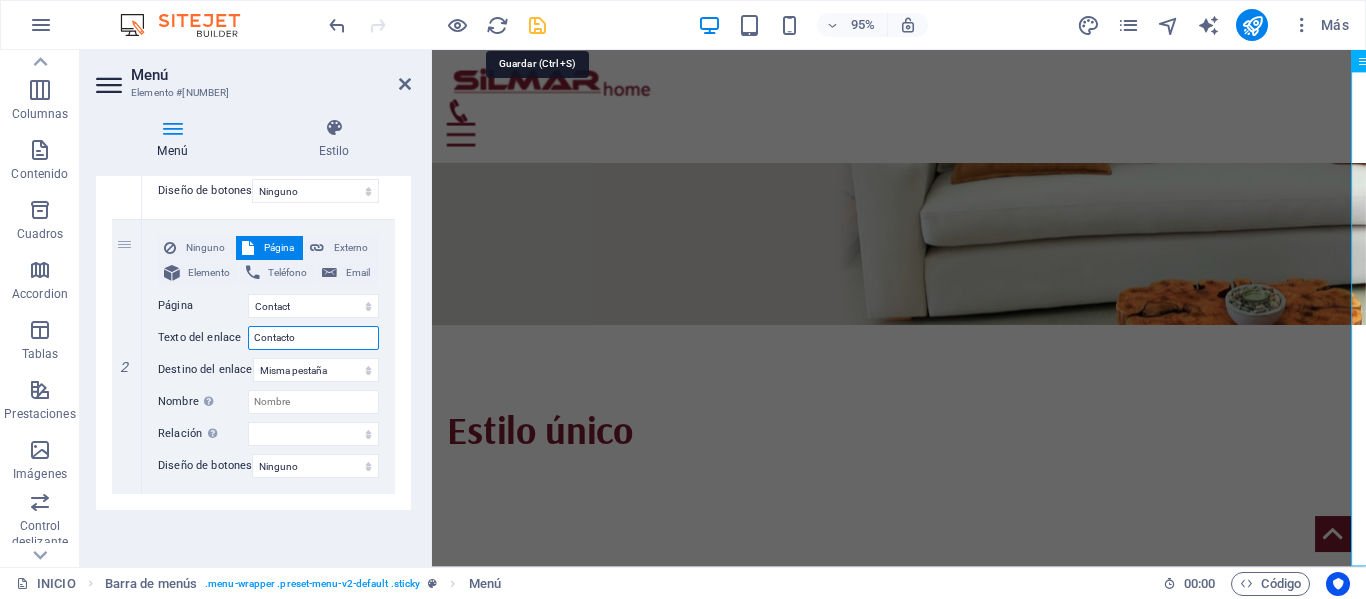 type on "Contacto" 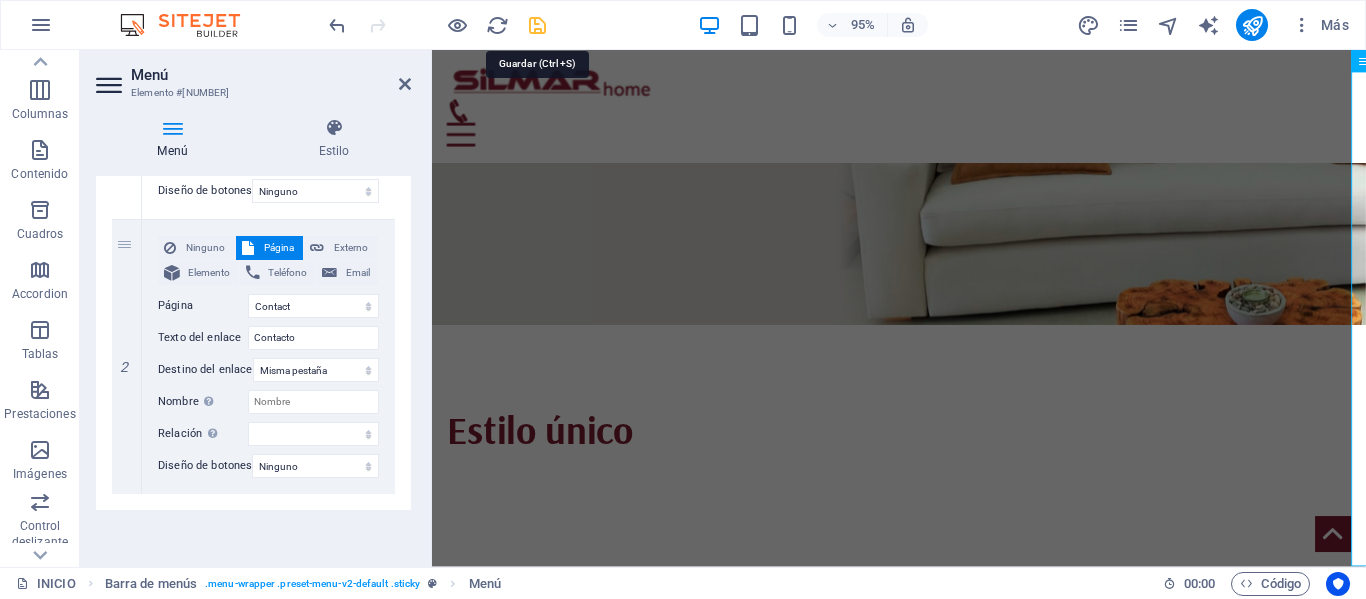 click at bounding box center [537, 25] 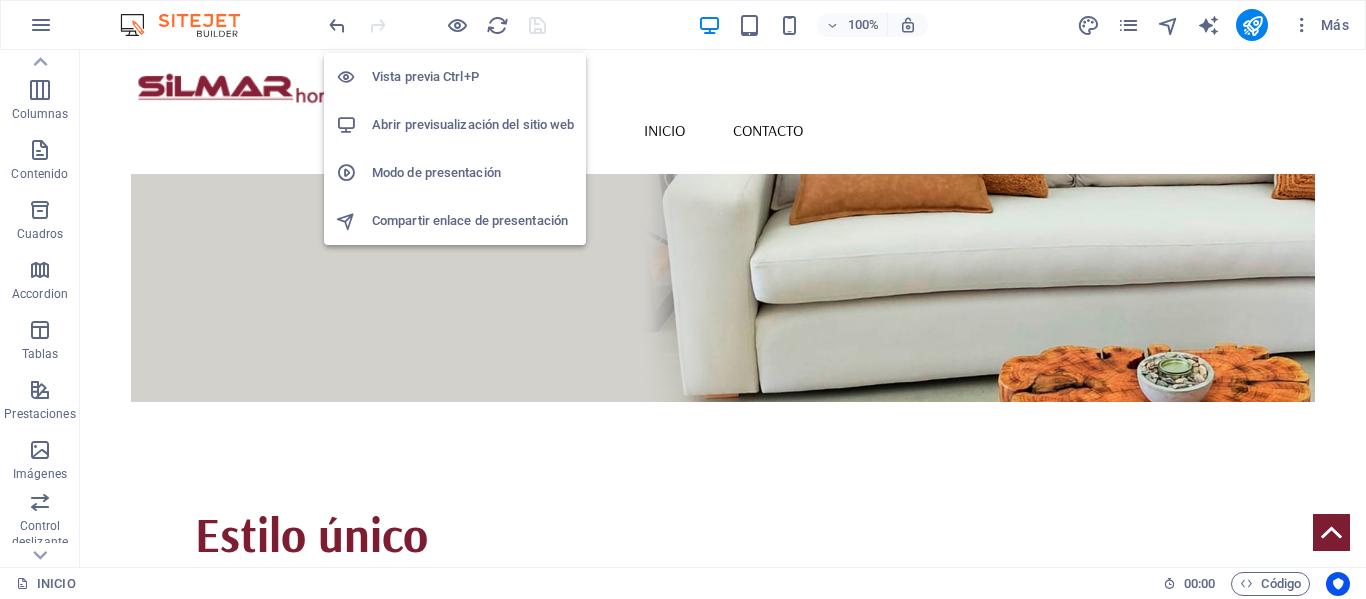 click on "Vista previa Ctrl+P" at bounding box center [473, 77] 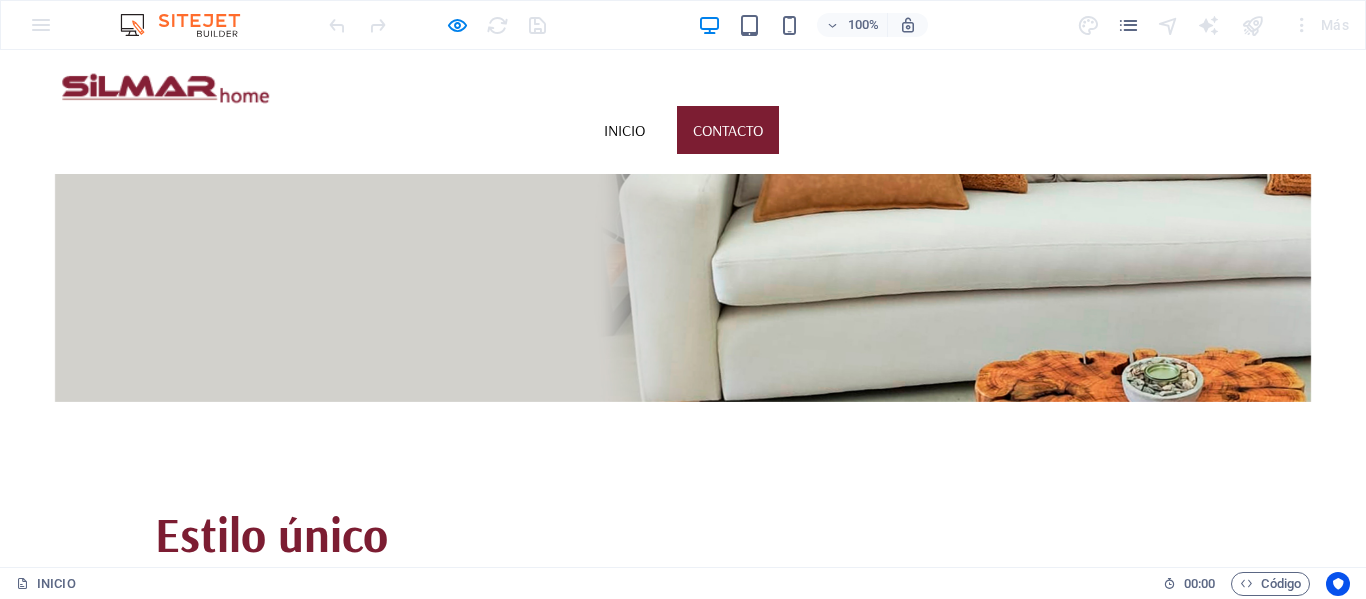 click on "Contacto" at bounding box center [728, 130] 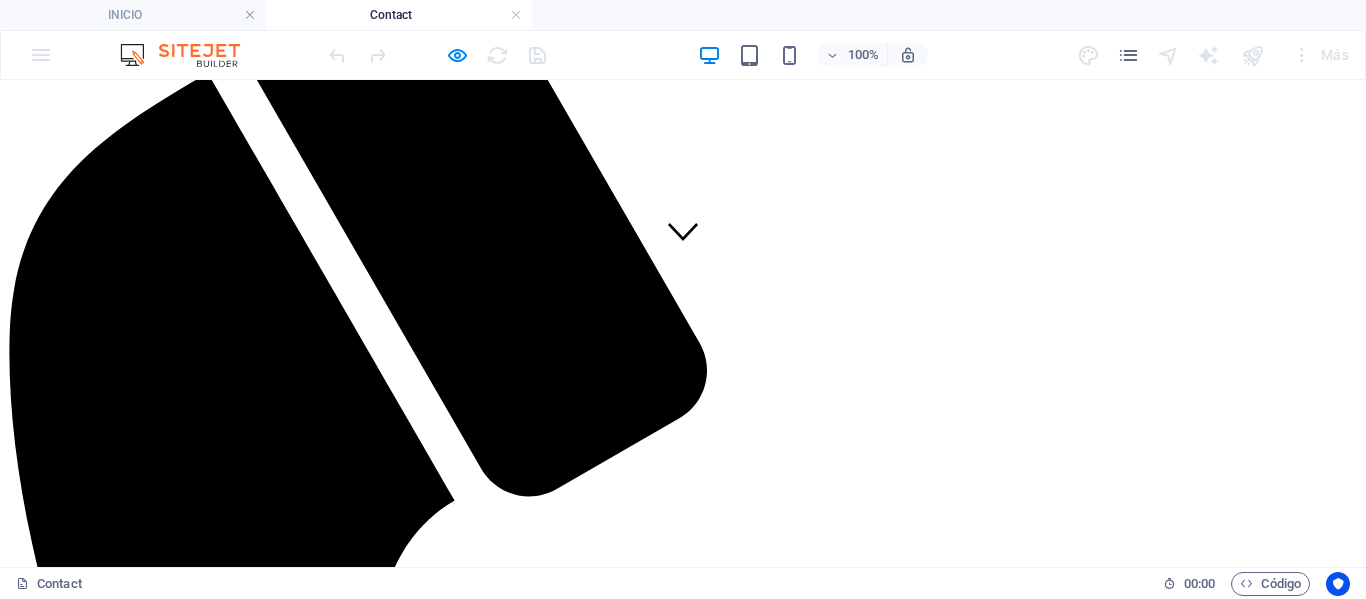 scroll, scrollTop: 300, scrollLeft: 0, axis: vertical 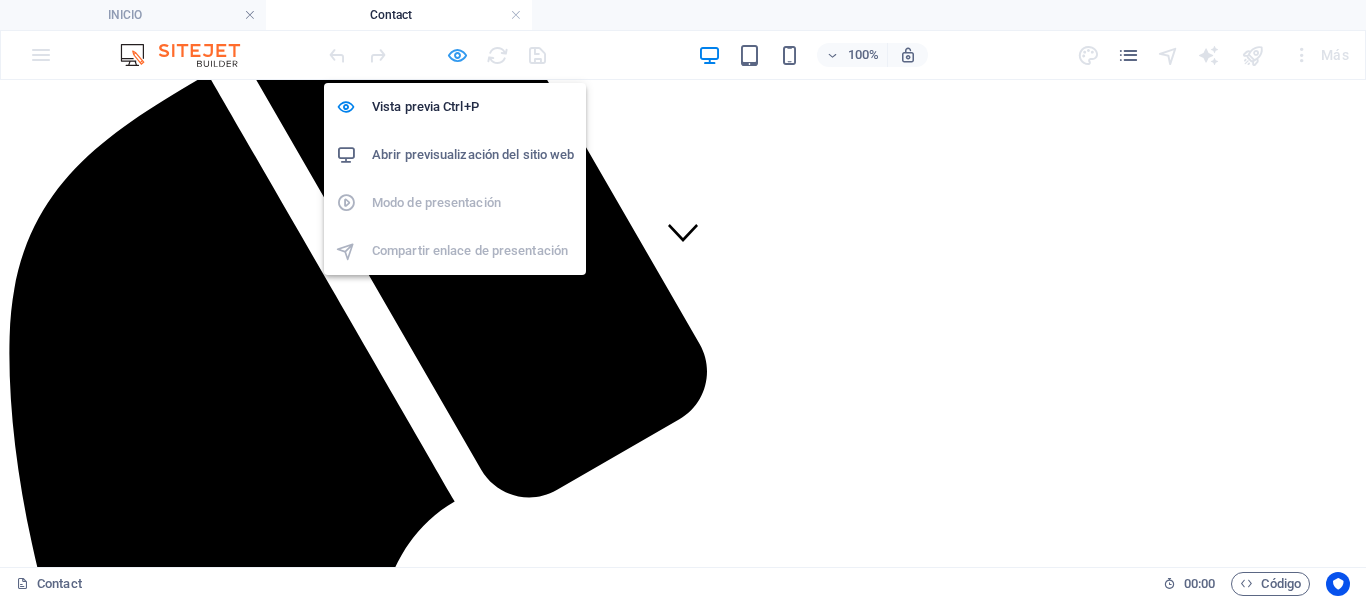 click at bounding box center [457, 55] 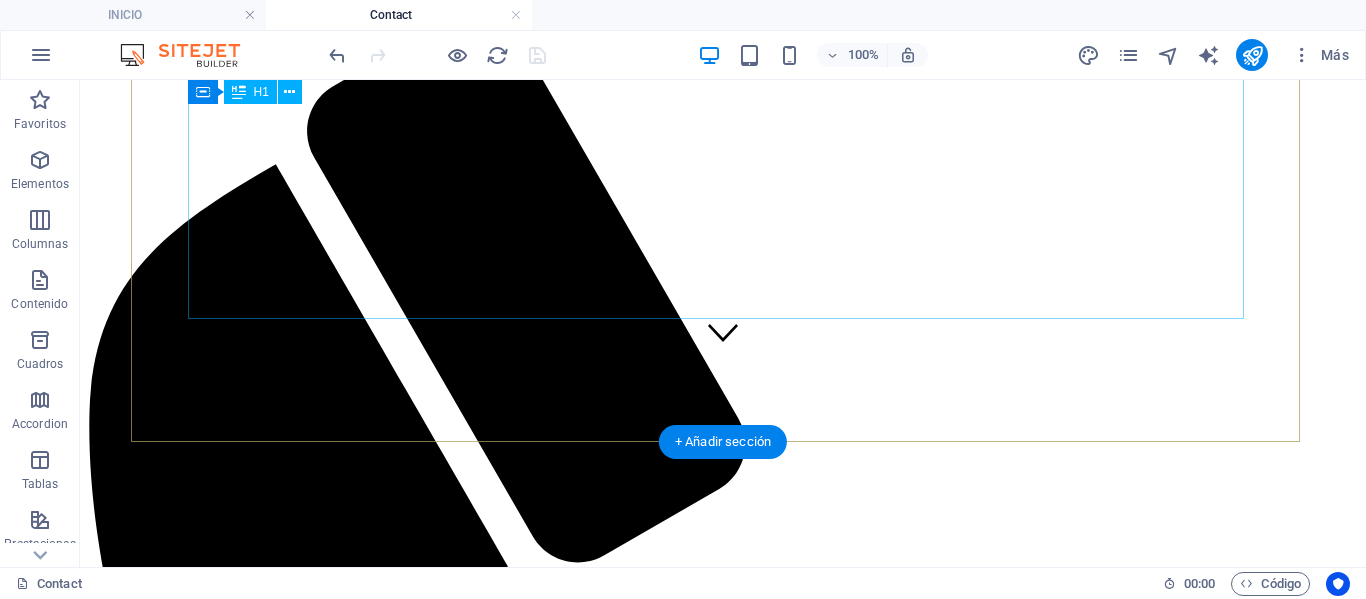 scroll, scrollTop: 0, scrollLeft: 0, axis: both 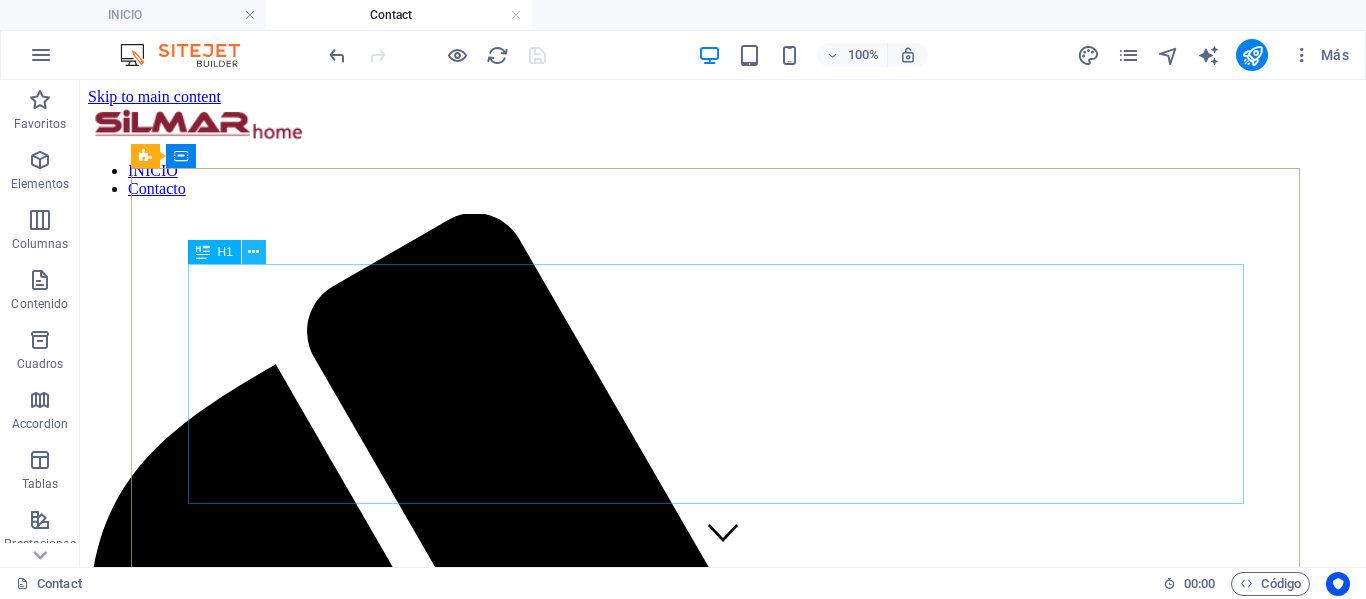 click at bounding box center (253, 252) 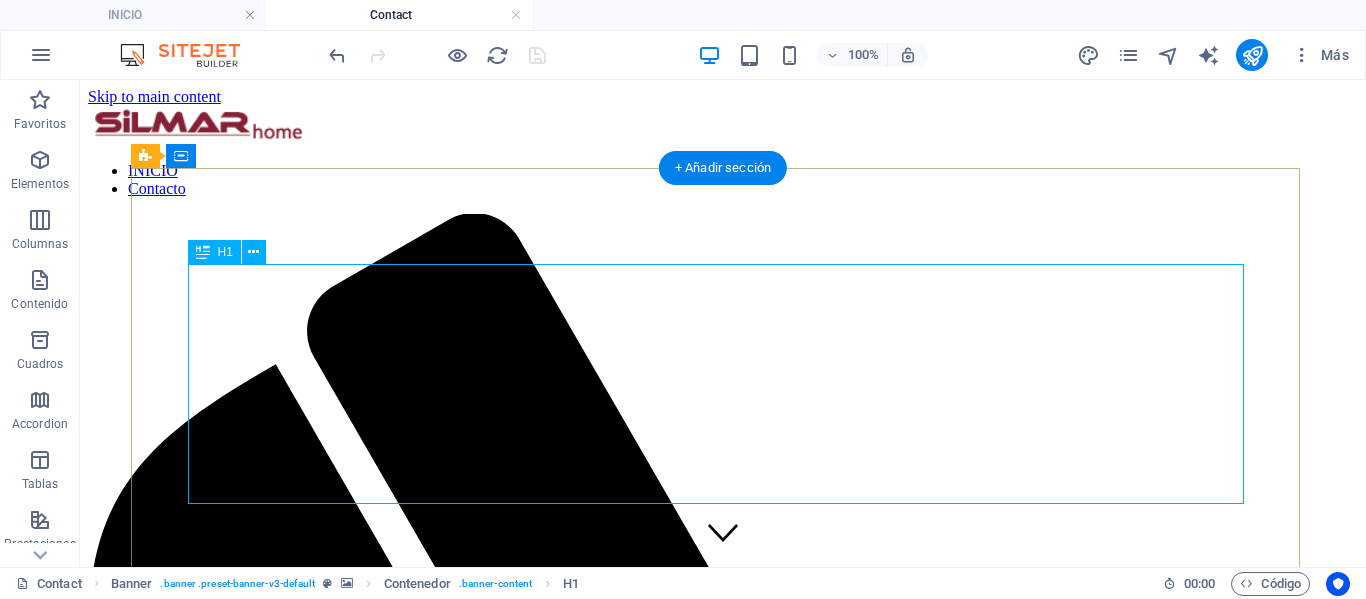 click on "Get in touch" at bounding box center [723, 2381] 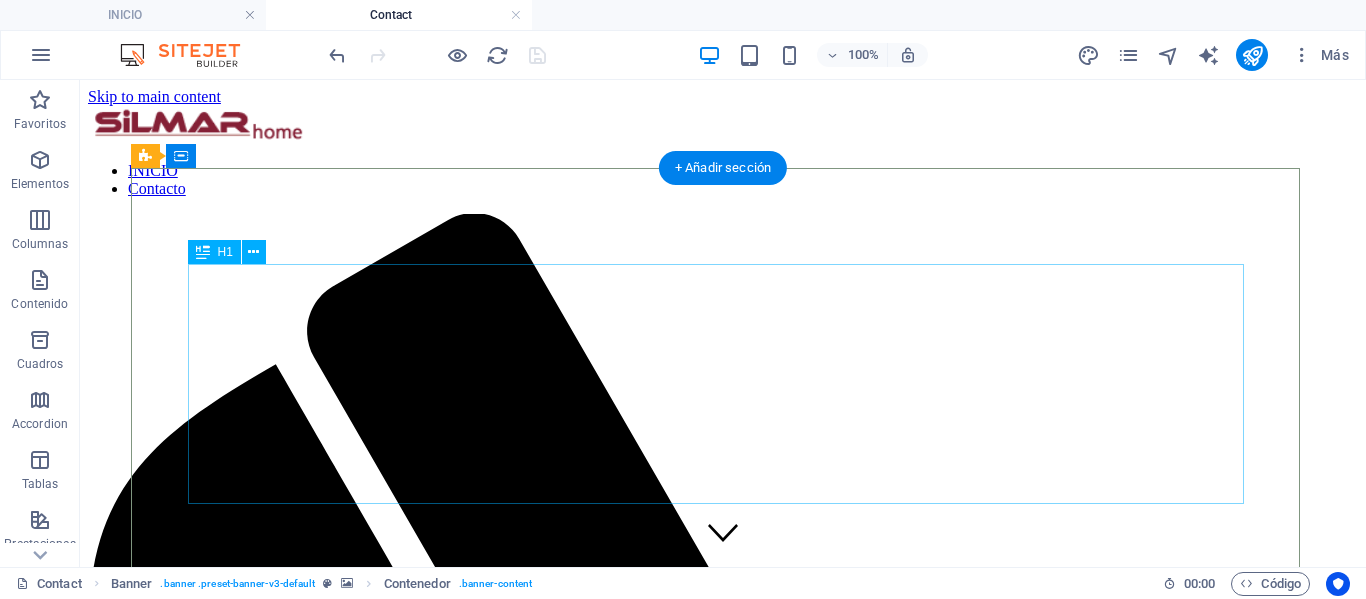 click on "Get in touch" at bounding box center (723, 2381) 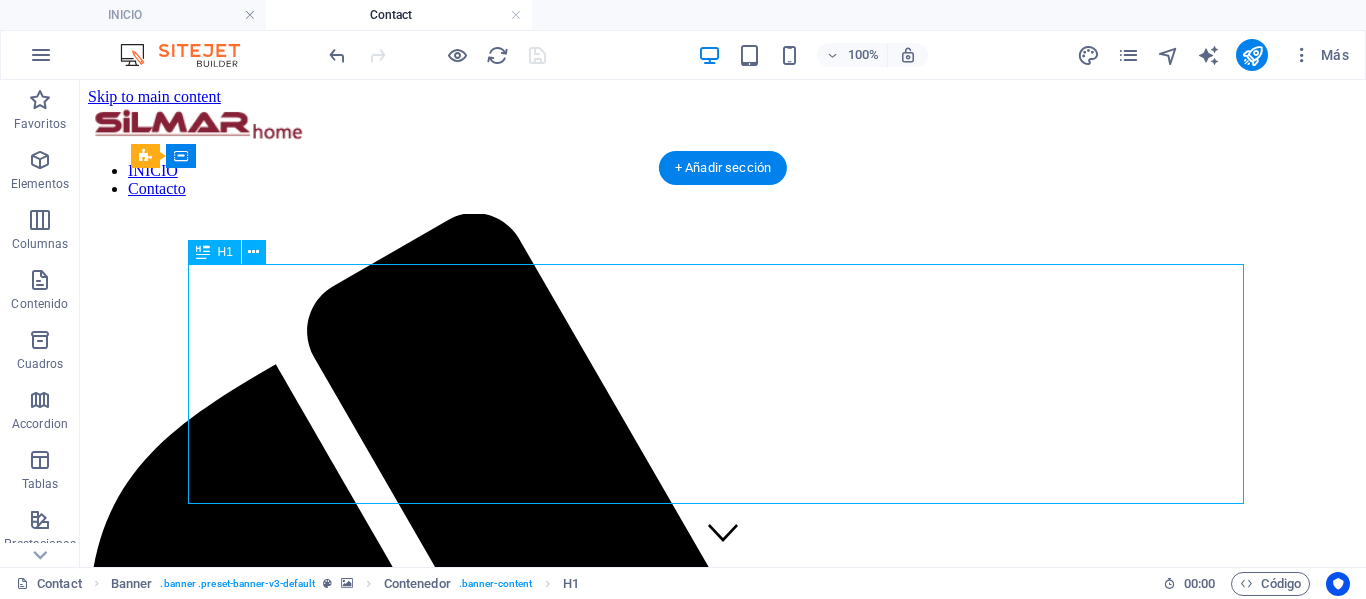 click on "Get in touch" at bounding box center (723, 2381) 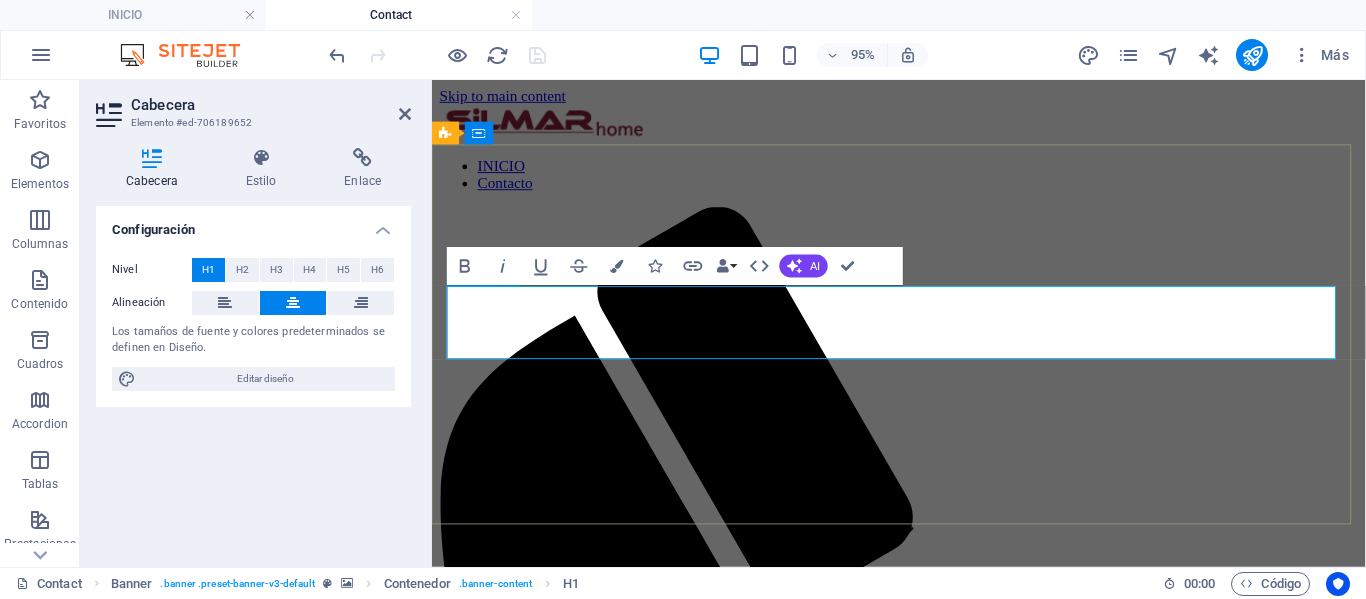 drag, startPoint x: 1045, startPoint y: 333, endPoint x: 760, endPoint y: 338, distance: 285.04385 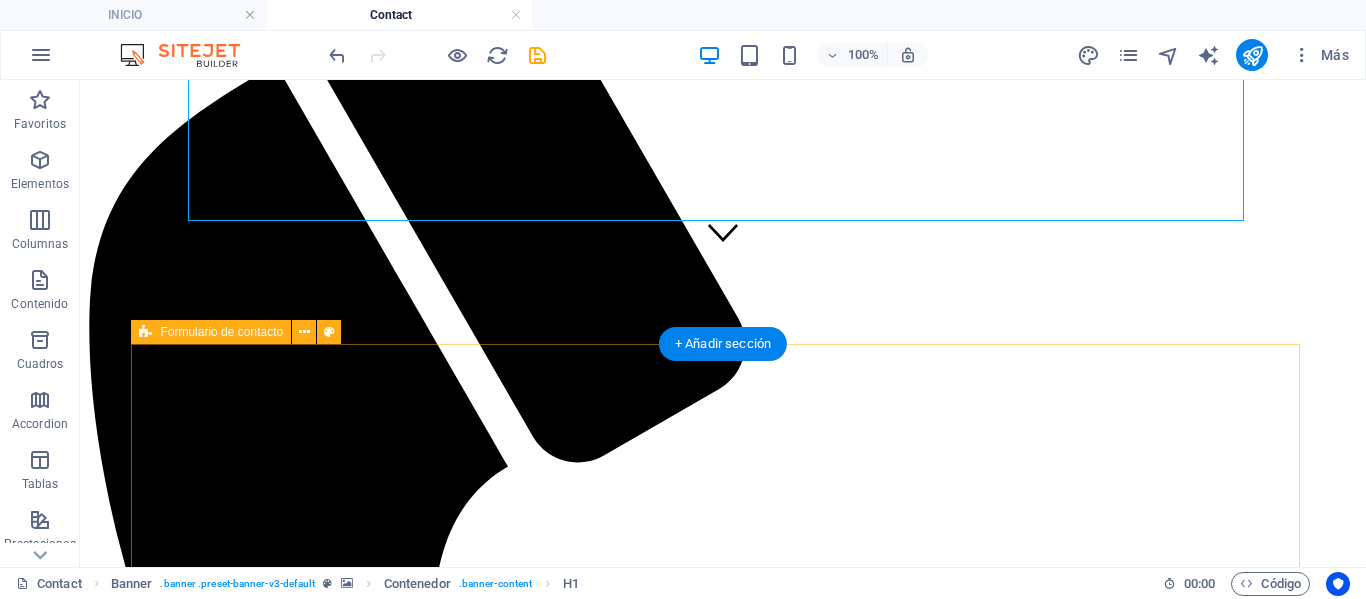 scroll, scrollTop: 0, scrollLeft: 0, axis: both 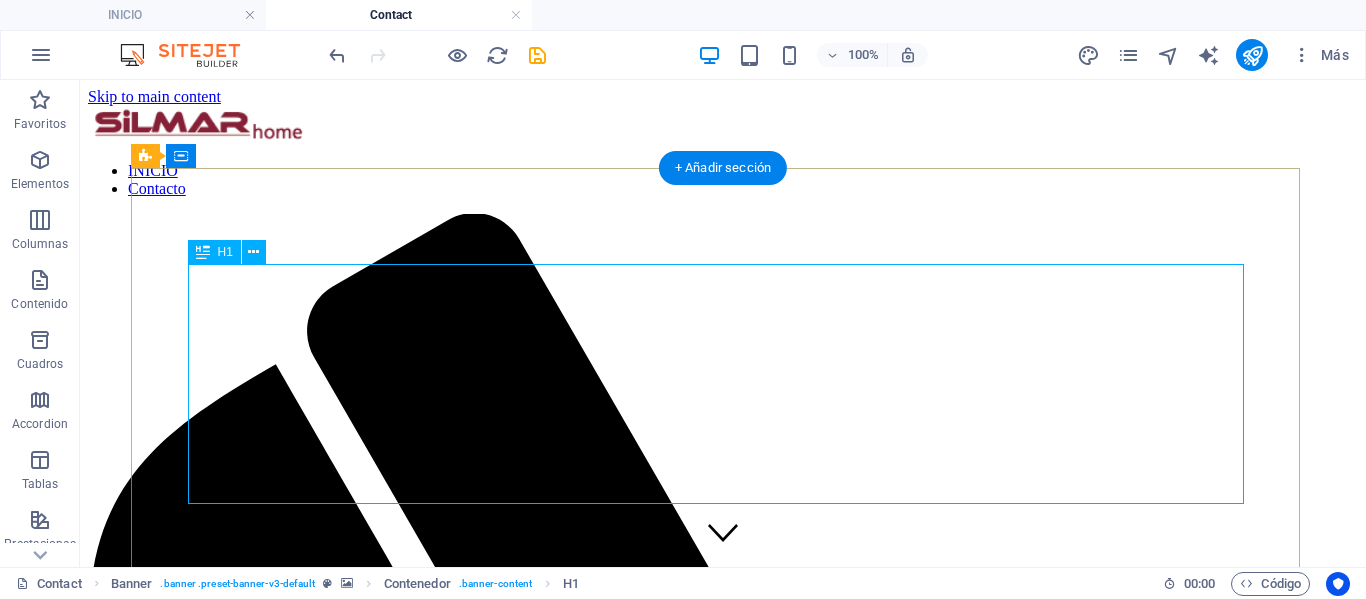 click on "Escribinos" at bounding box center (723, 2381) 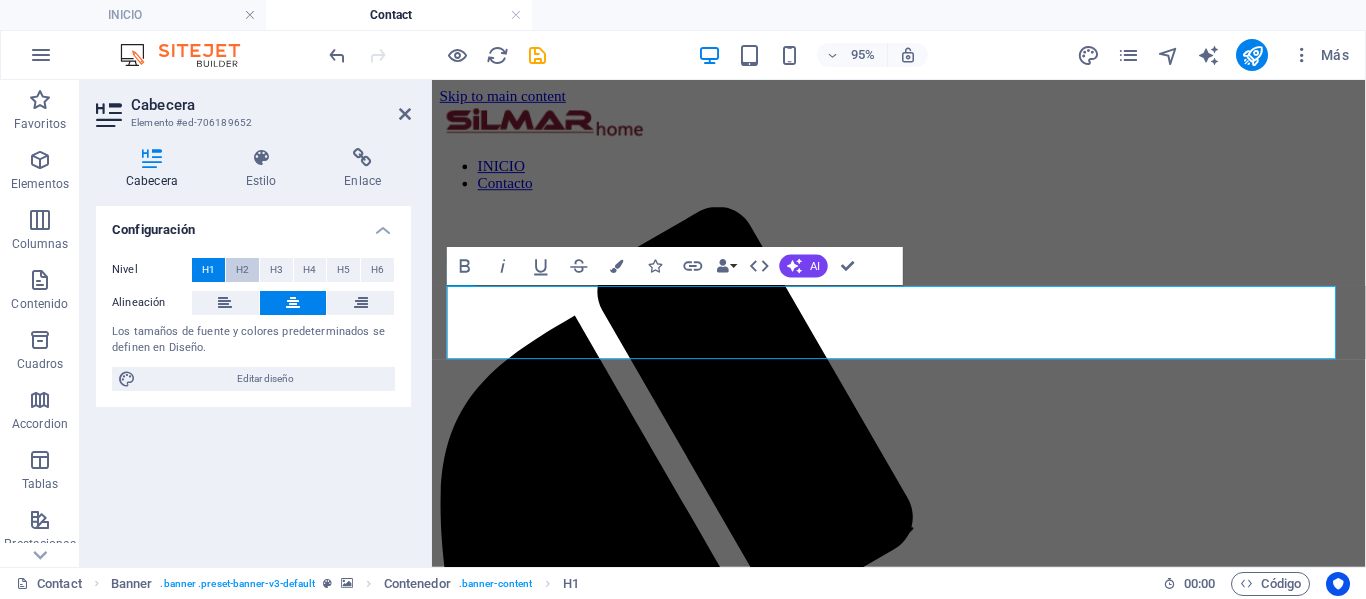 click on "H2" at bounding box center (242, 270) 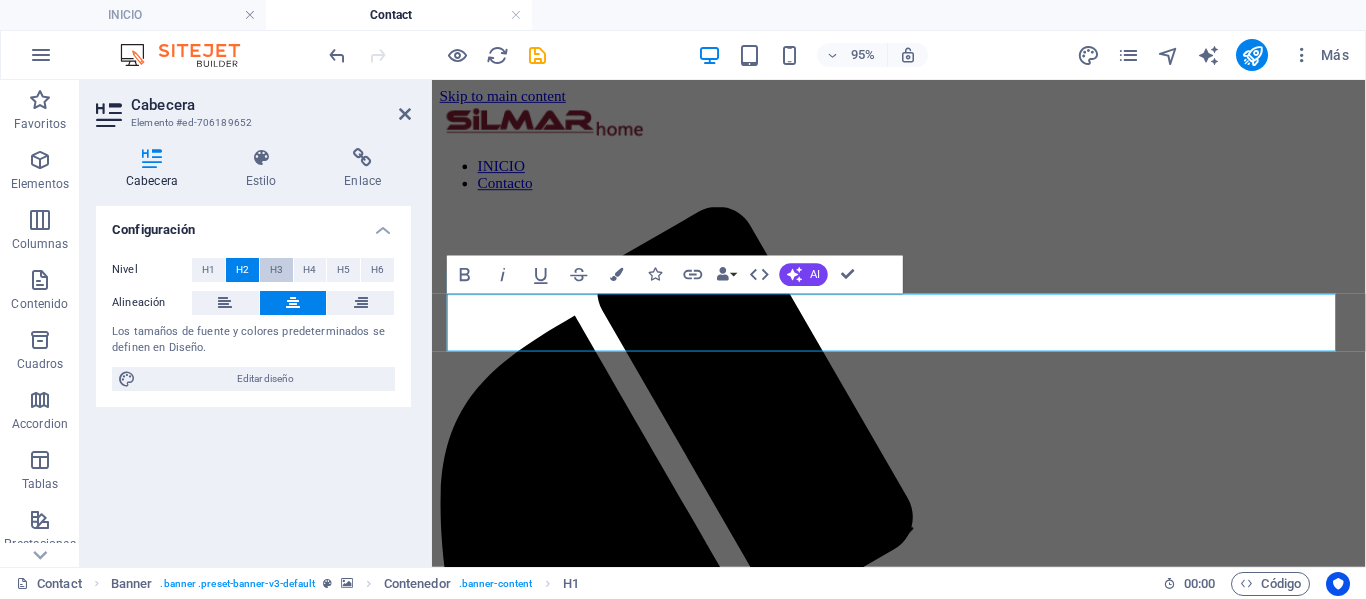 click on "H3" at bounding box center (276, 270) 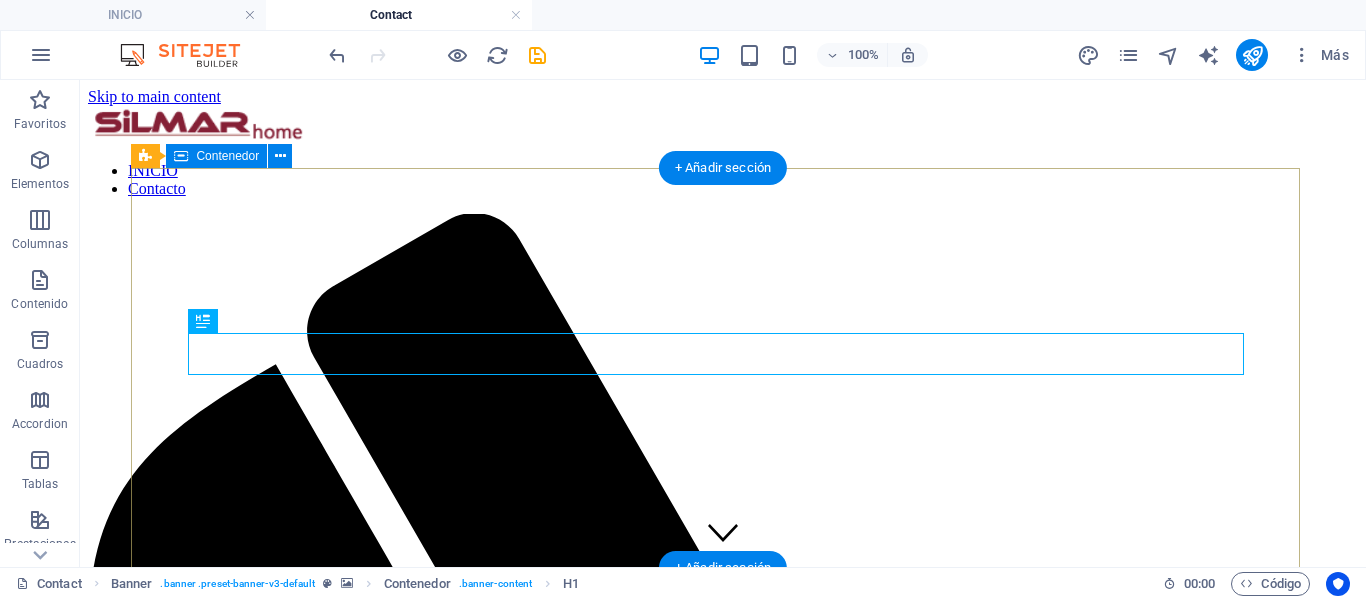 click on "Escribinos Home  /  Contact" at bounding box center (723, 2329) 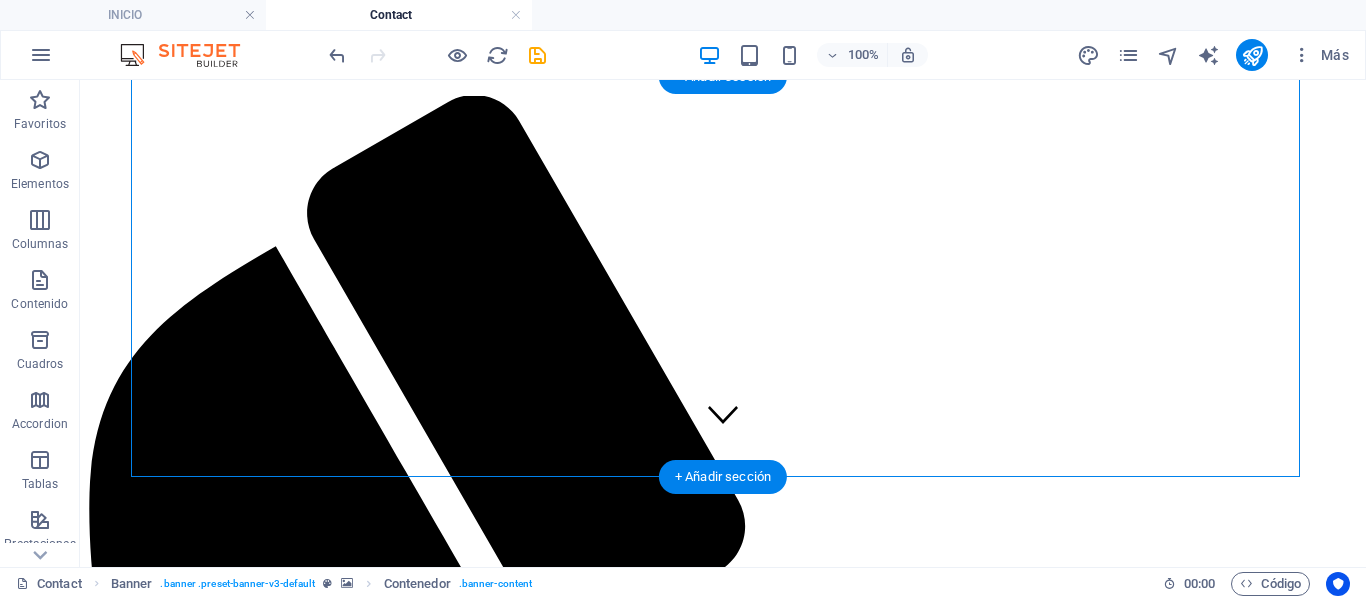 scroll, scrollTop: 200, scrollLeft: 0, axis: vertical 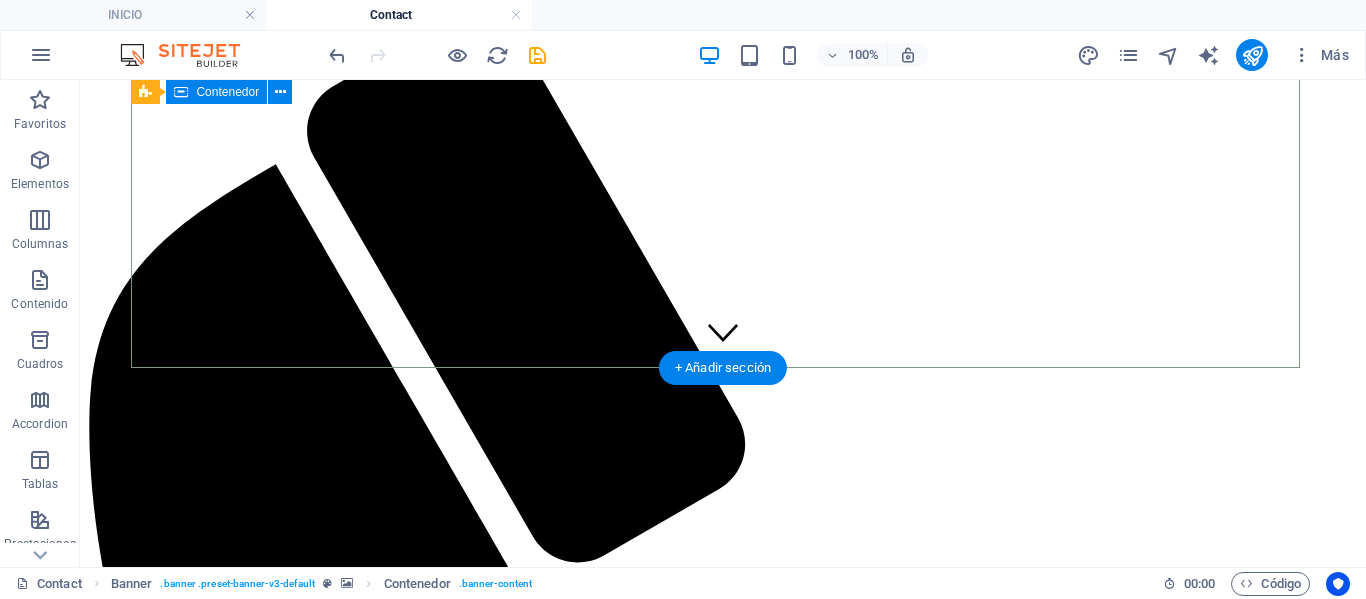 drag, startPoint x: 847, startPoint y: 357, endPoint x: 930, endPoint y: 436, distance: 114.58621 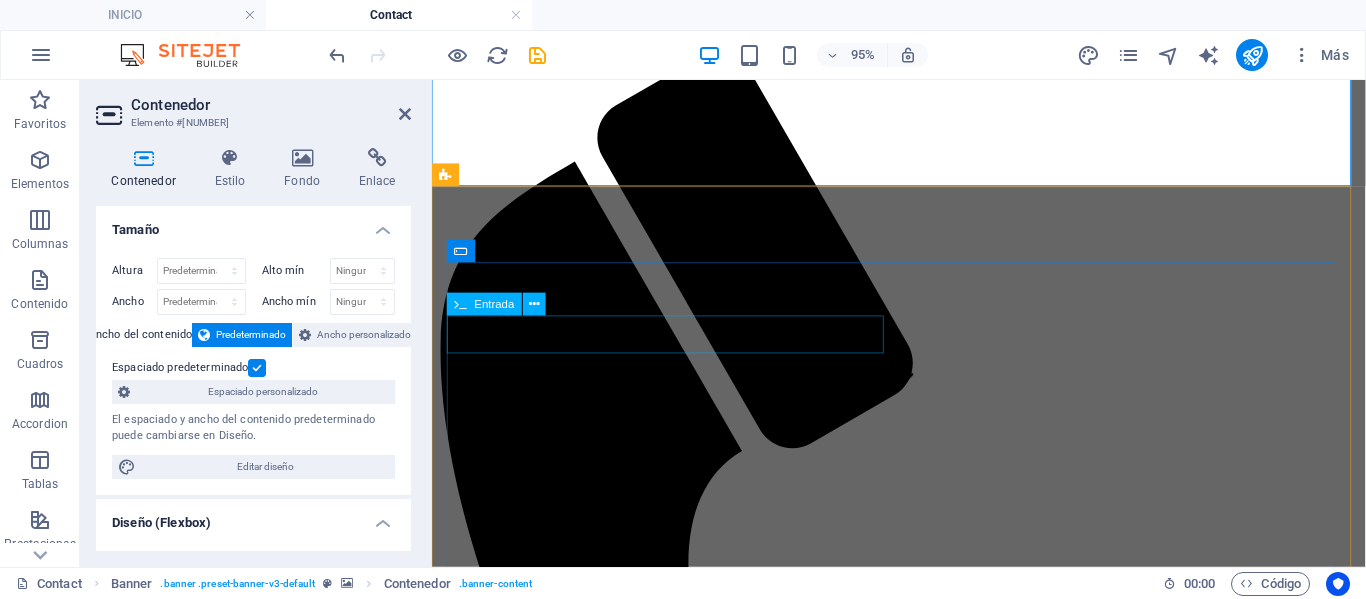 scroll, scrollTop: 0, scrollLeft: 0, axis: both 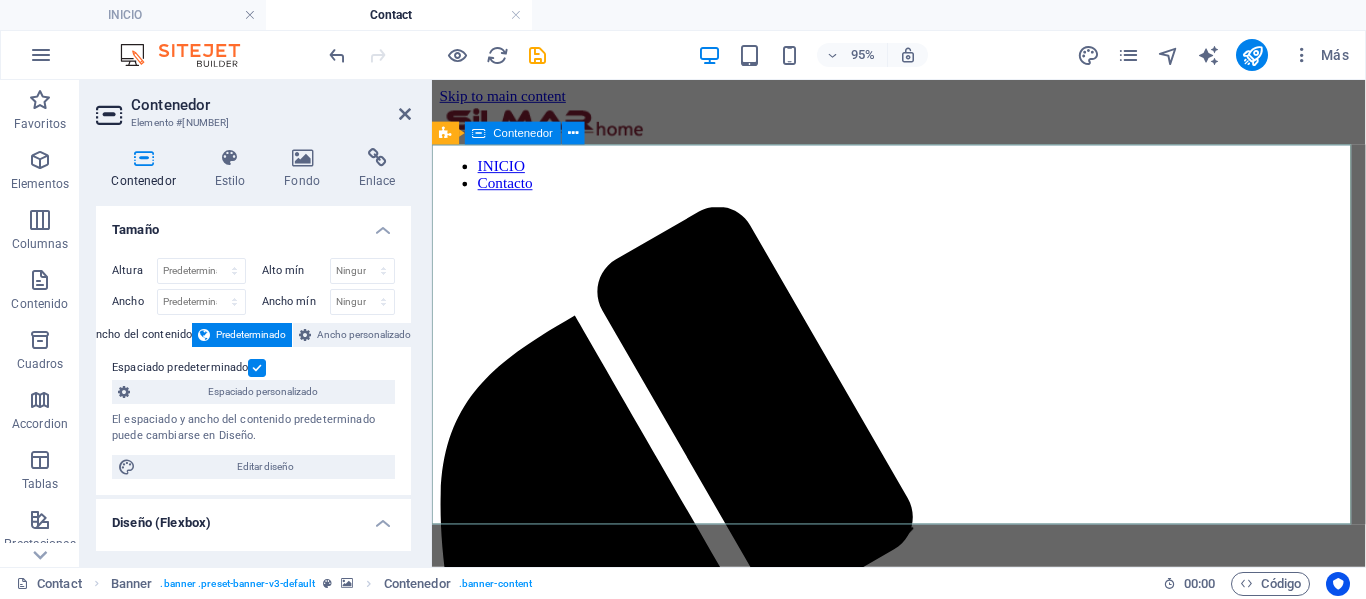 click on "Contenedor" at bounding box center (524, 133) 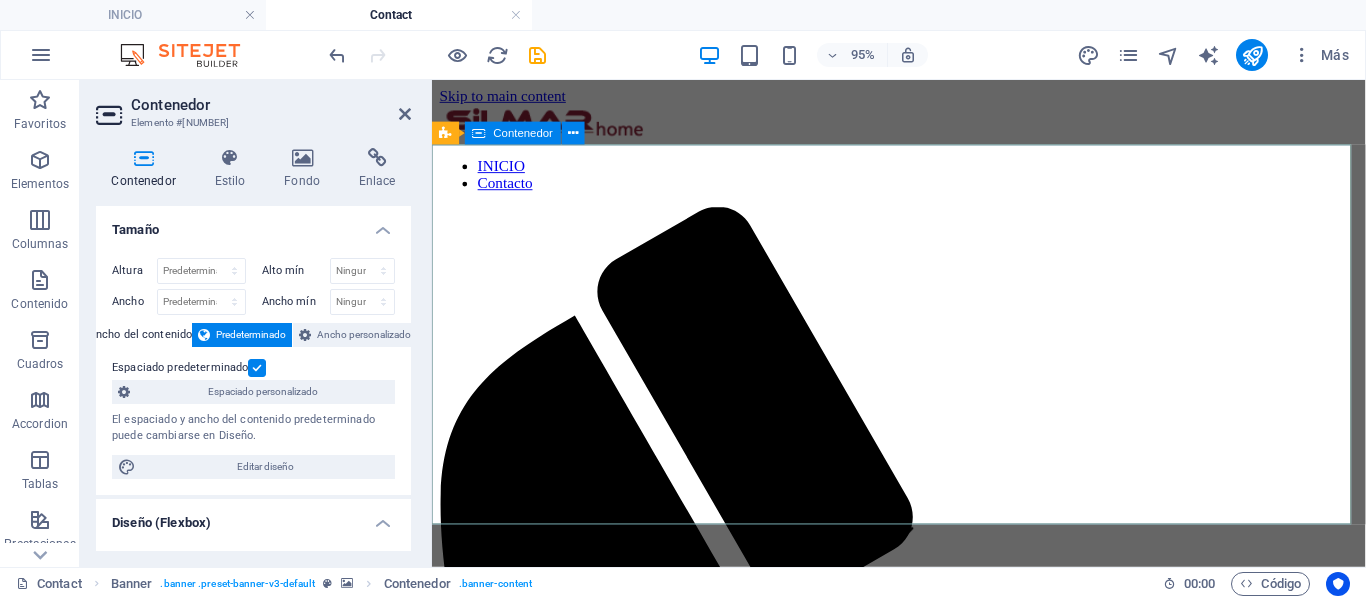 click on "Escribinos Home  /  Contact" at bounding box center [923, 1926] 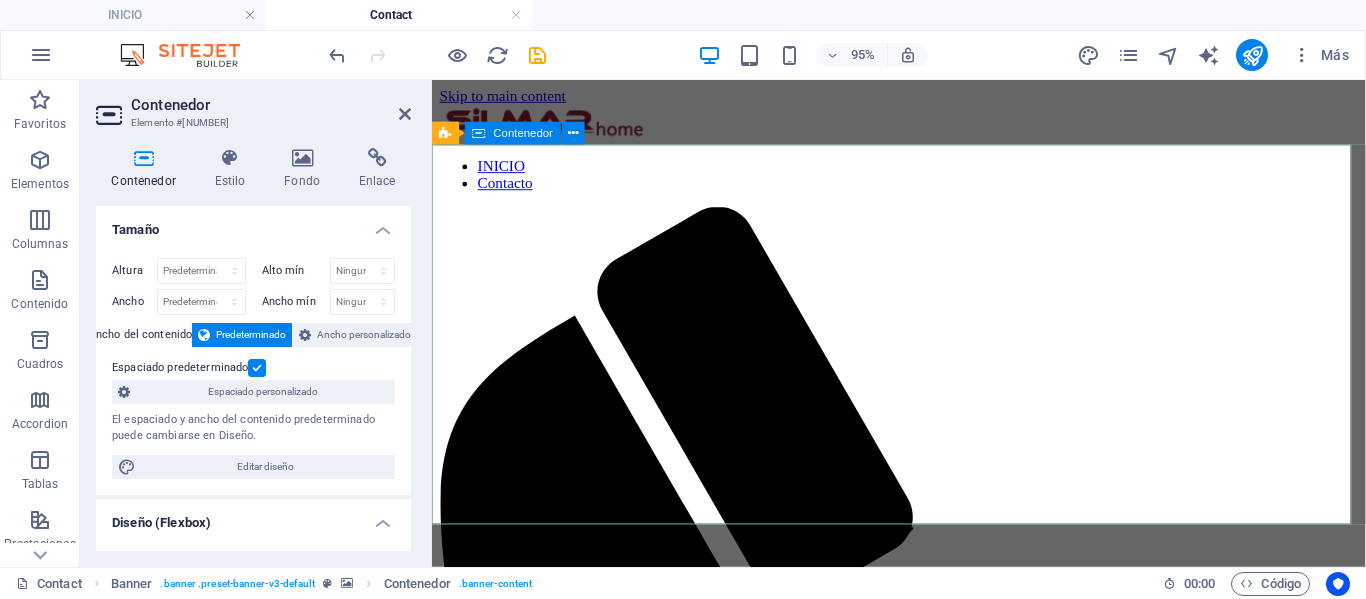 click on "Escribinos Home  /  Contact" at bounding box center [923, 1926] 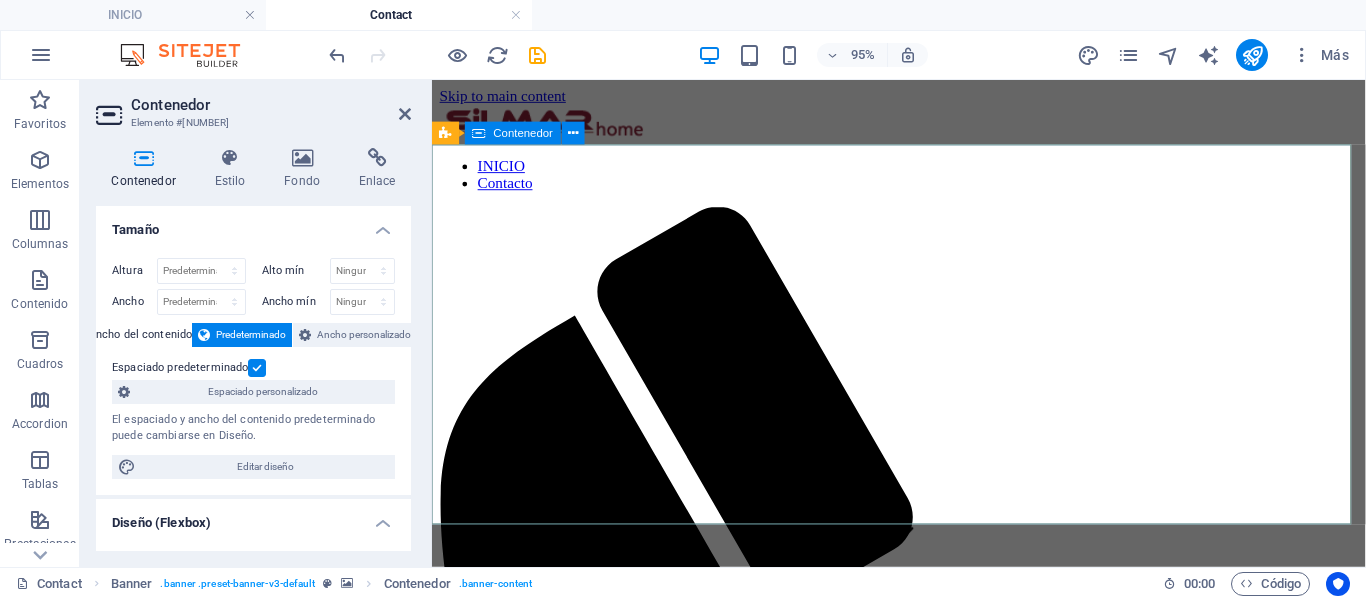 click on "Escribinos Home  /  Contact" at bounding box center [923, 1926] 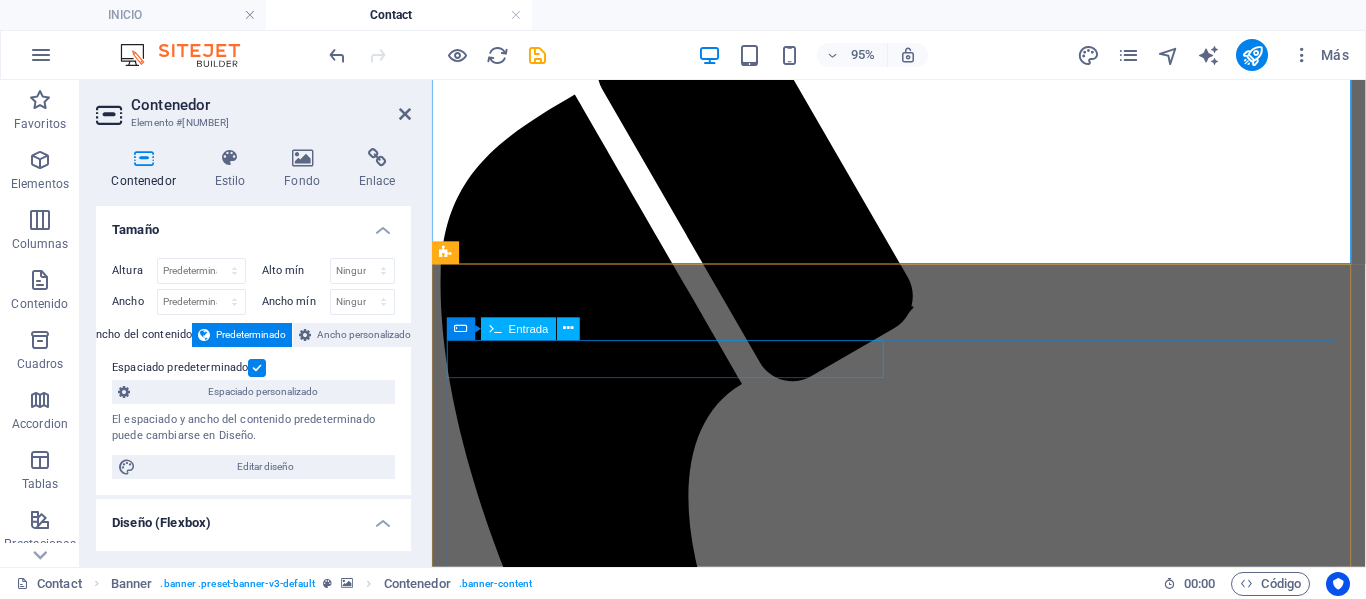 scroll, scrollTop: 300, scrollLeft: 0, axis: vertical 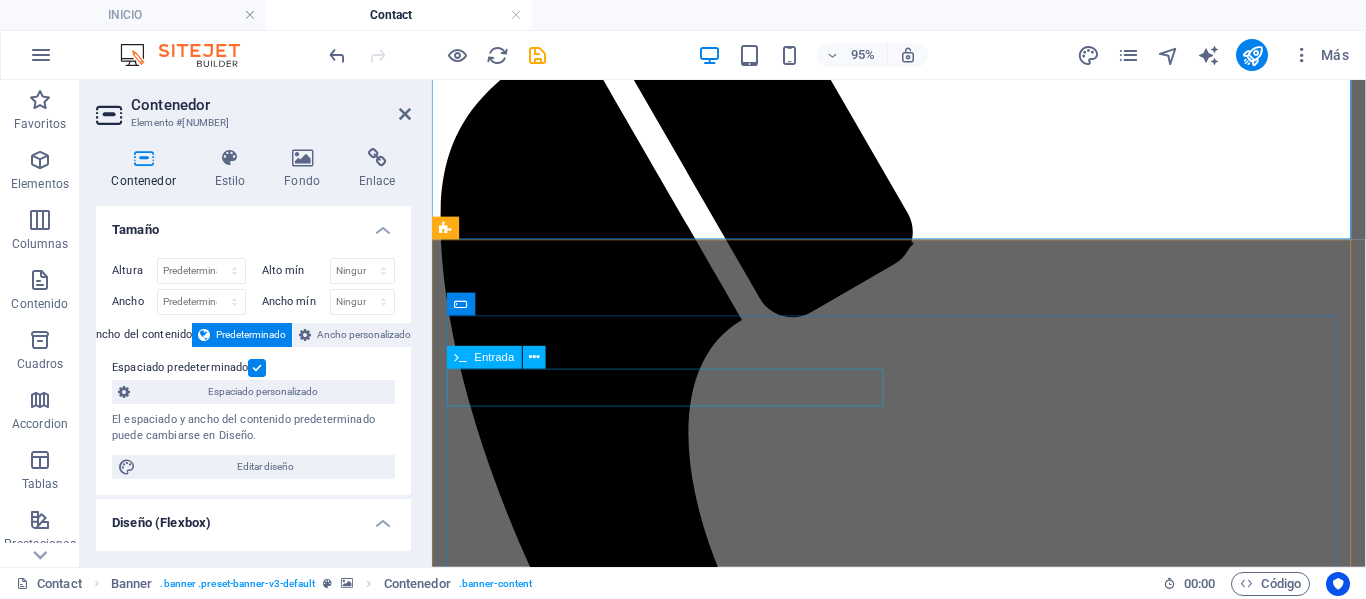 click at bounding box center [923, 1726] 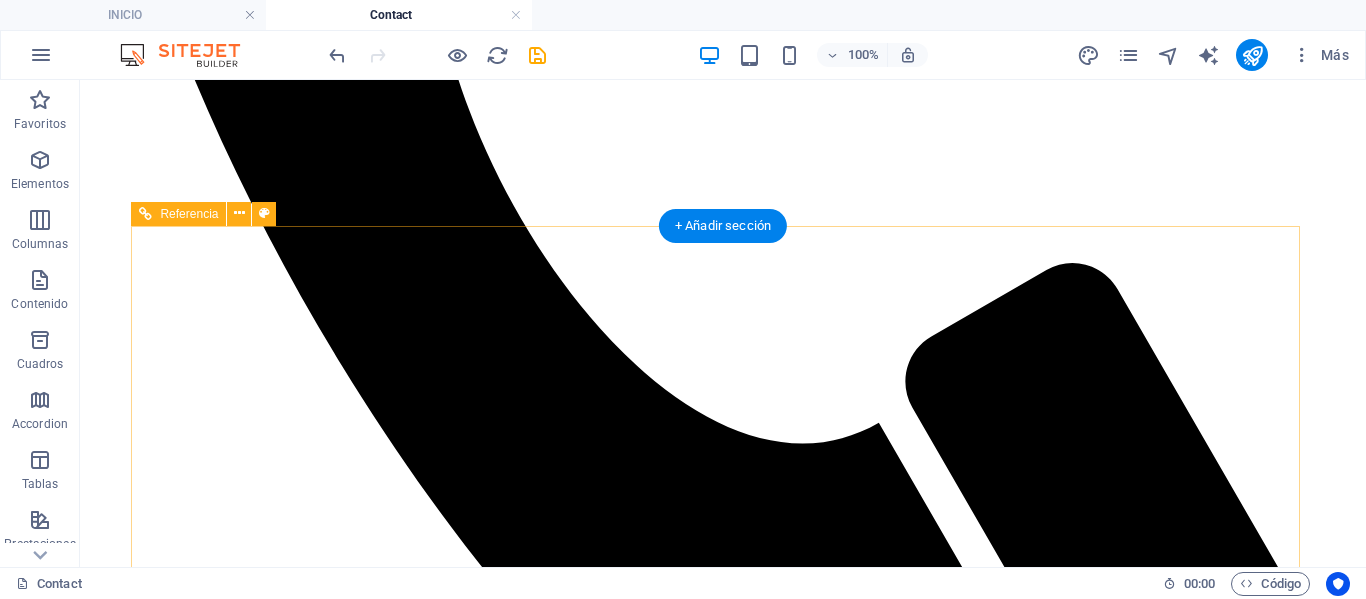 scroll, scrollTop: 1000, scrollLeft: 0, axis: vertical 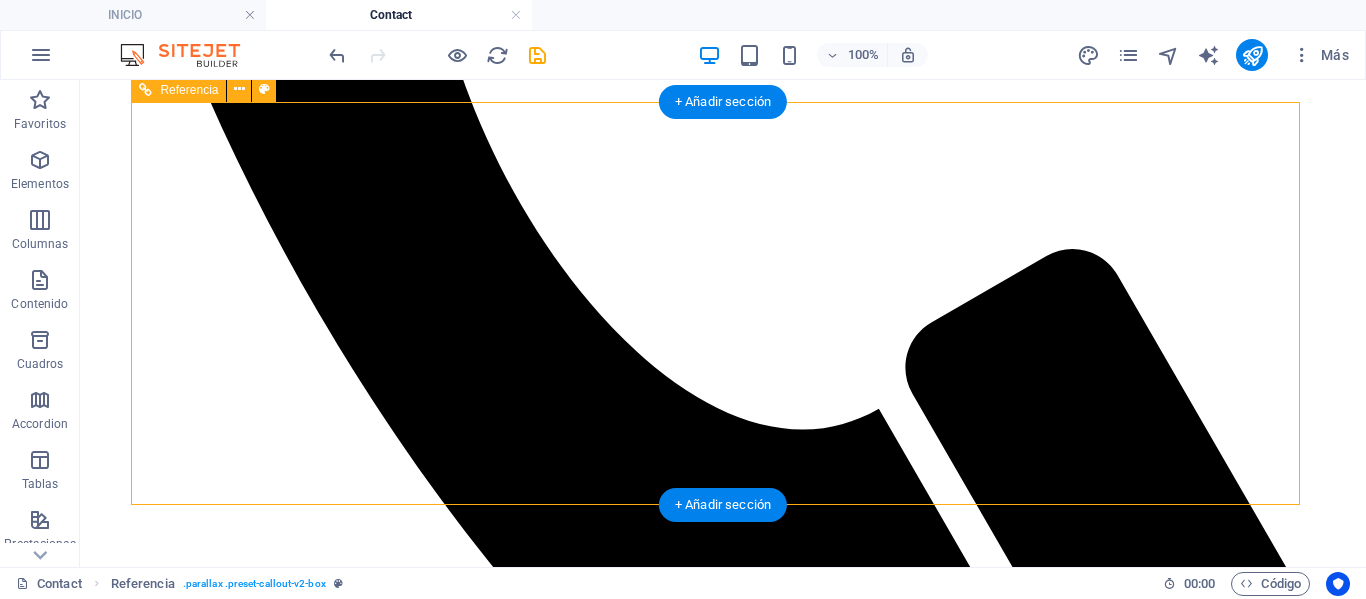 drag, startPoint x: 586, startPoint y: 249, endPoint x: 622, endPoint y: 253, distance: 36.221542 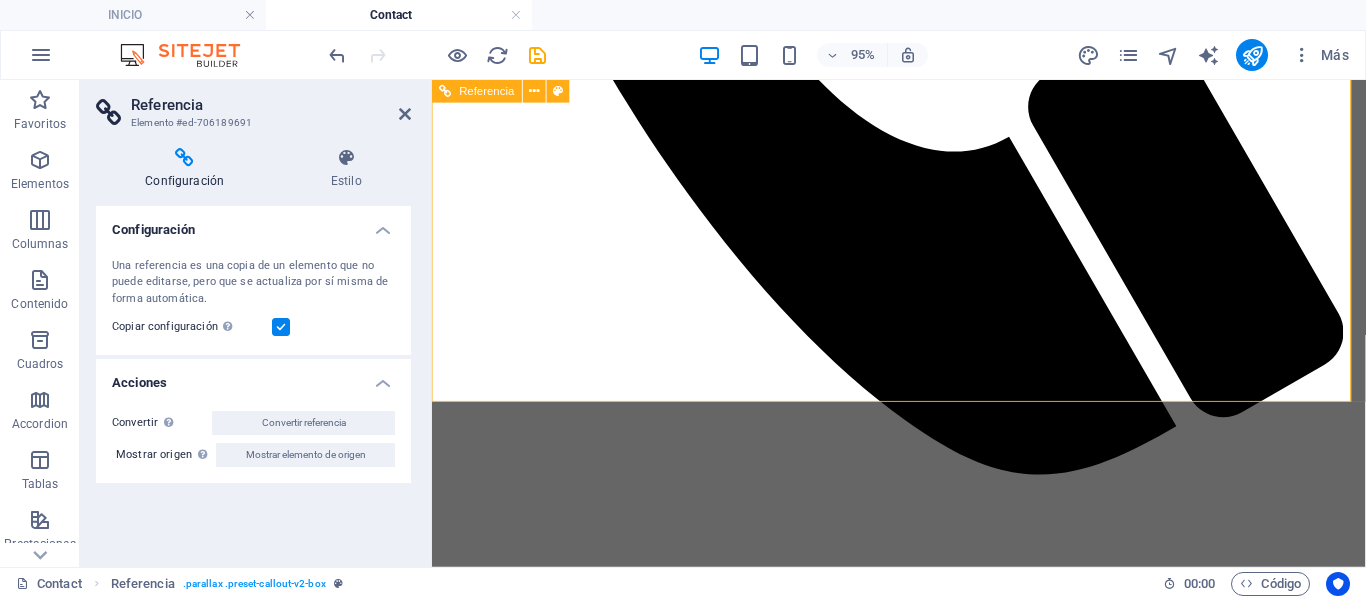 click on "Can’t find what you’re looking for?" at bounding box center (923, 1827) 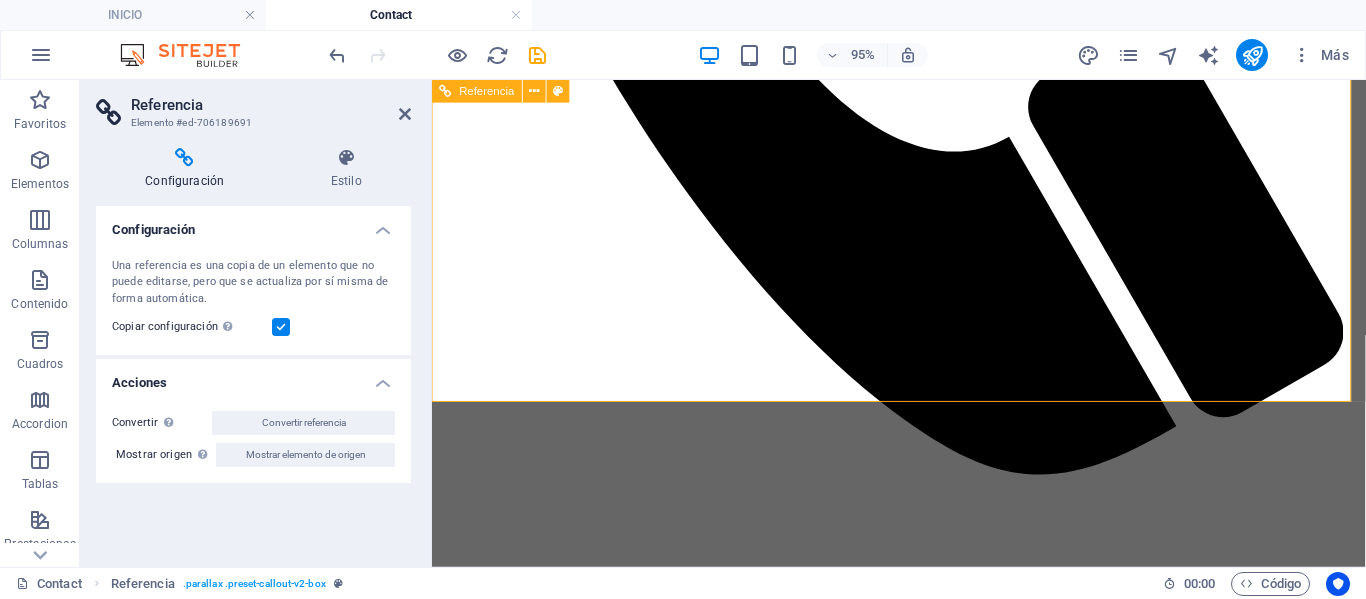 click on "Can’t find what you’re looking for?" at bounding box center (923, 1827) 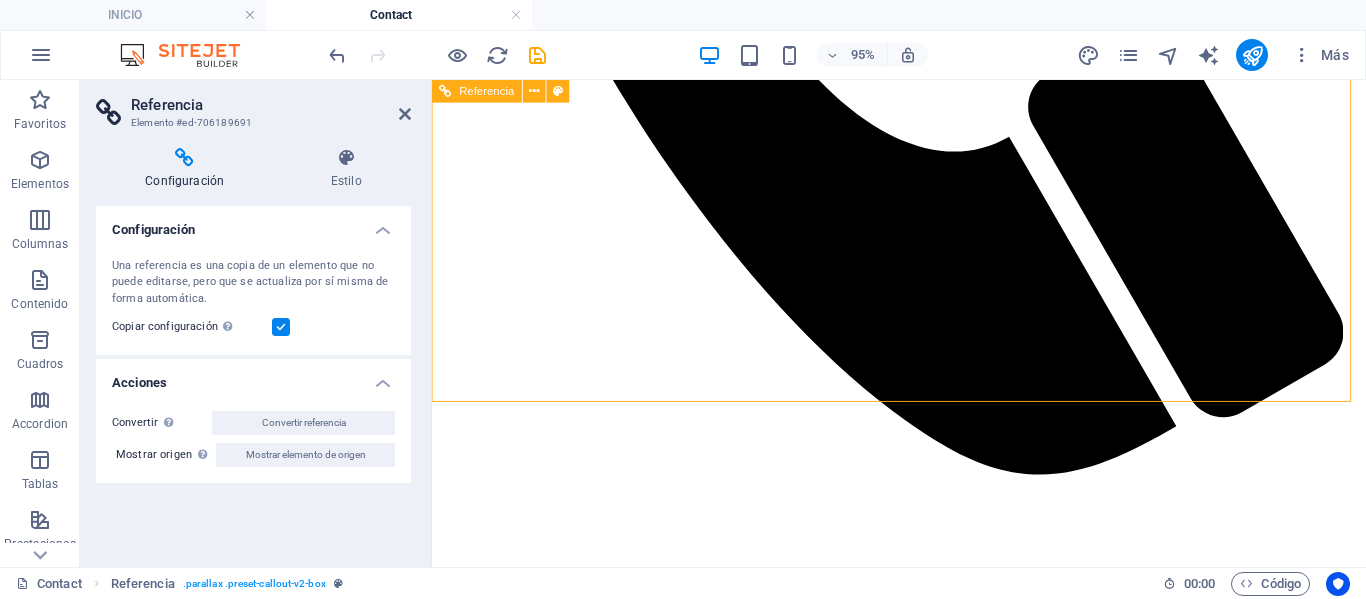 click on "Can’t find what you’re looking for?" at bounding box center (923, 1827) 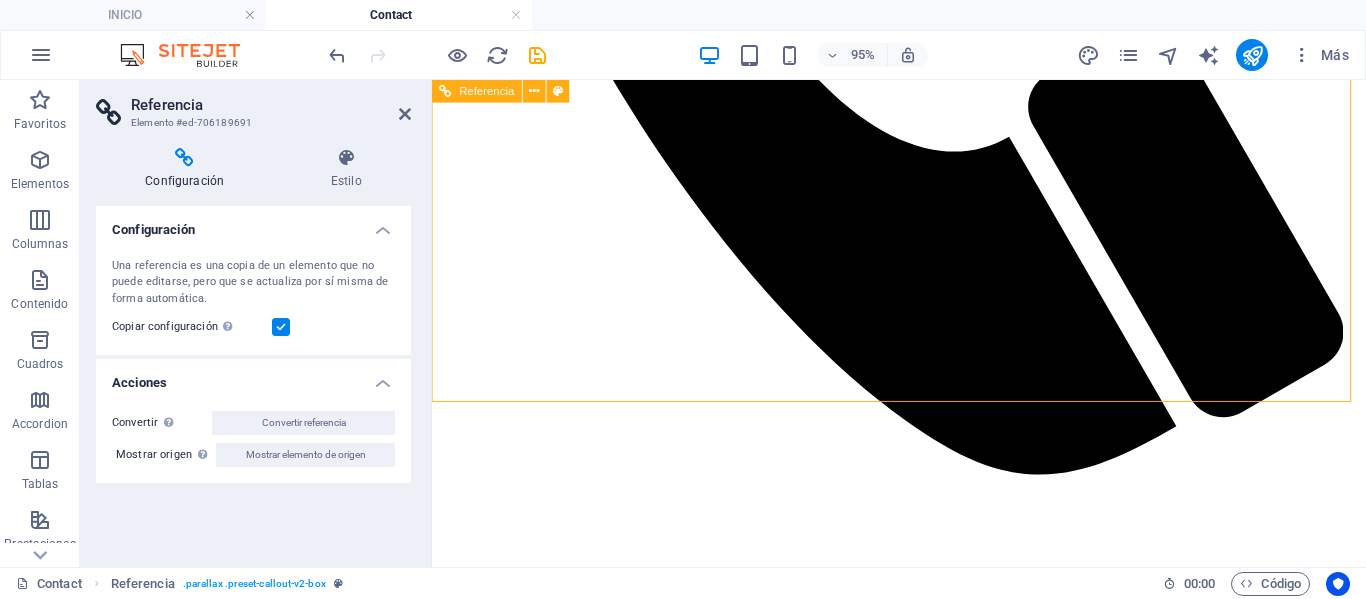 click on "Can’t find what you’re looking for?" at bounding box center [923, 1827] 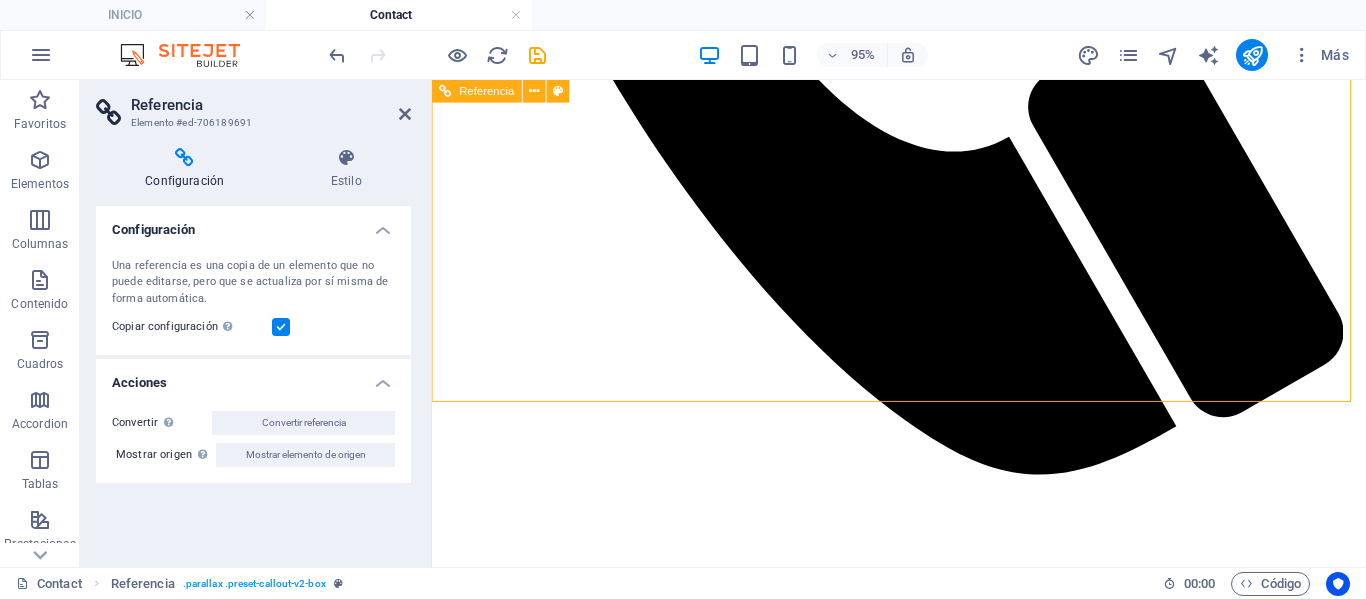click on "Can’t find what you’re looking for?" at bounding box center [923, 1827] 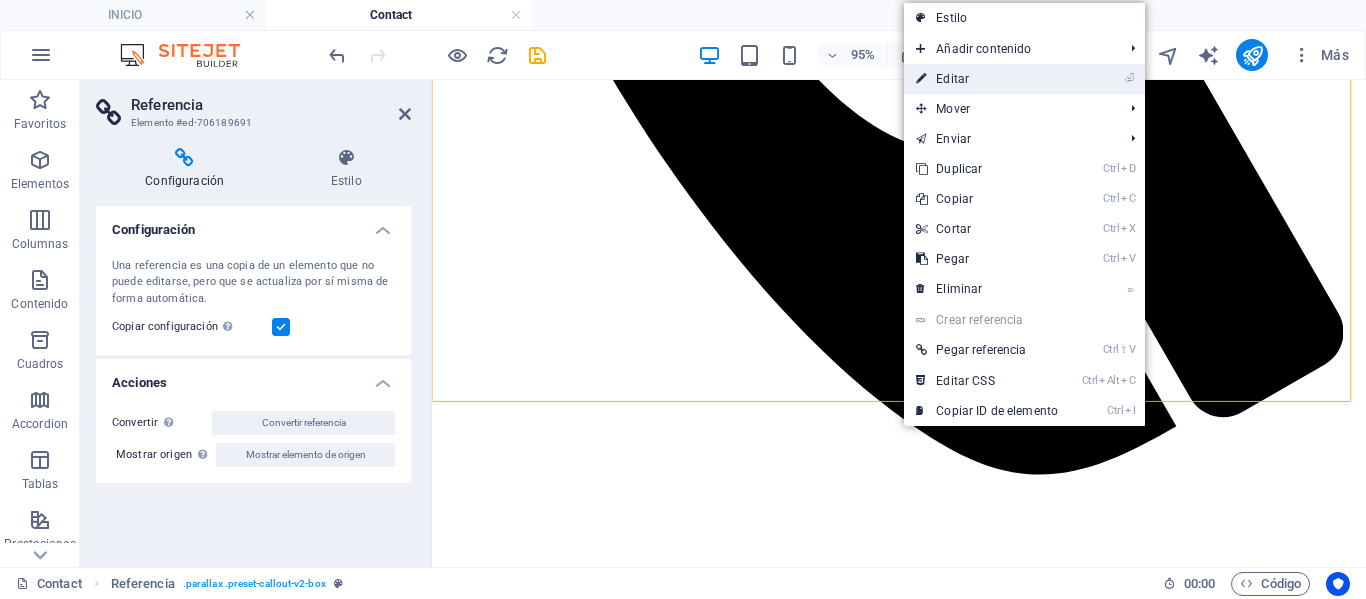 click on "⏎  Editar" at bounding box center (987, 79) 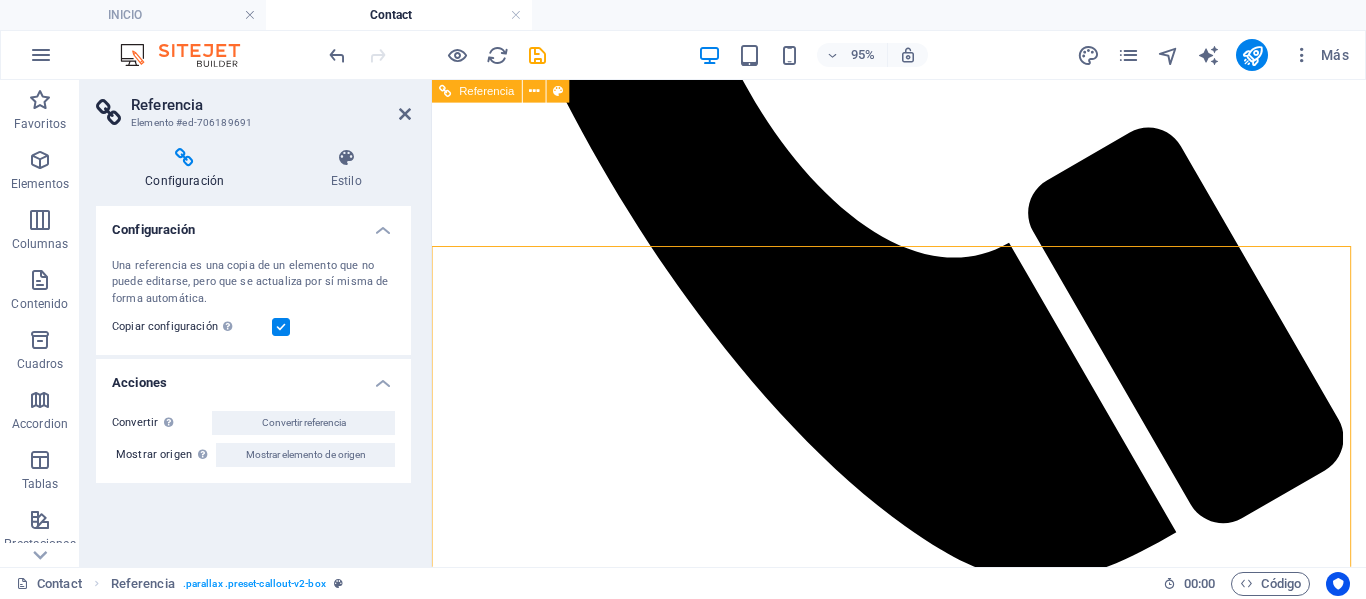 scroll, scrollTop: 780, scrollLeft: 0, axis: vertical 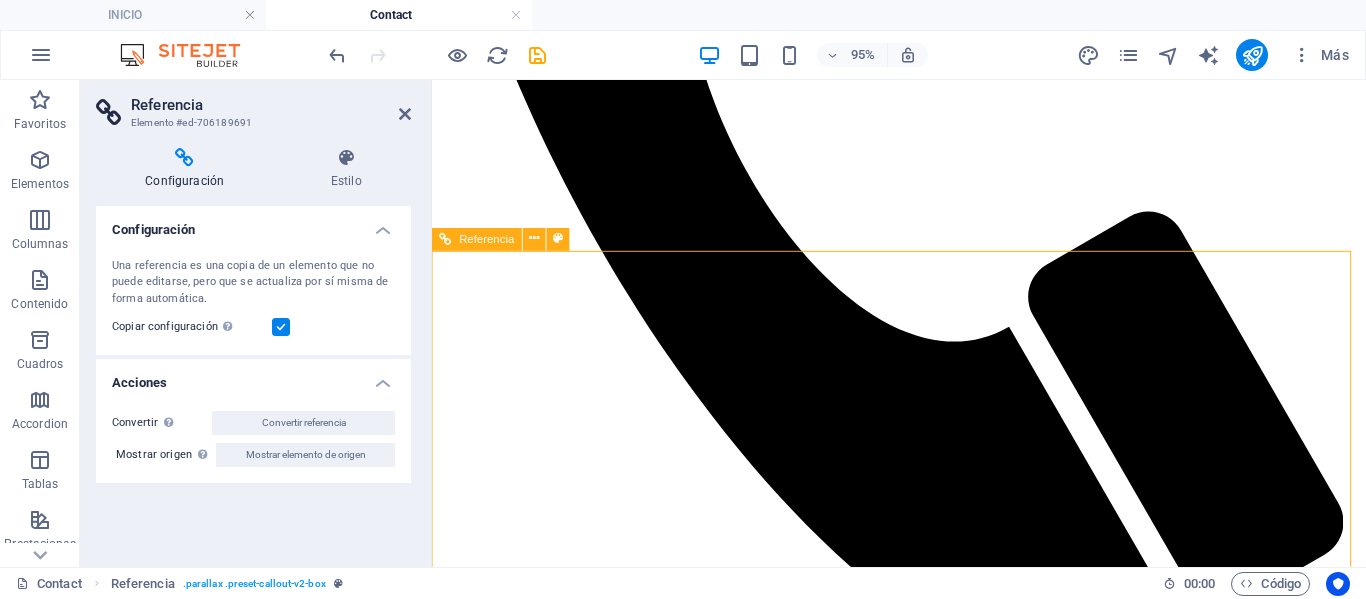 click on "Can’t find what you’re looking for?" at bounding box center [923, 2027] 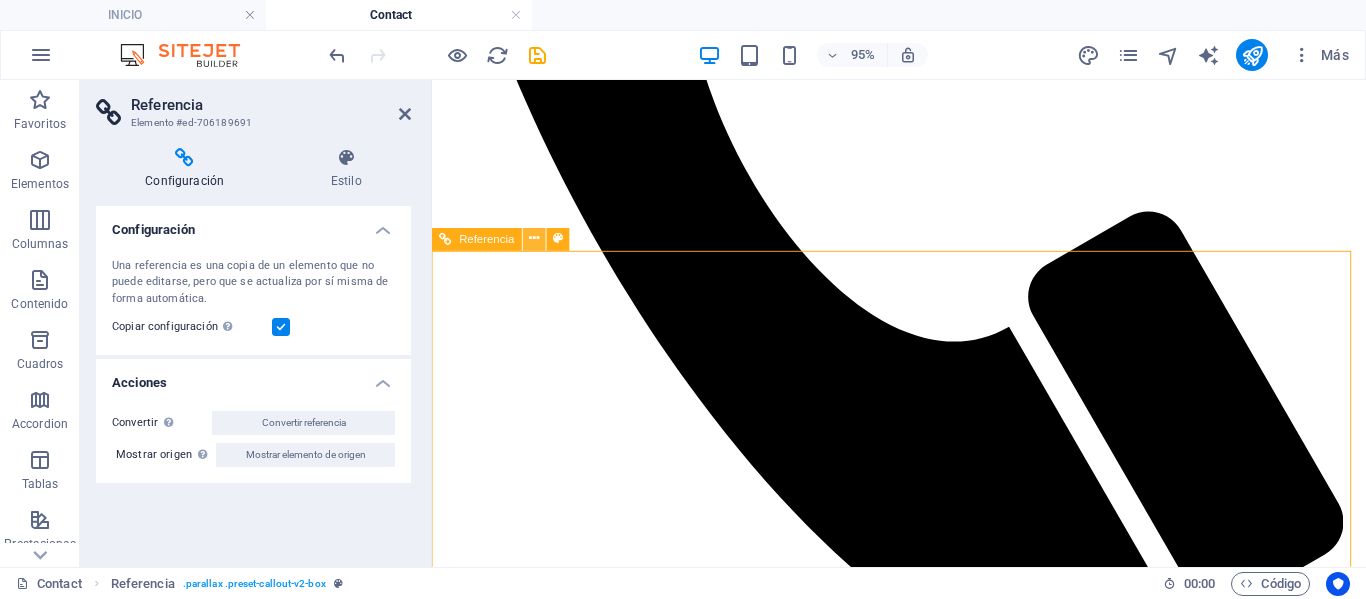 click at bounding box center [534, 239] 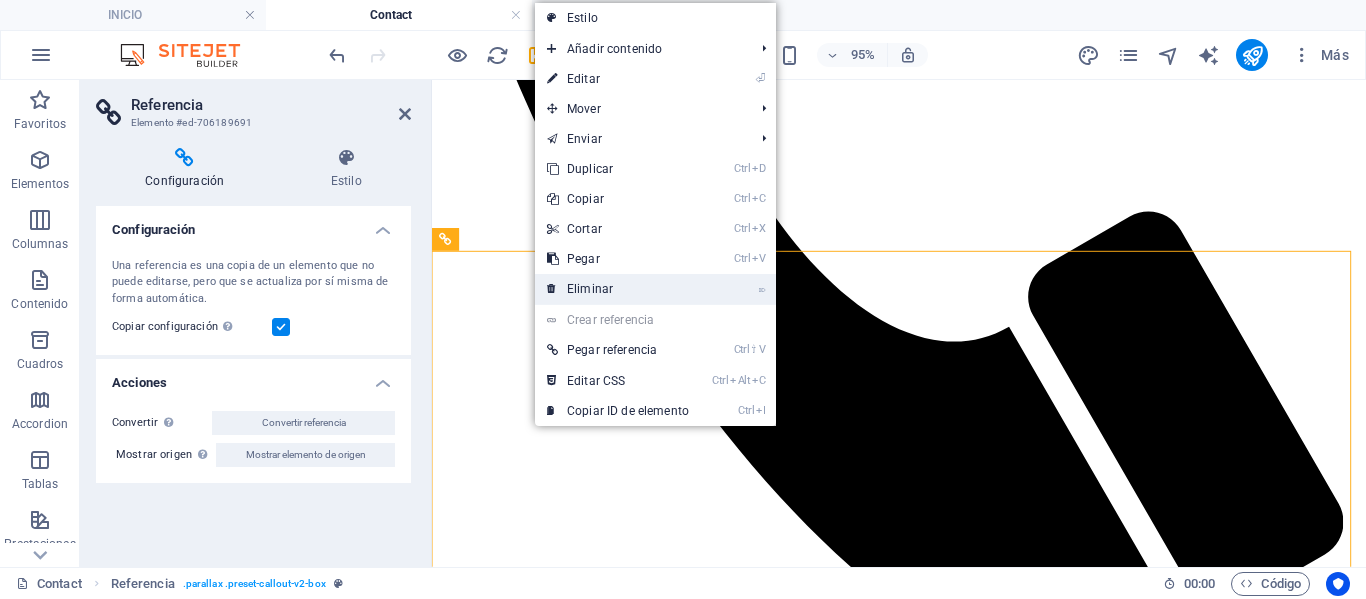 click on "⌦  Eliminar" at bounding box center [618, 289] 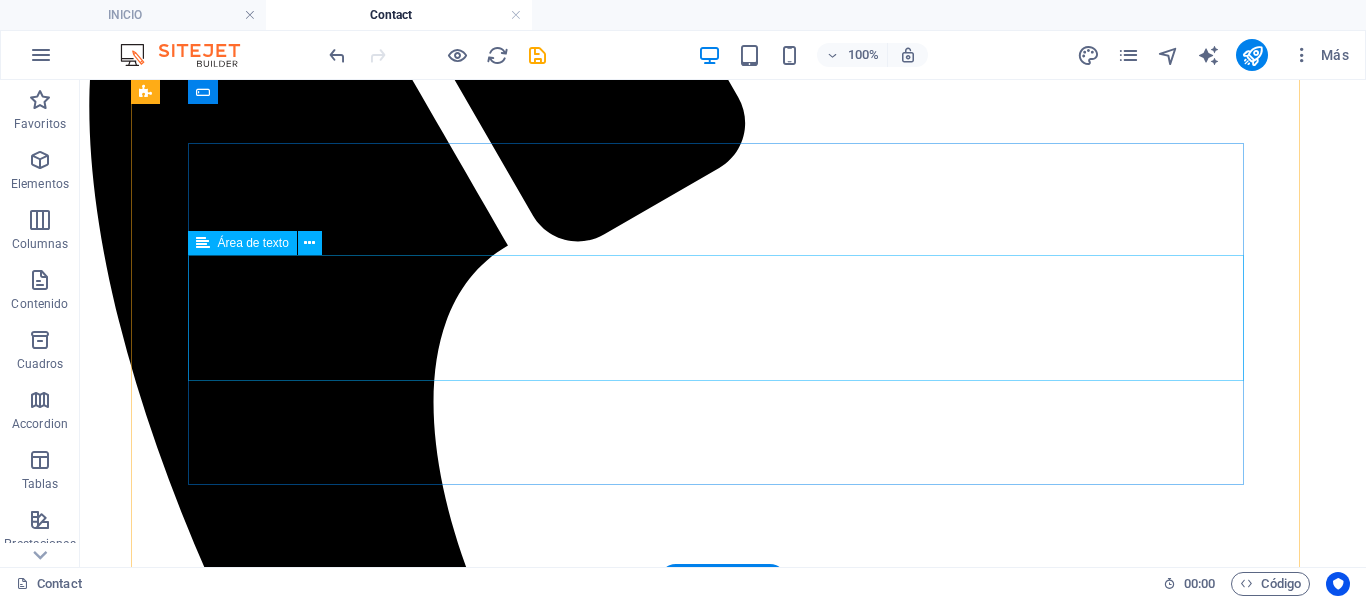 scroll, scrollTop: 400, scrollLeft: 0, axis: vertical 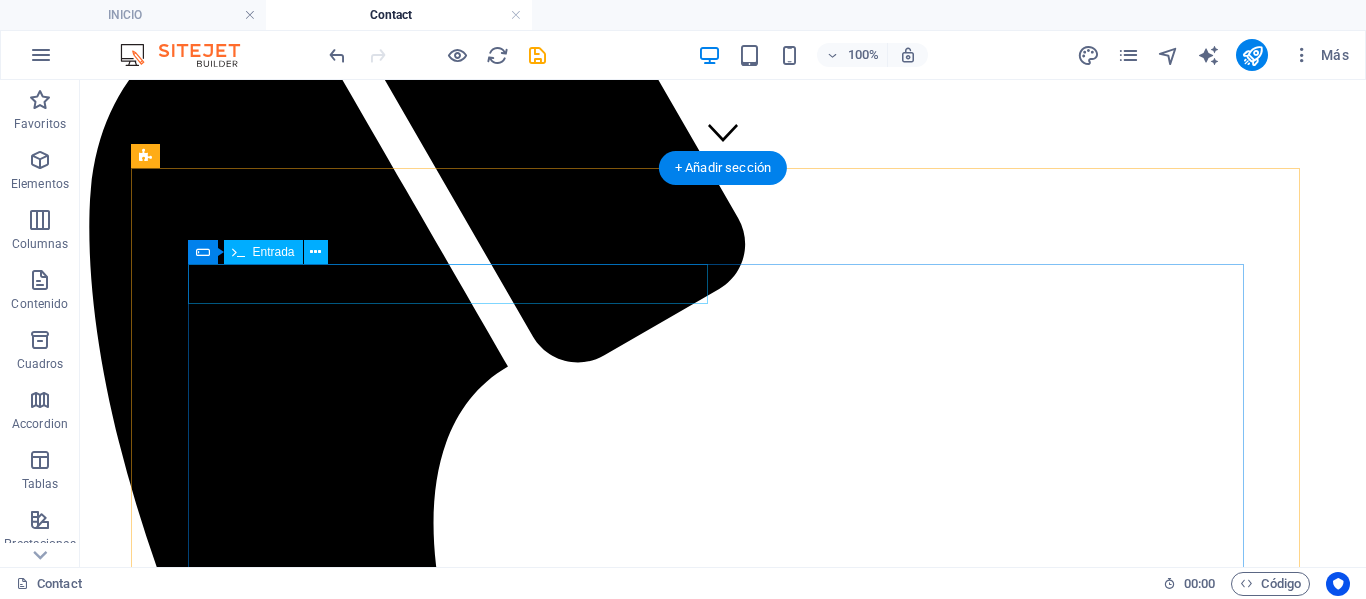 click at bounding box center (723, 1986) 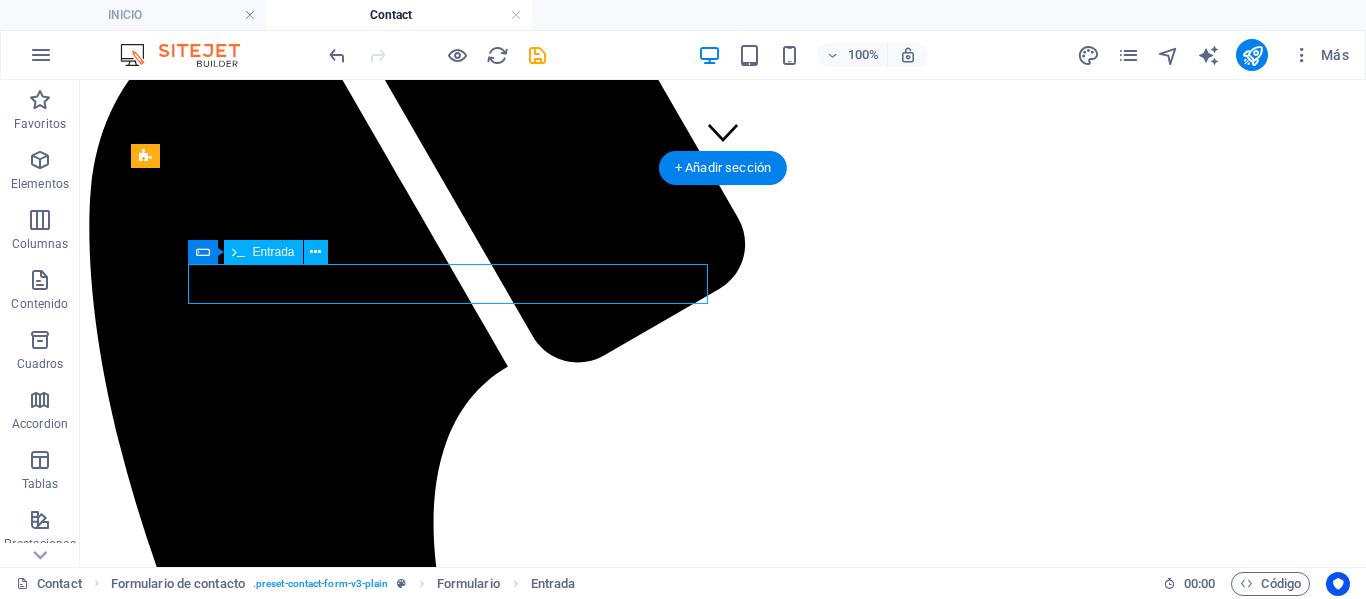 click at bounding box center [723, 1986] 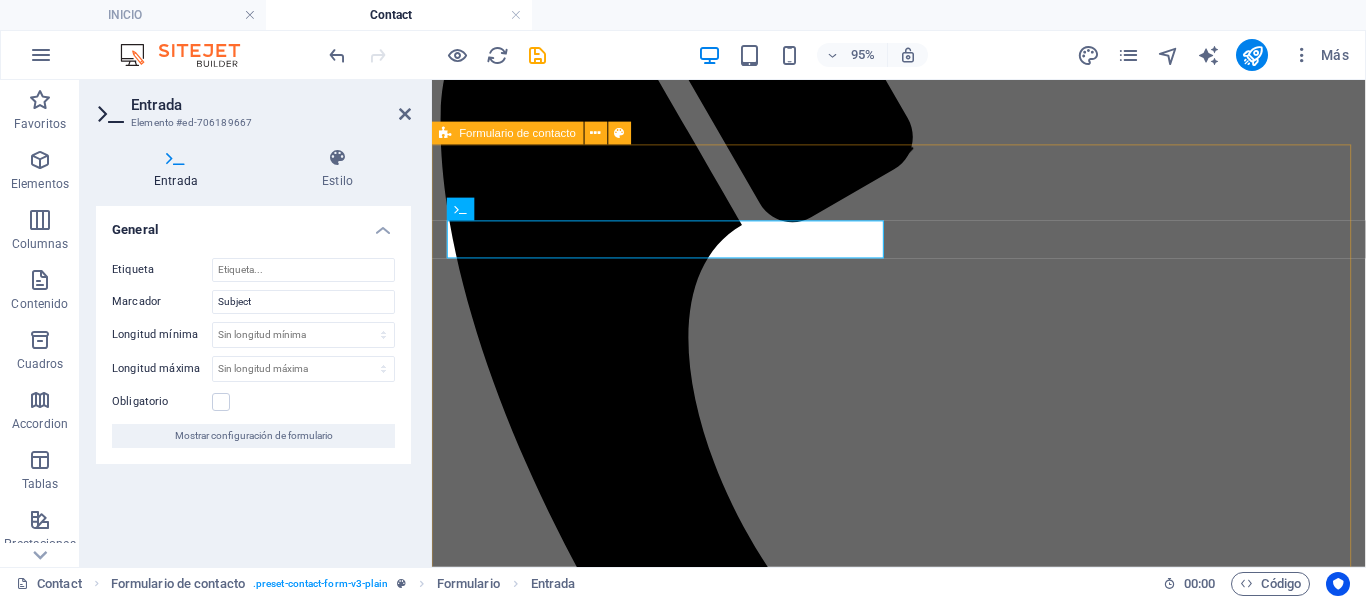 drag, startPoint x: 505, startPoint y: 244, endPoint x: 434, endPoint y: 241, distance: 71.063354 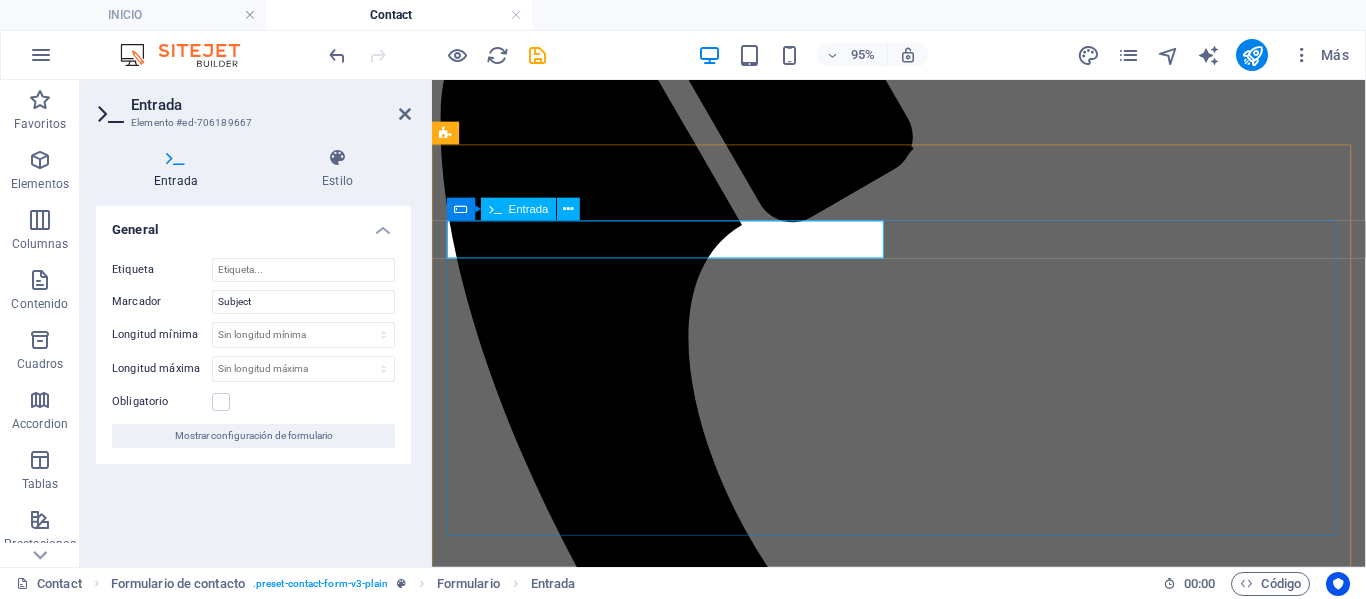 click at bounding box center [528, 1584] 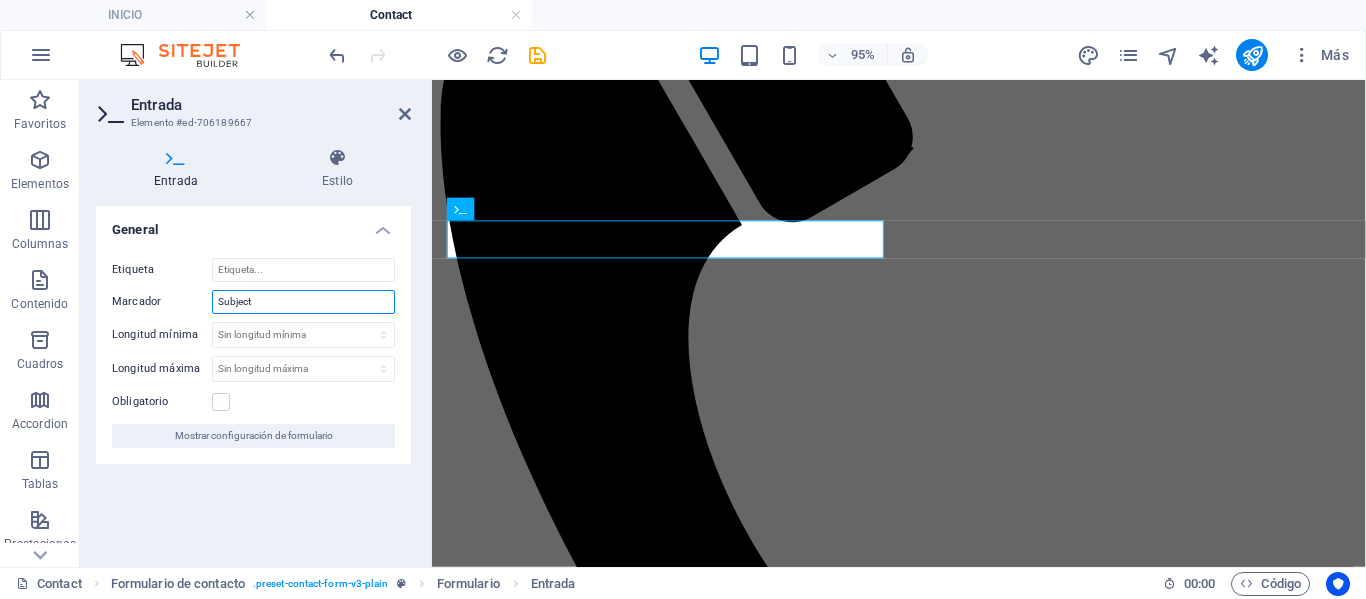 click on "Subject" at bounding box center (303, 302) 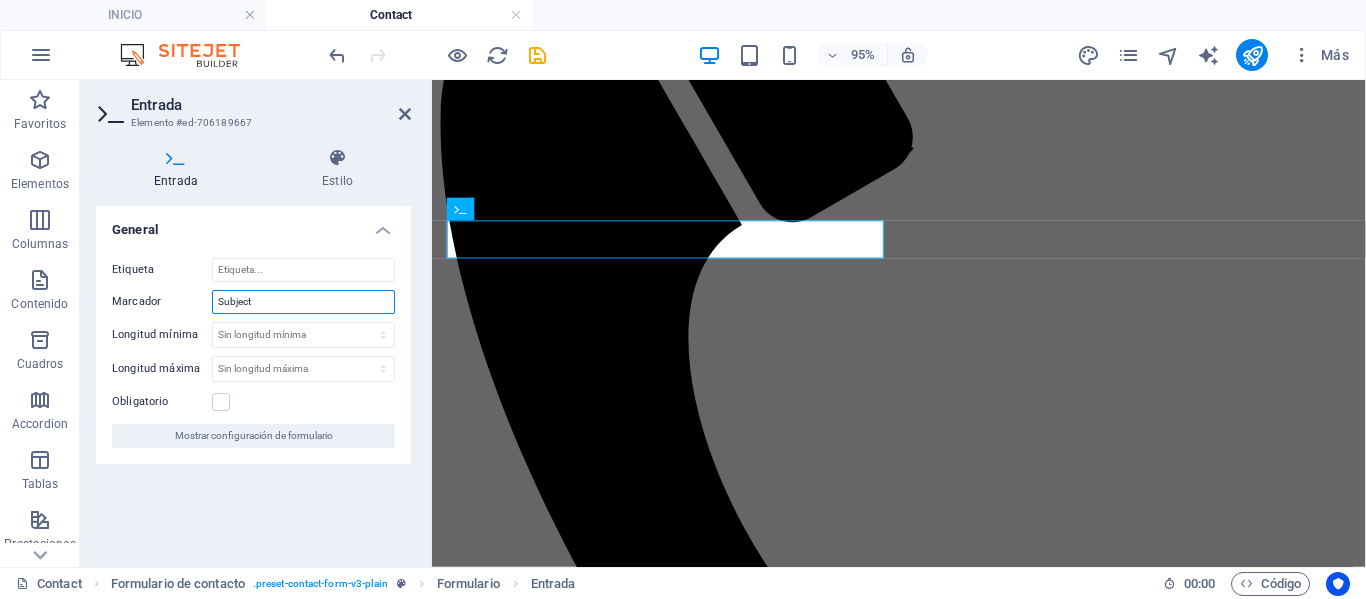 click on "Subject" at bounding box center [303, 302] 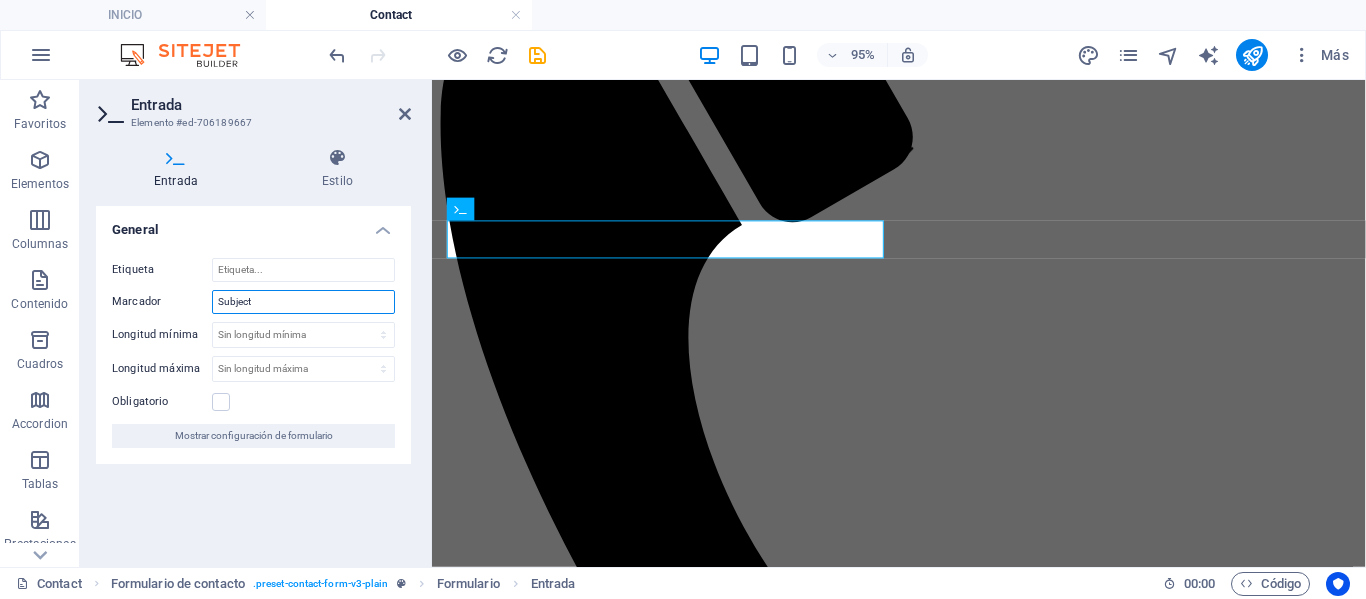 drag, startPoint x: 314, startPoint y: 304, endPoint x: 118, endPoint y: 281, distance: 197.34488 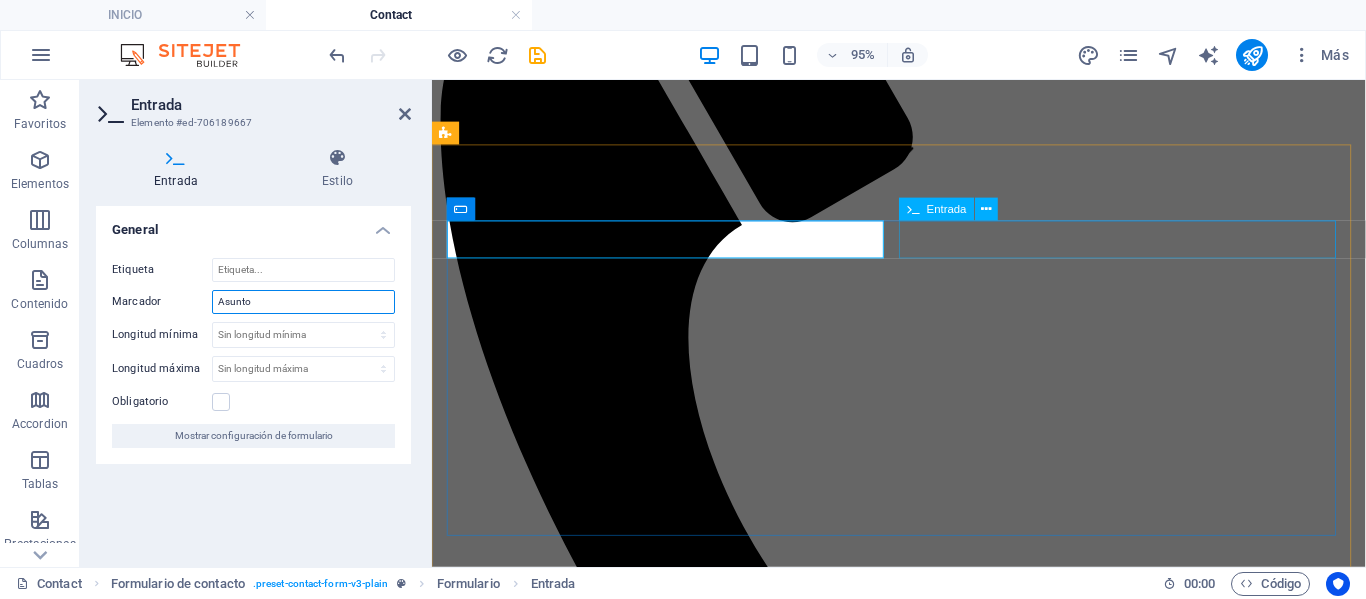 type on "Asunto" 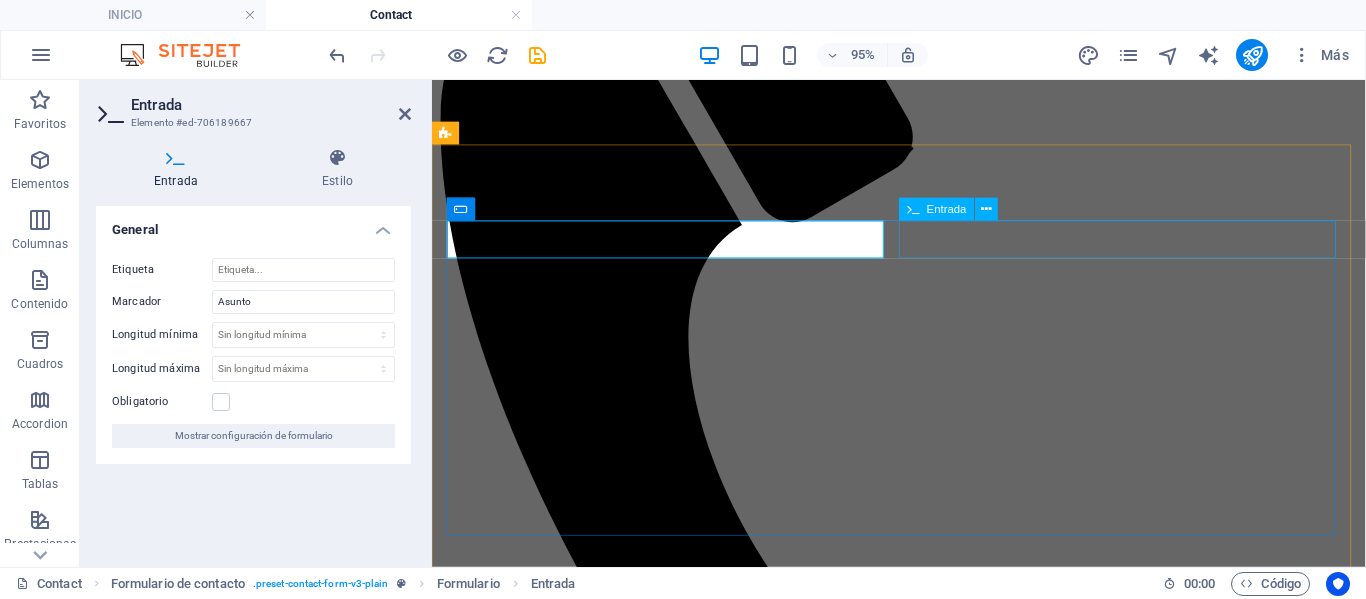 click at bounding box center (923, 1605) 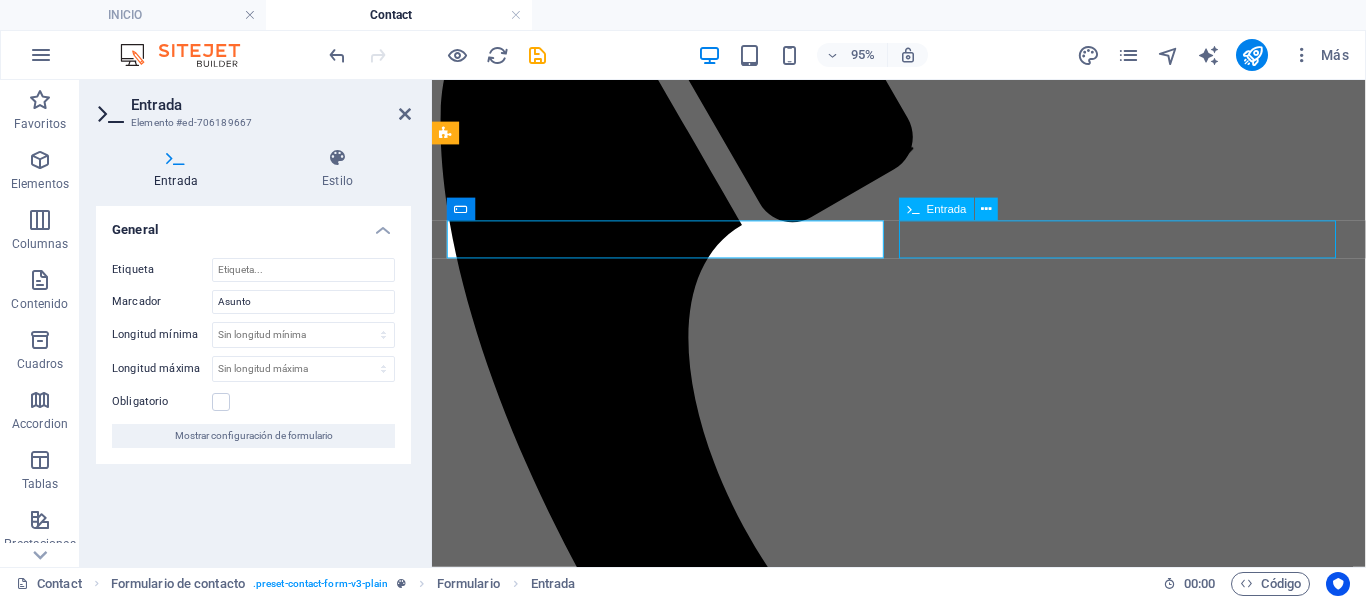 click at bounding box center (923, 1605) 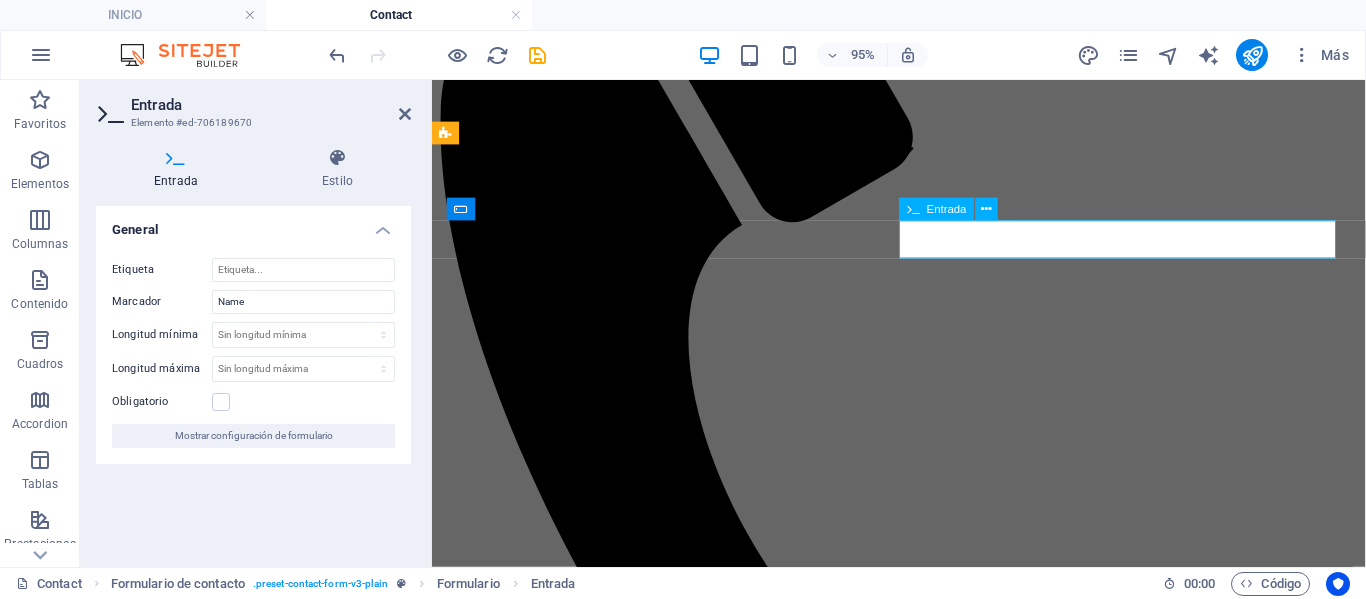 click at bounding box center [528, 1605] 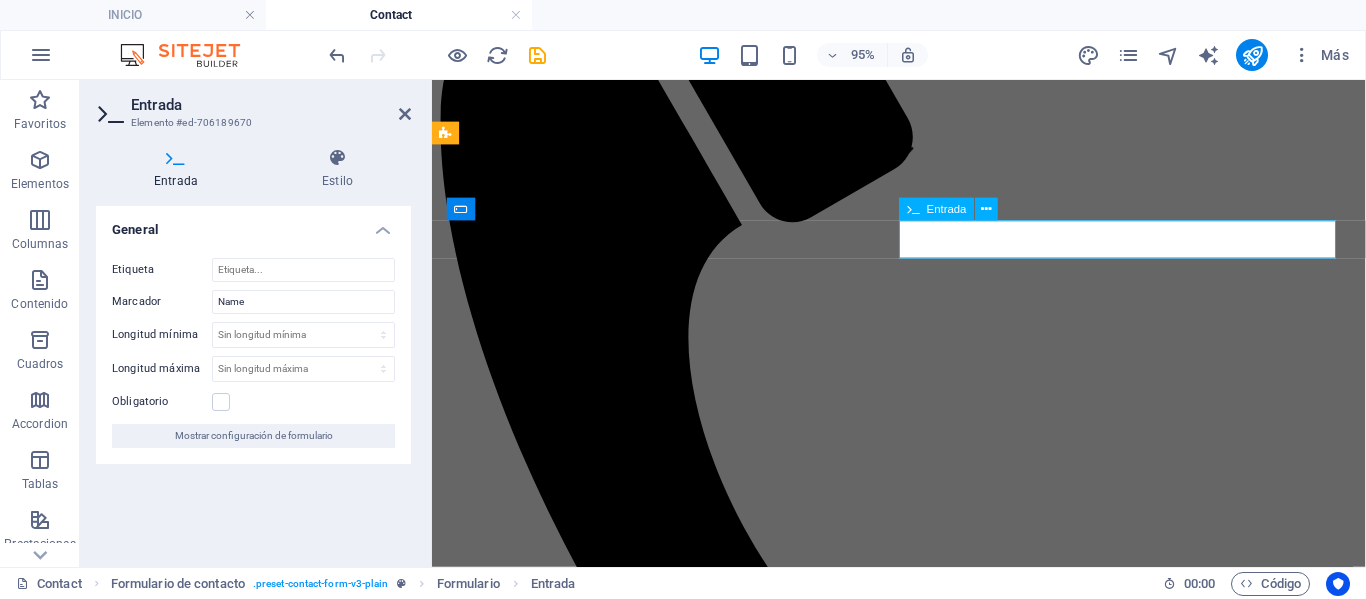drag, startPoint x: 966, startPoint y: 248, endPoint x: 934, endPoint y: 246, distance: 32.06244 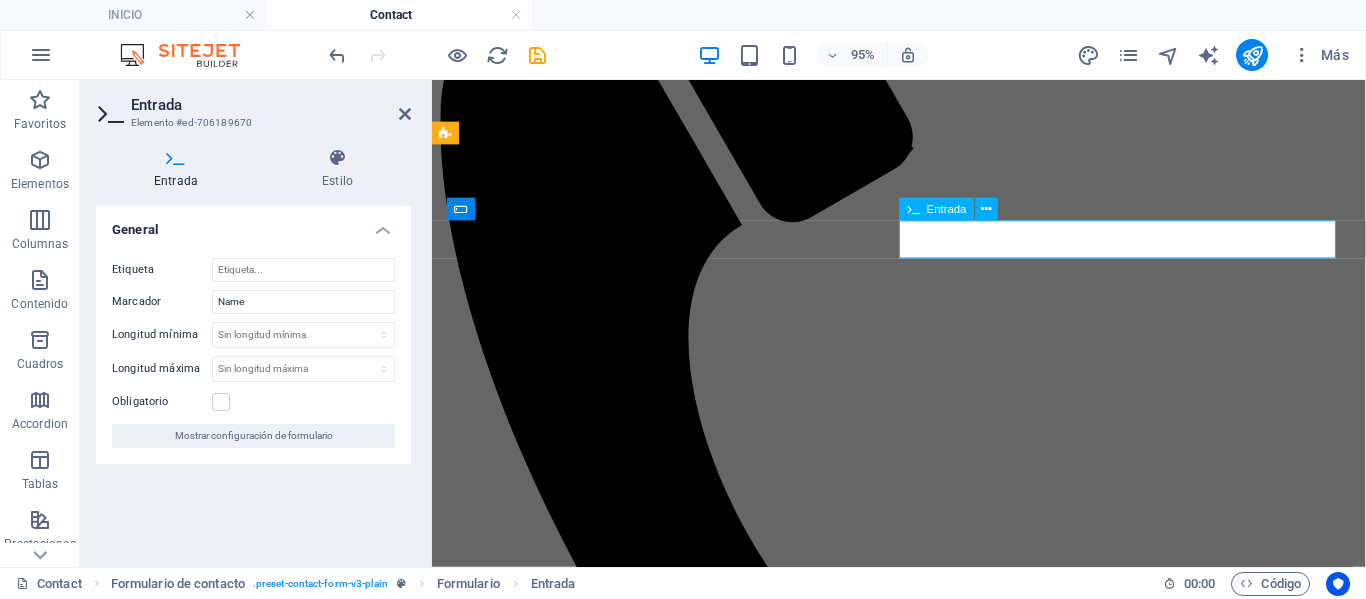 click at bounding box center [528, 1605] 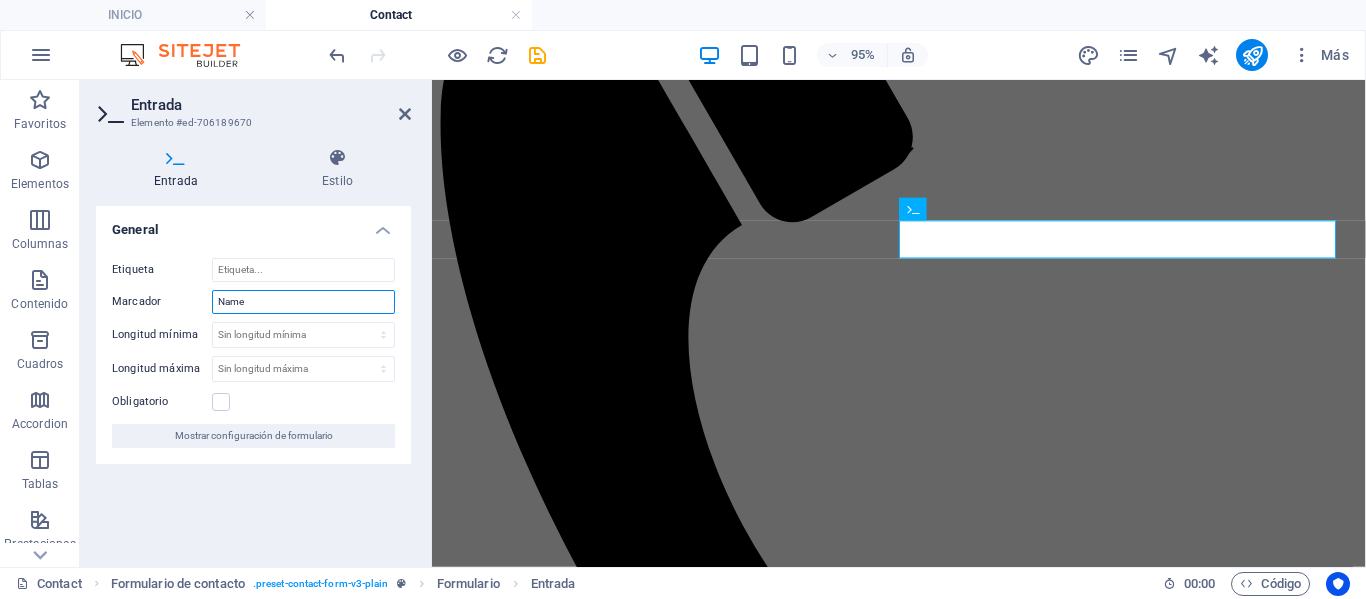click on "Name" at bounding box center [303, 302] 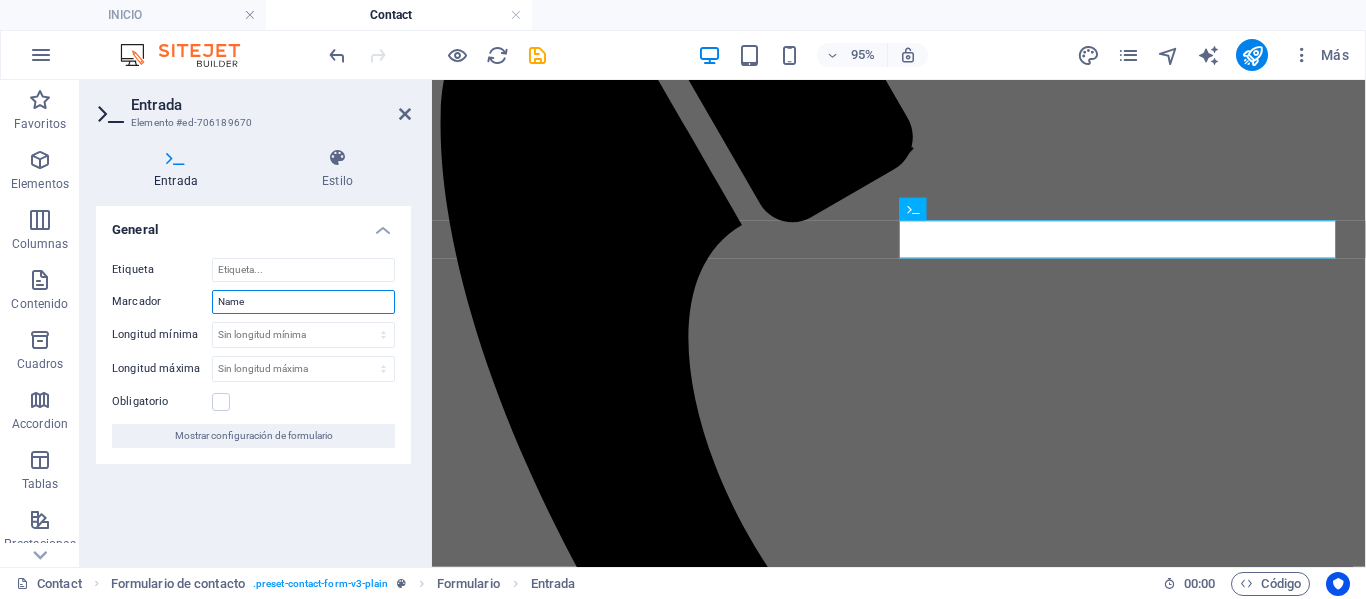 drag, startPoint x: 297, startPoint y: 301, endPoint x: 88, endPoint y: 287, distance: 209.46837 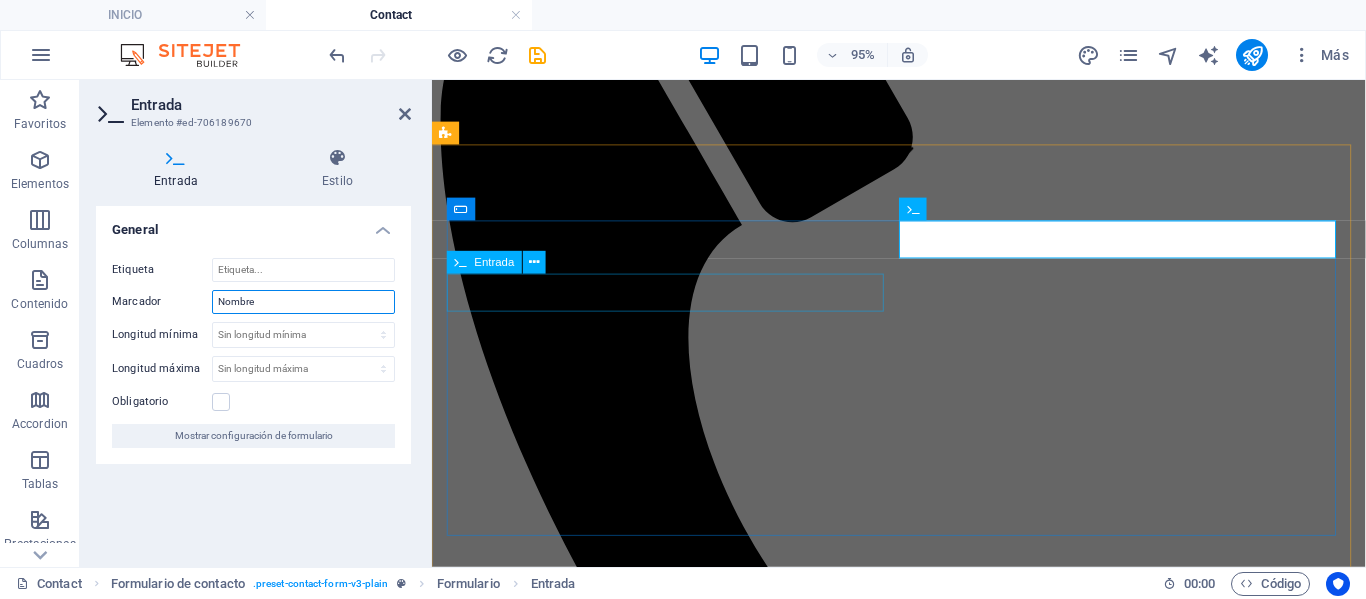 type on "Nombre" 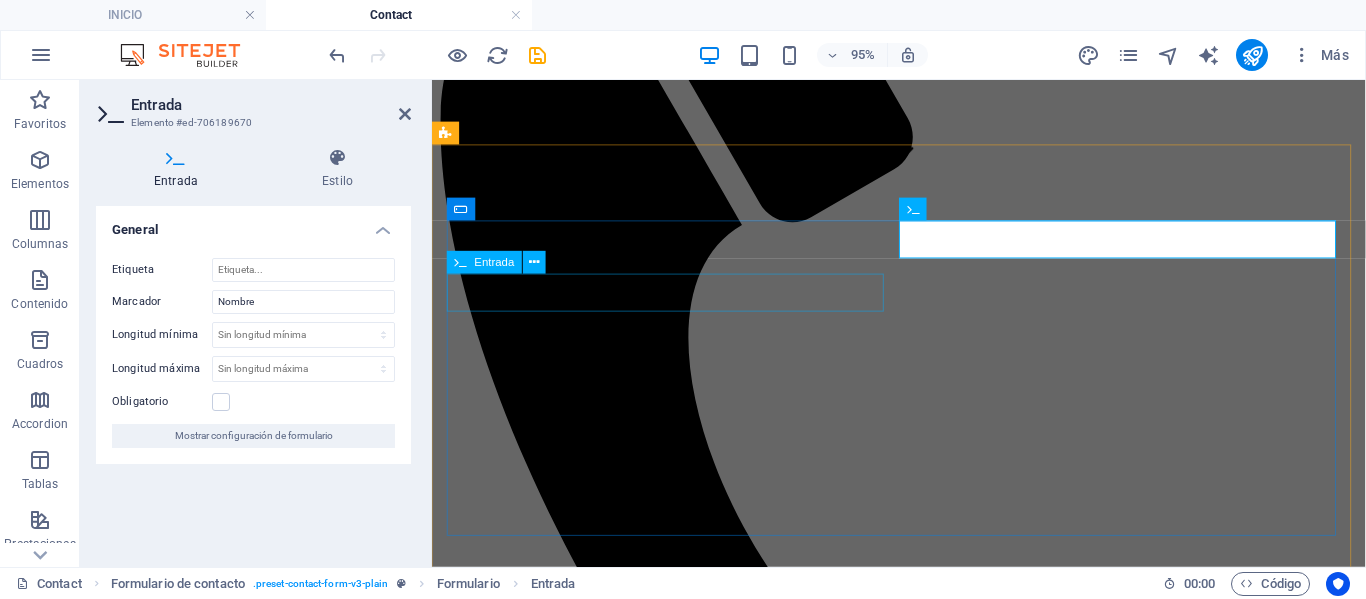 click at bounding box center (923, 1626) 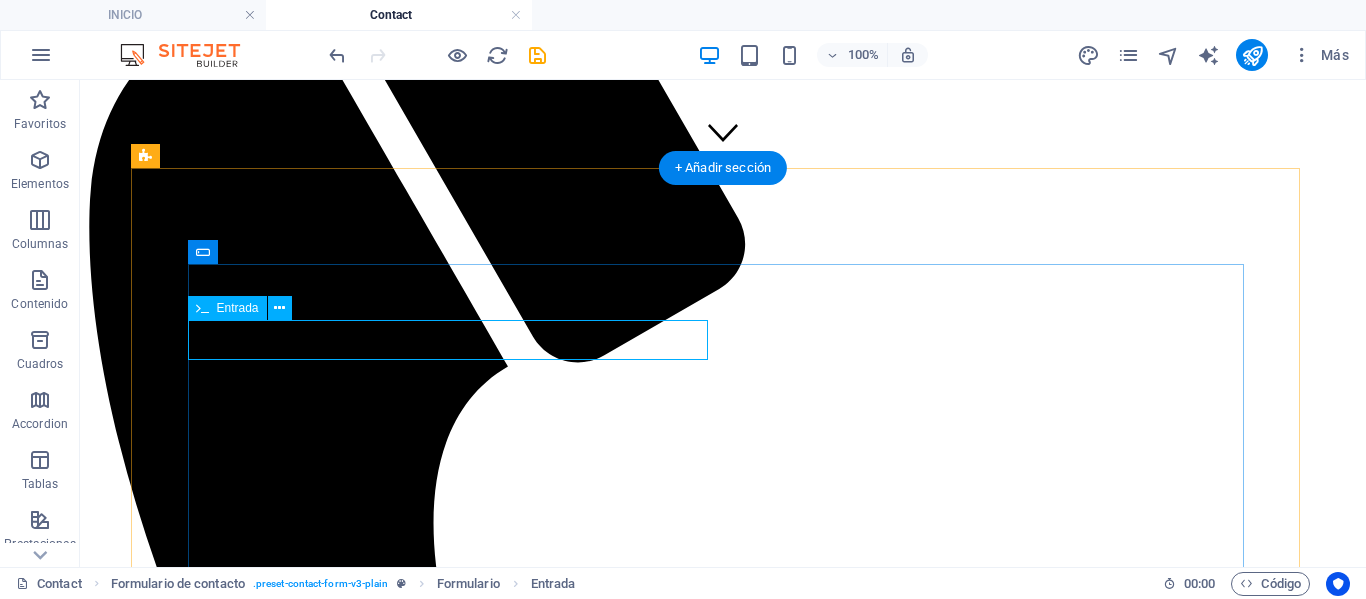 click at bounding box center (723, 2028) 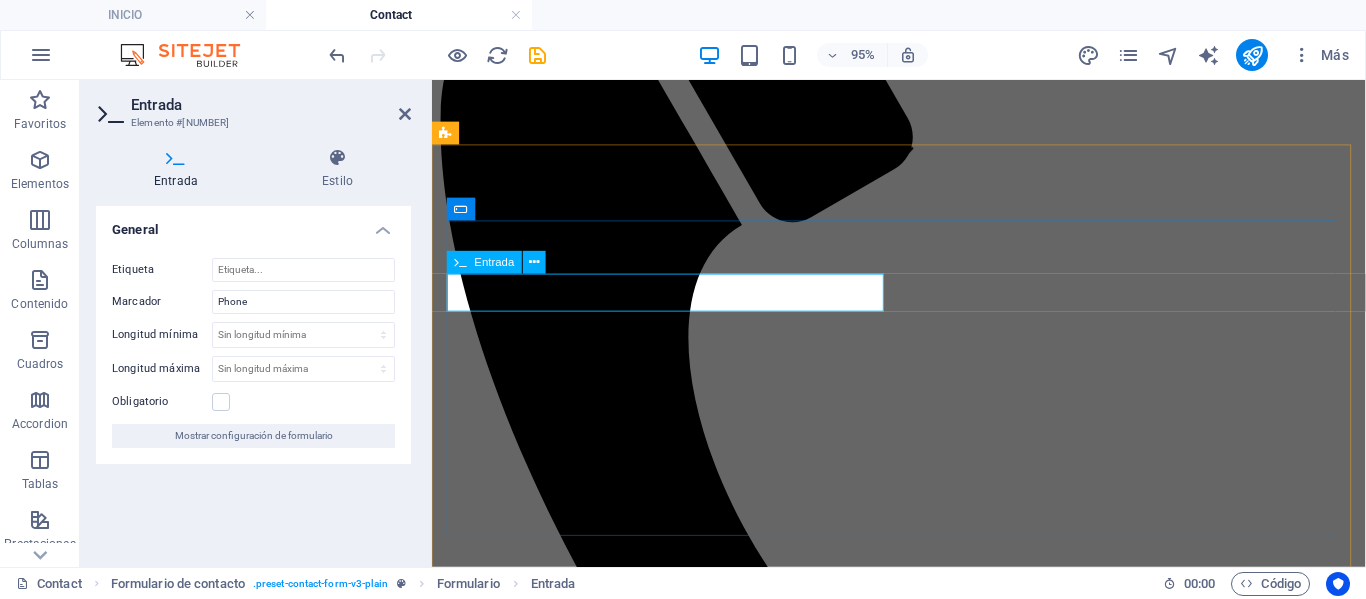 click at bounding box center (528, 1626) 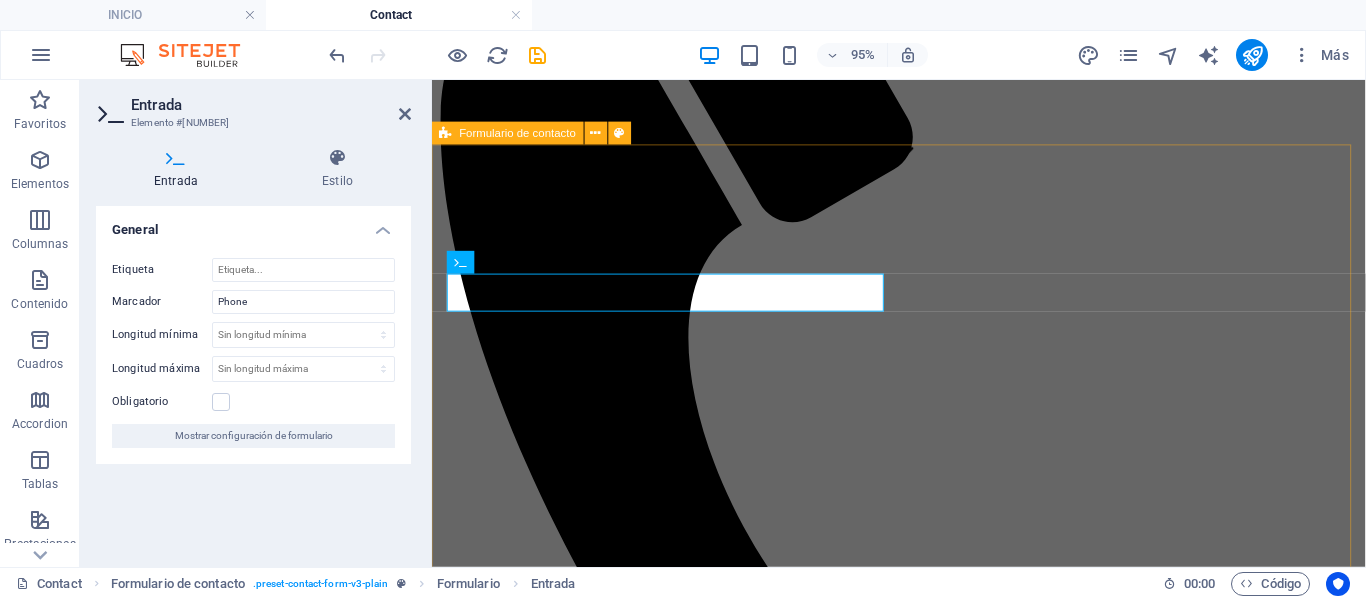 drag, startPoint x: 464, startPoint y: 302, endPoint x: 439, endPoint y: 301, distance: 25.019993 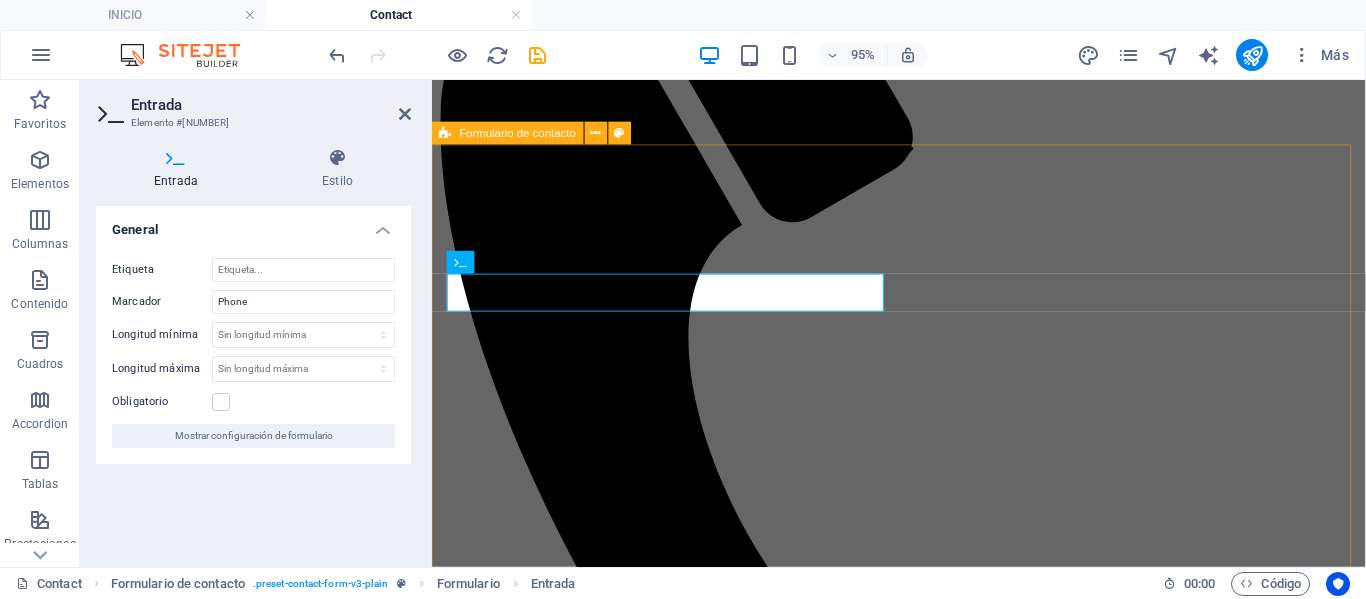 click on "I have read and understand the privacy policy. ¿Ilegible? Cargar nuevo Submit" at bounding box center [923, 1752] 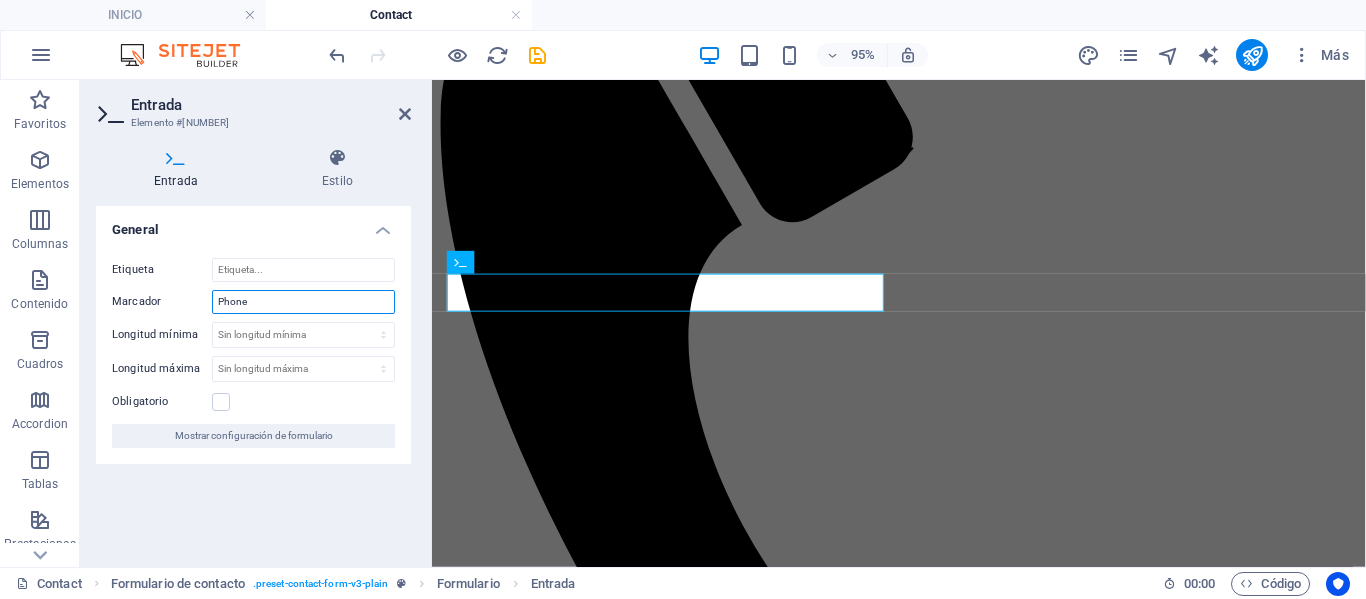 drag, startPoint x: 311, startPoint y: 298, endPoint x: 174, endPoint y: 293, distance: 137.09122 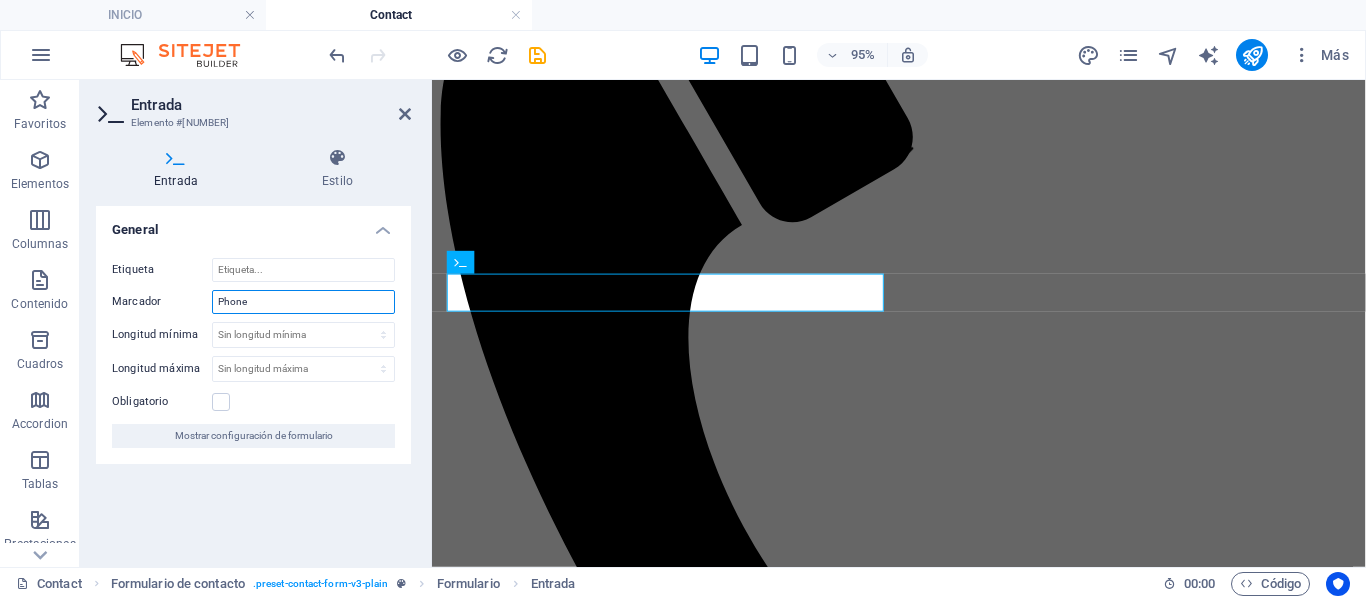 click on "Marcador Phone" at bounding box center (253, 302) 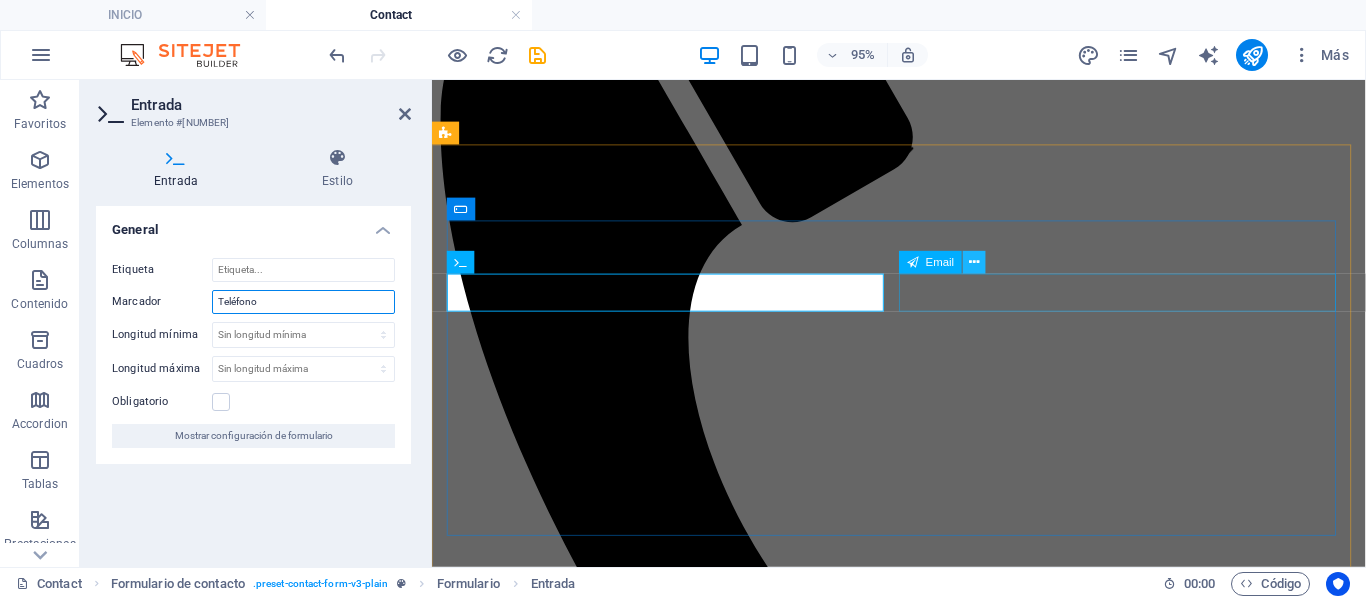 type on "Teléfono" 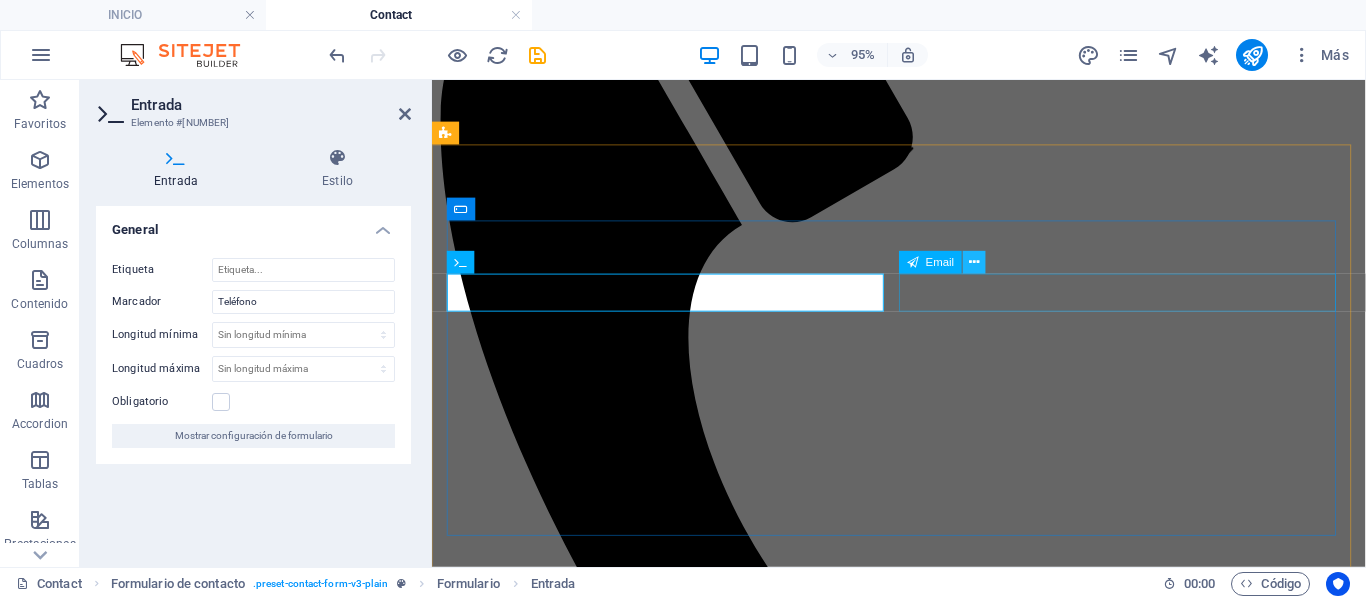 click at bounding box center [974, 262] 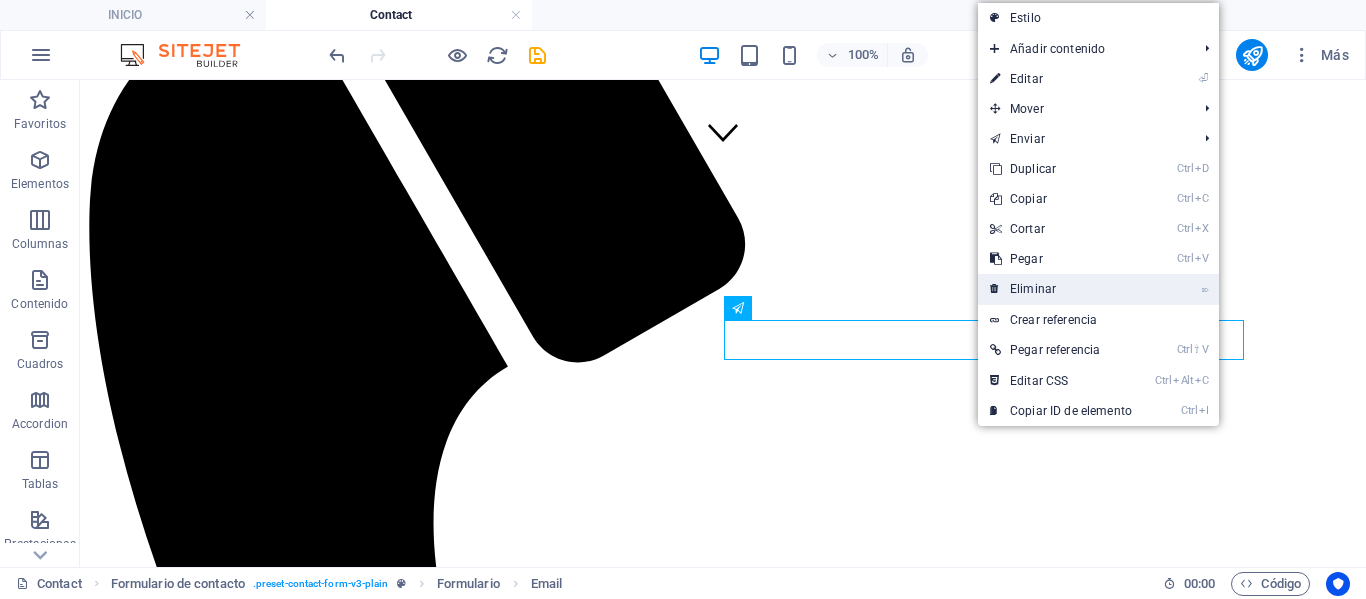 click on "⌦  Eliminar" at bounding box center (1061, 289) 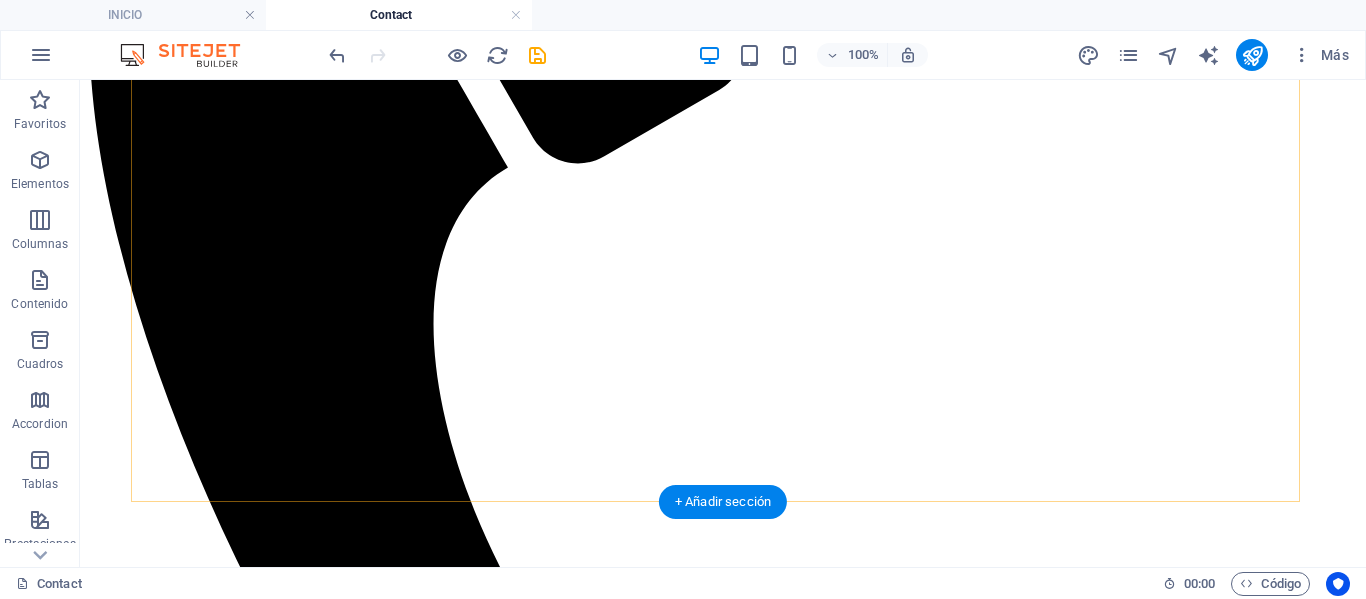 scroll, scrollTop: 600, scrollLeft: 0, axis: vertical 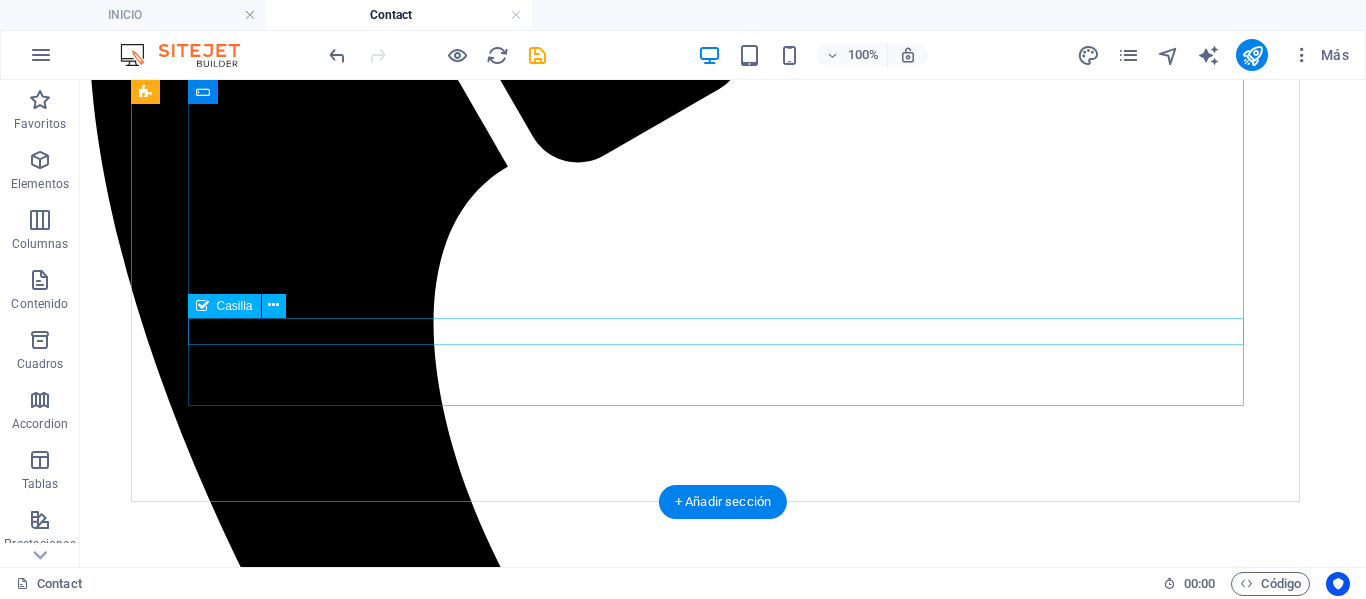 click on "I have read and understand the privacy policy." at bounding box center (723, 1964) 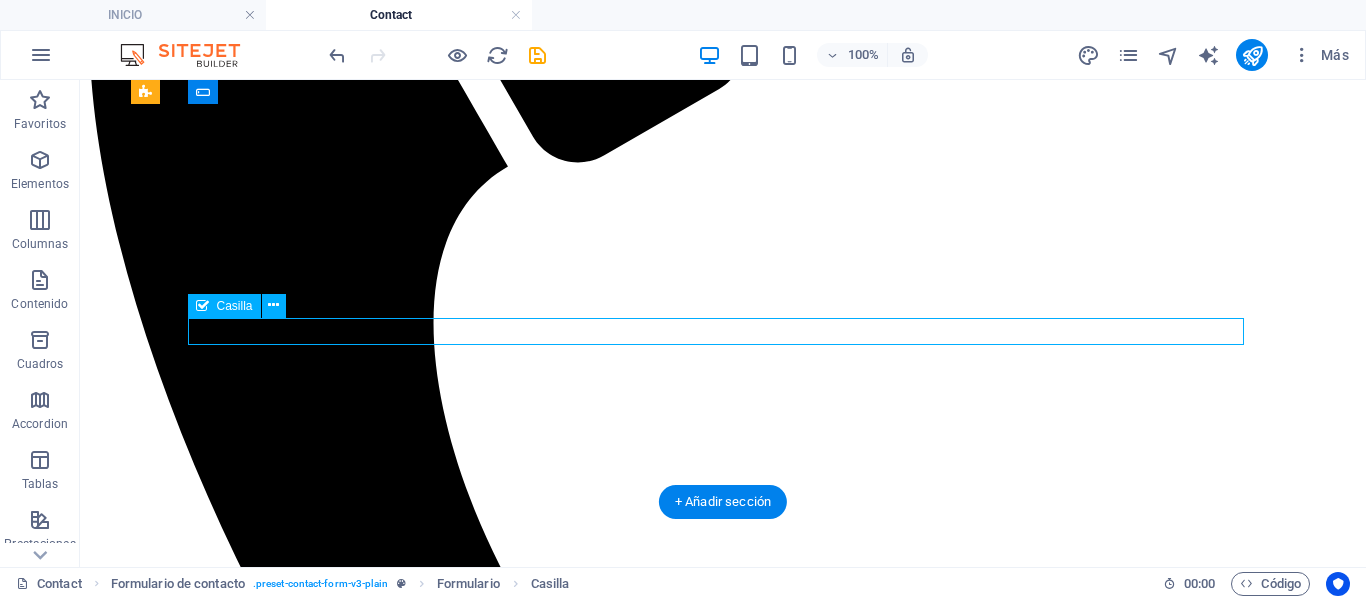 click on "I have read and understand the privacy policy." at bounding box center [723, 1964] 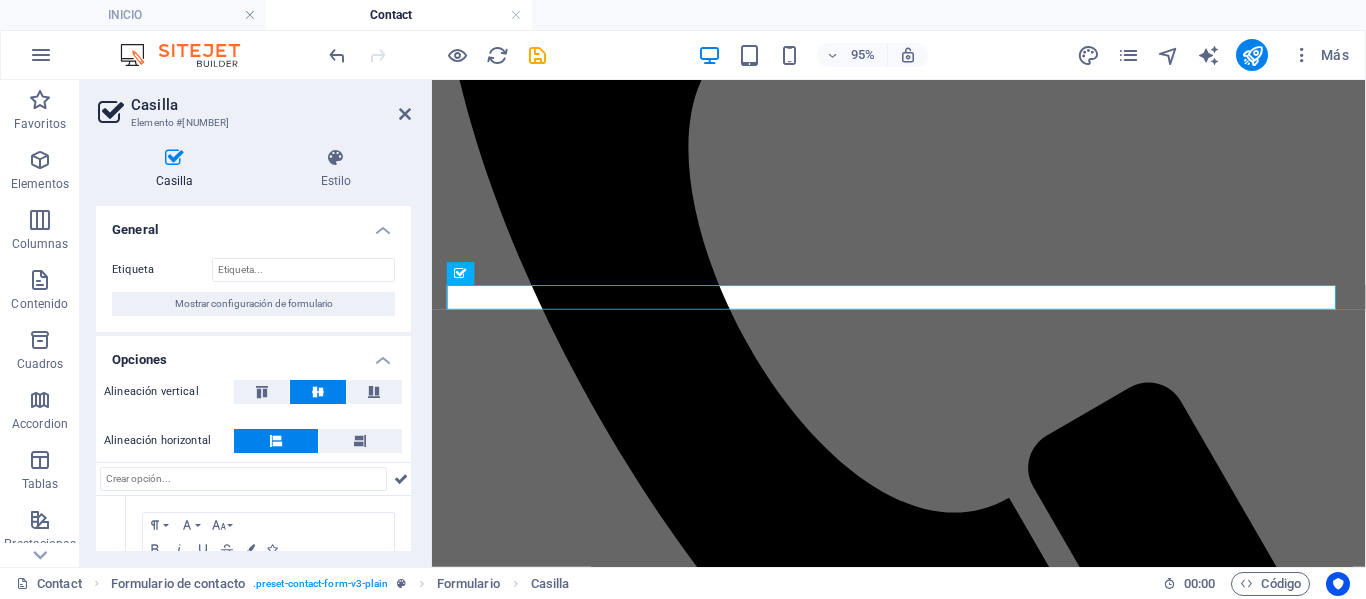 scroll, scrollTop: 580, scrollLeft: 0, axis: vertical 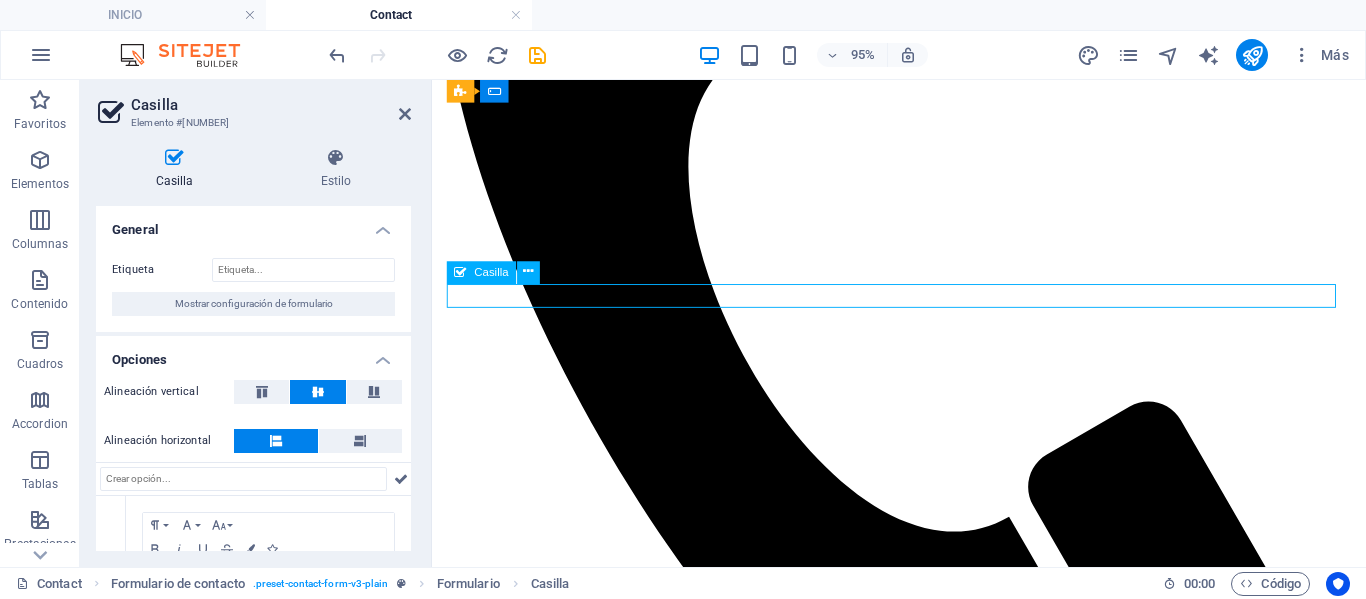 drag, startPoint x: 779, startPoint y: 308, endPoint x: 491, endPoint y: 309, distance: 288.00174 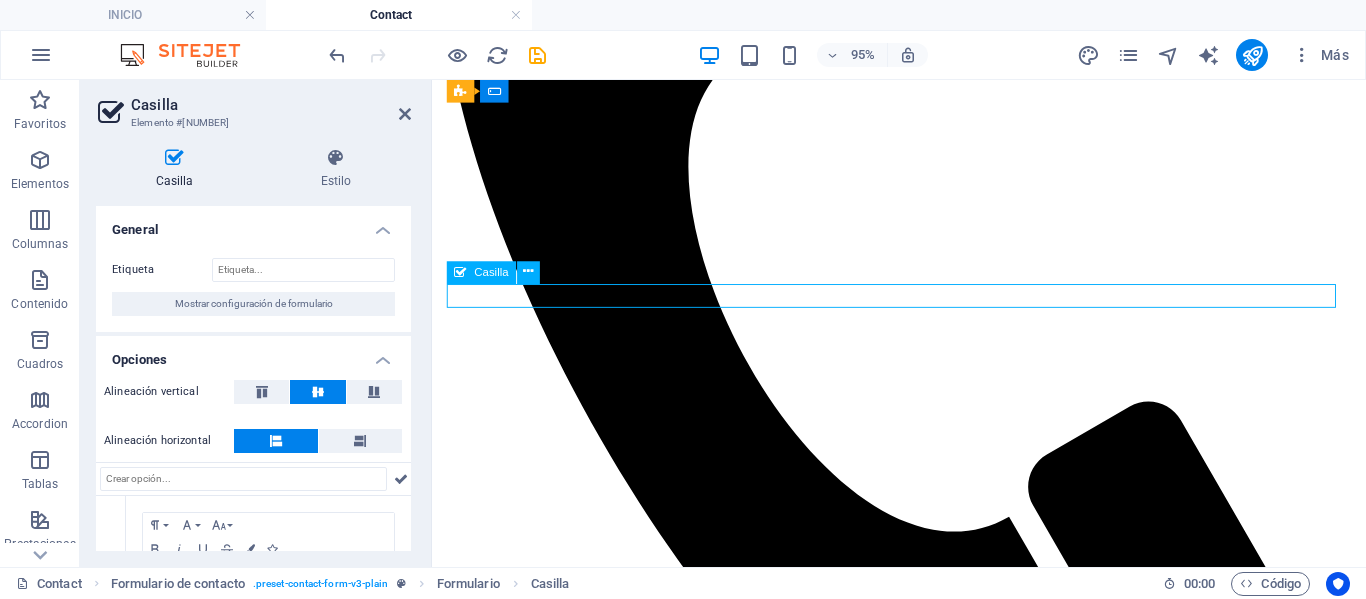 click on "I have read and understand the privacy policy." at bounding box center (923, 1582) 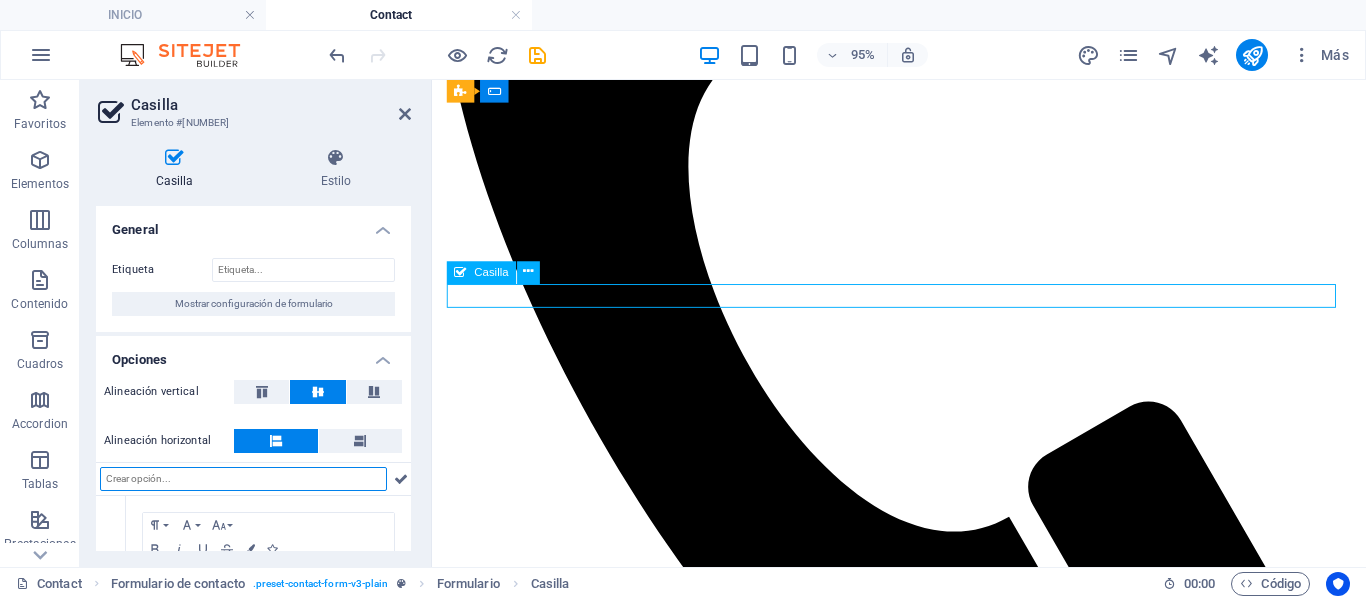 click on "I have read and understand the privacy policy." at bounding box center [923, 1582] 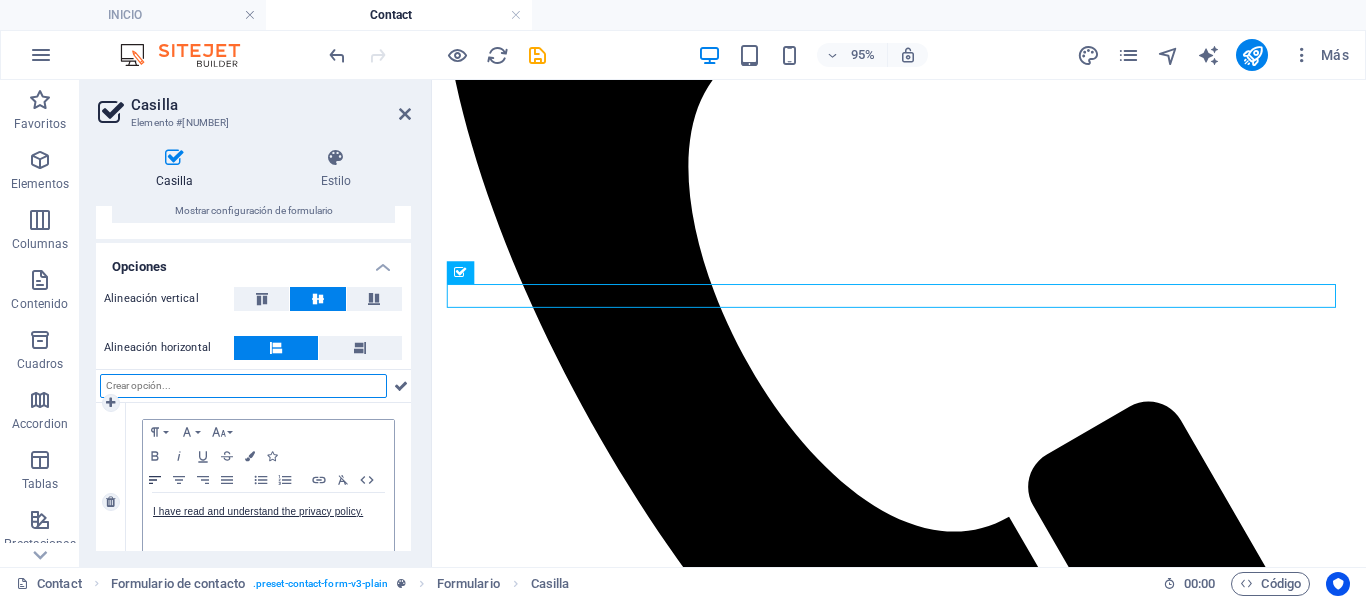 scroll, scrollTop: 144, scrollLeft: 0, axis: vertical 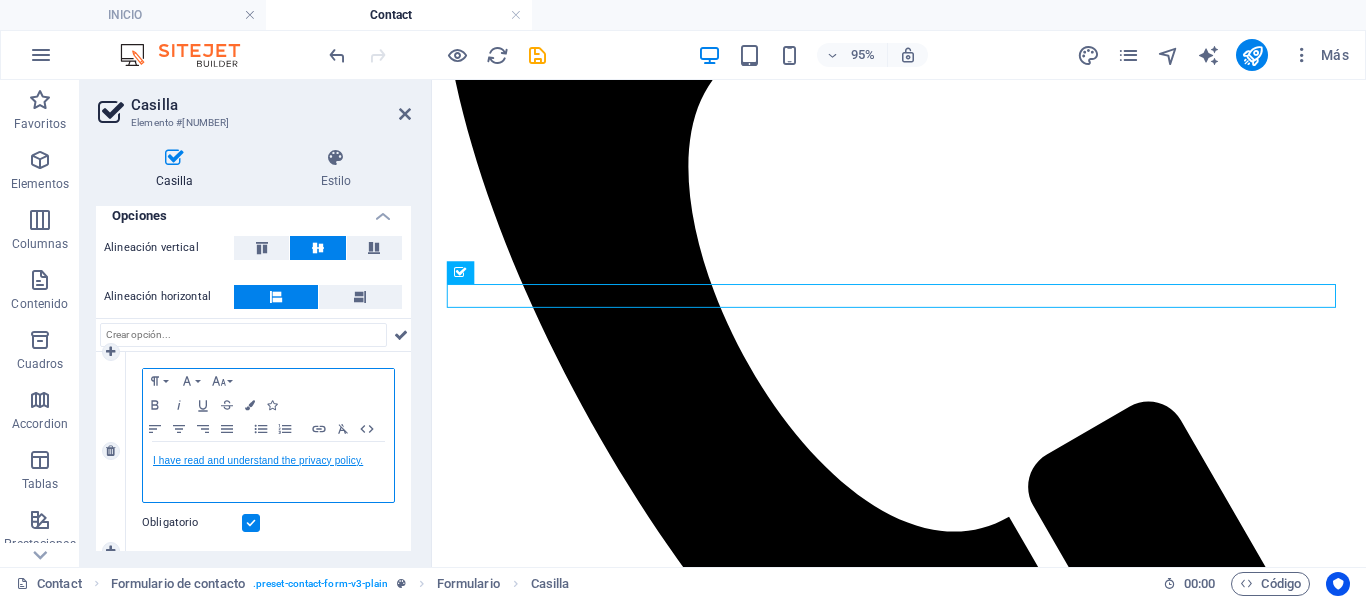 click on "I have read and understand the privacy policy." at bounding box center [258, 460] 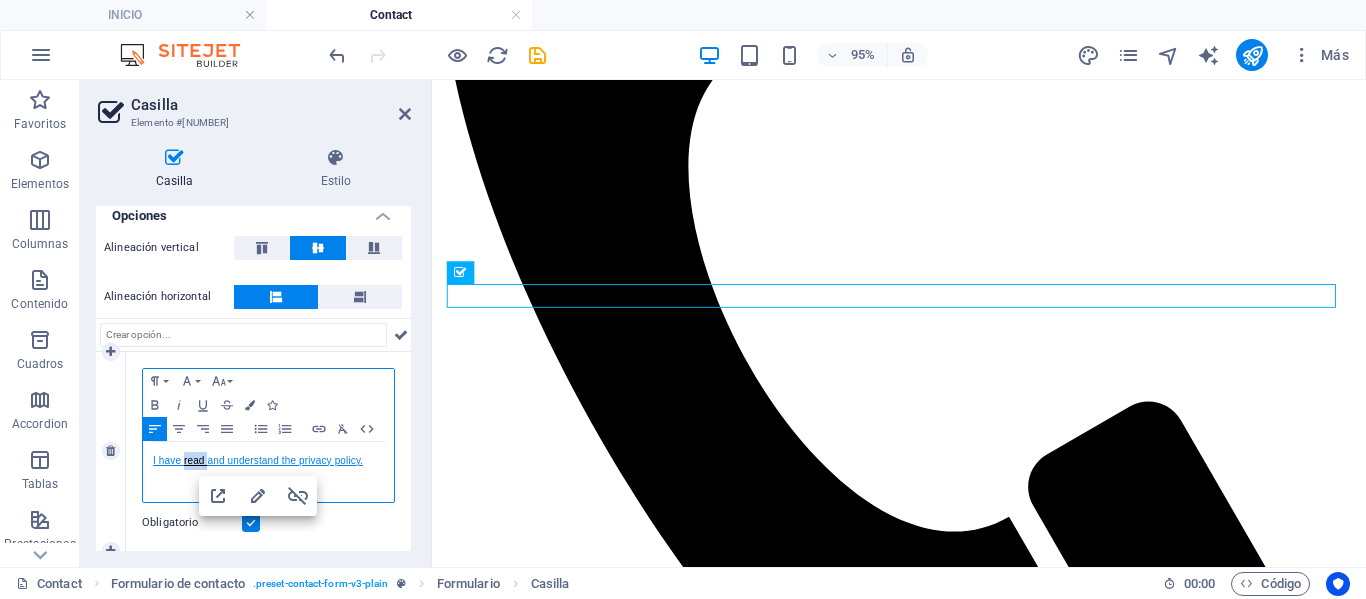 click on "I have read and understand the privacy policy." at bounding box center [258, 460] 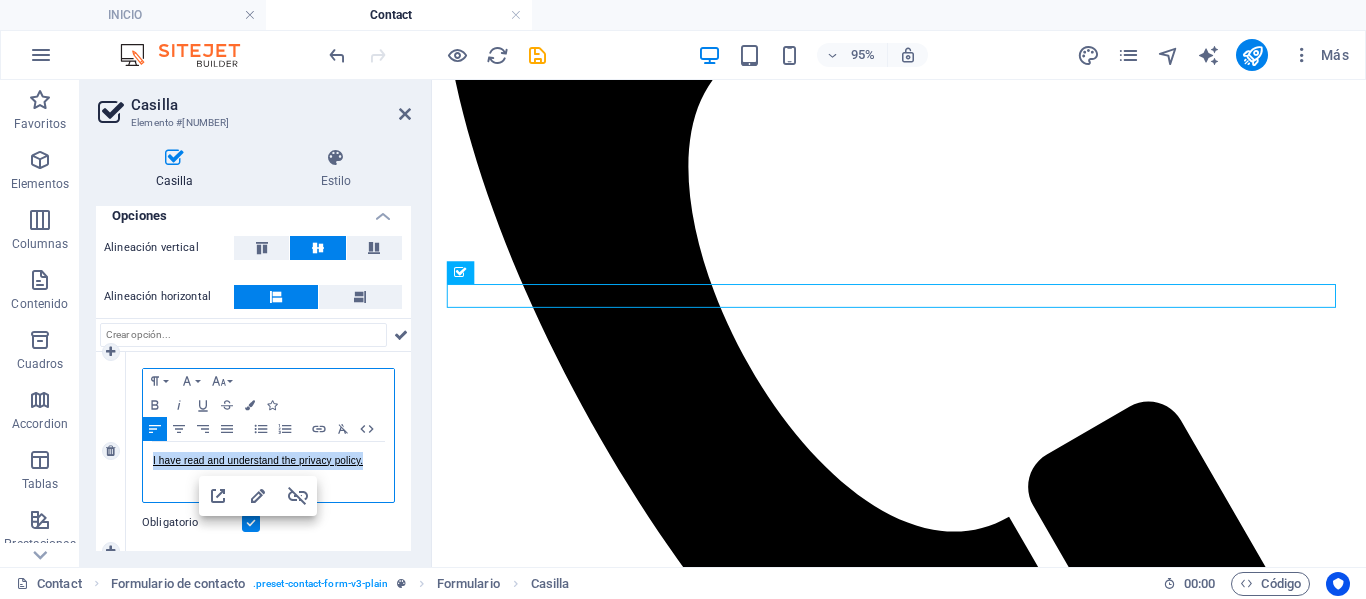 click on "I have read and understand the privacy policy." at bounding box center [258, 460] 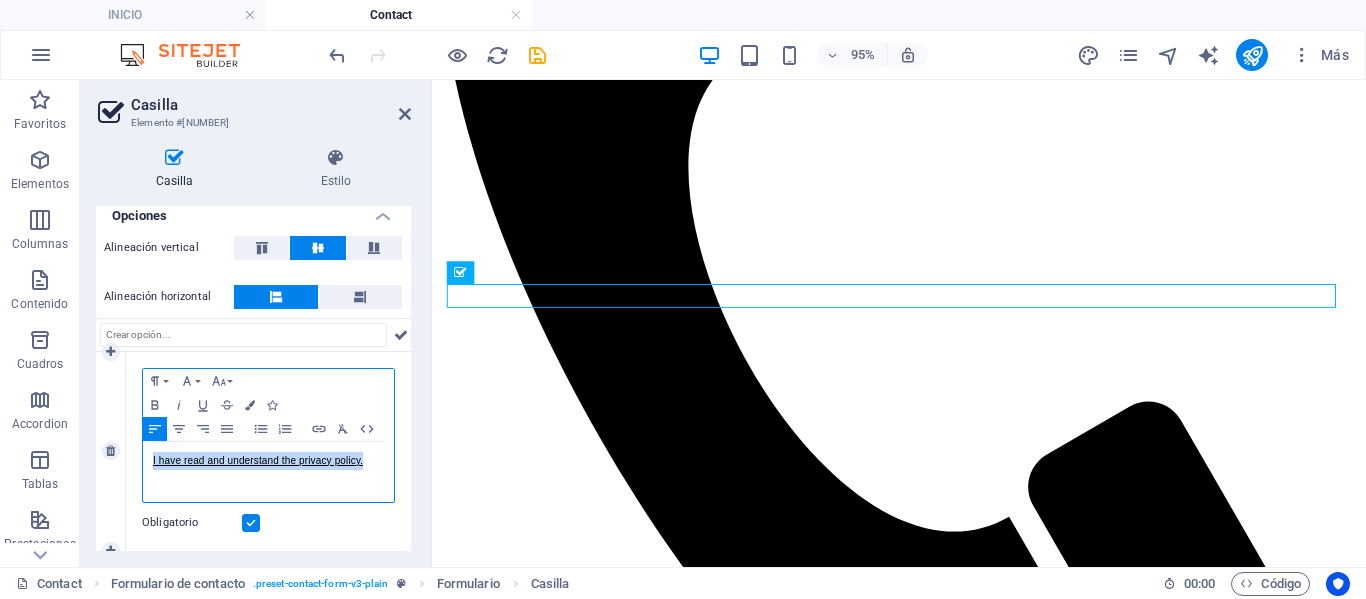 copy on "I have read and understand the privacy policy." 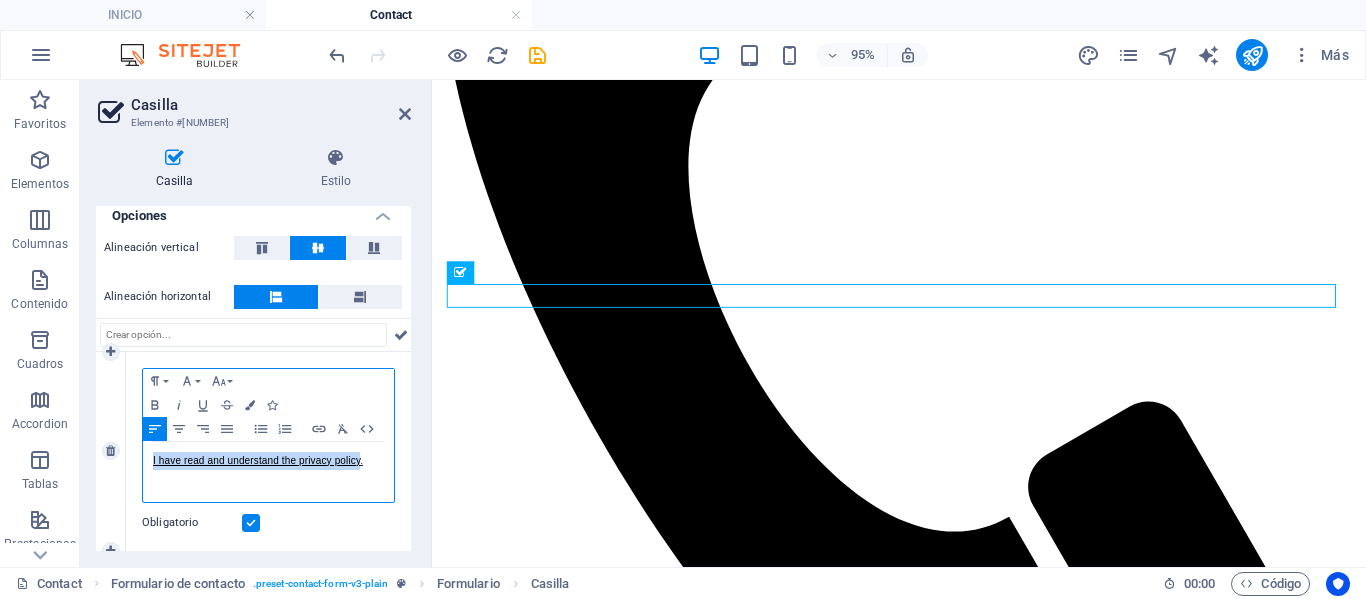 drag, startPoint x: 361, startPoint y: 457, endPoint x: 142, endPoint y: 469, distance: 219.32852 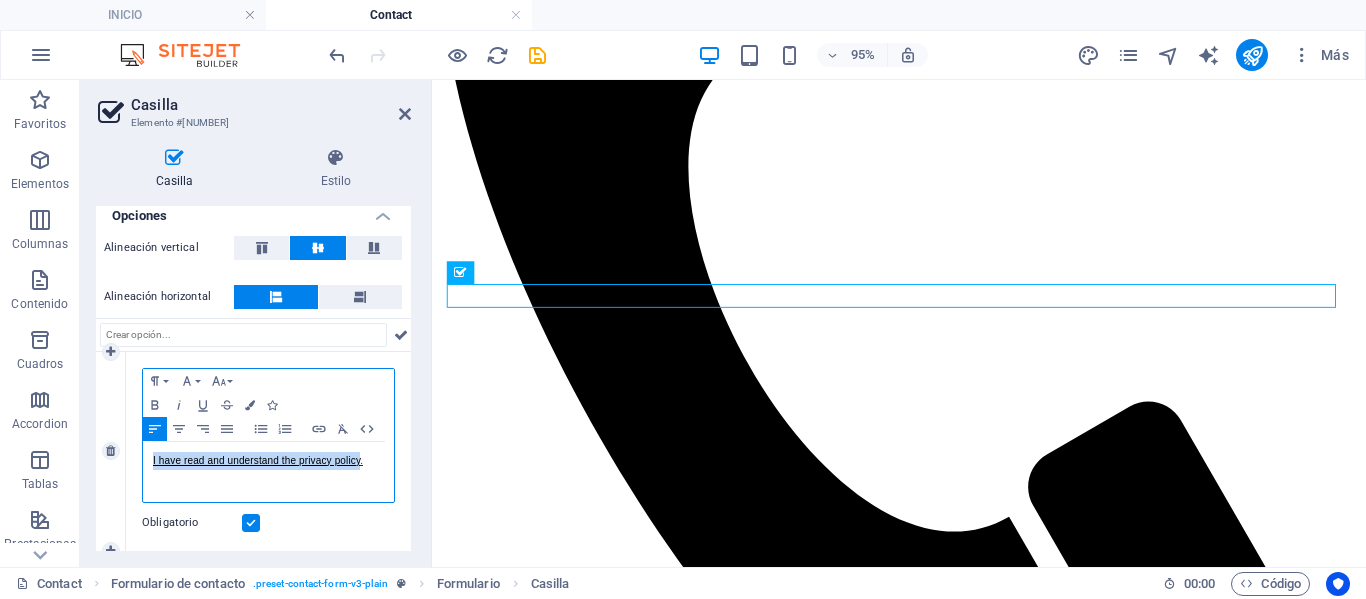 click on "Paragraph Format Normal Heading 1 Heading 2 Heading 3 Heading 4 Heading 5 Heading 6 Code Font Family Arial Georgia Impact Tahoma Times New Roman Verdana Font Size 8 9 10 11 12 14 18 24 30 36 48 60 72 96 Bold Italic Underline Strikethrough Colors Icons Align Left Align Center Align Right Align Justify Unordered List Ordered List Insert Link Clear Formatting HTML I have read and understand the privacy policy." at bounding box center [268, 435] 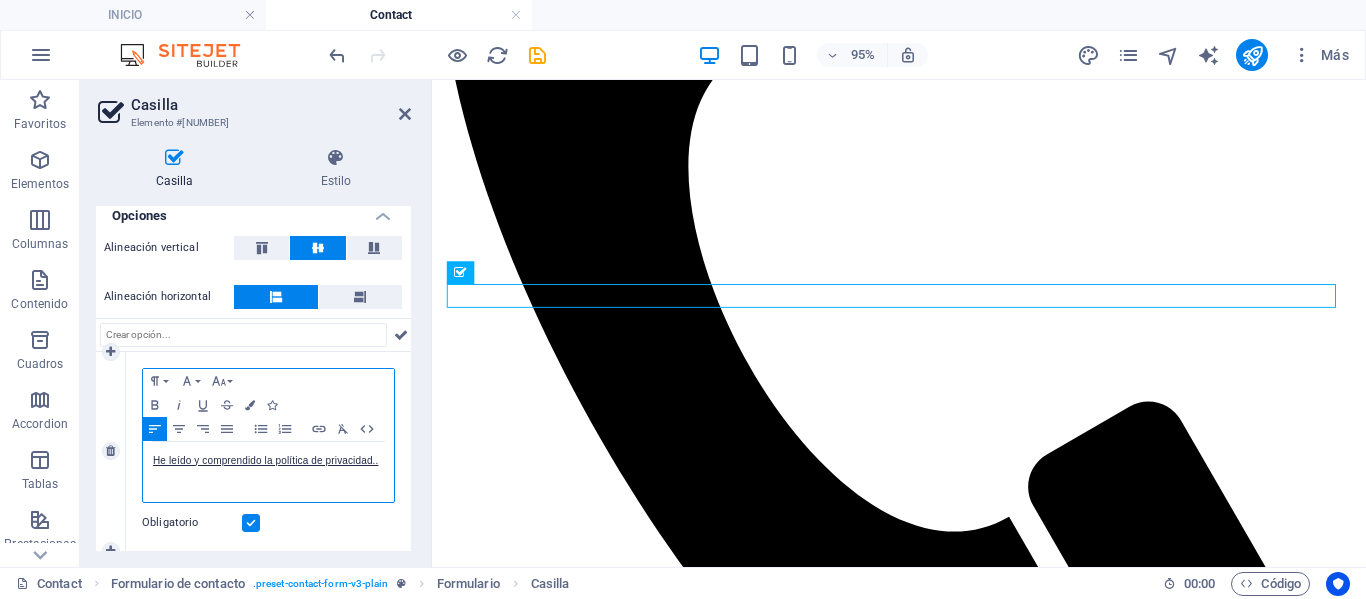 scroll, scrollTop: 0, scrollLeft: 1, axis: horizontal 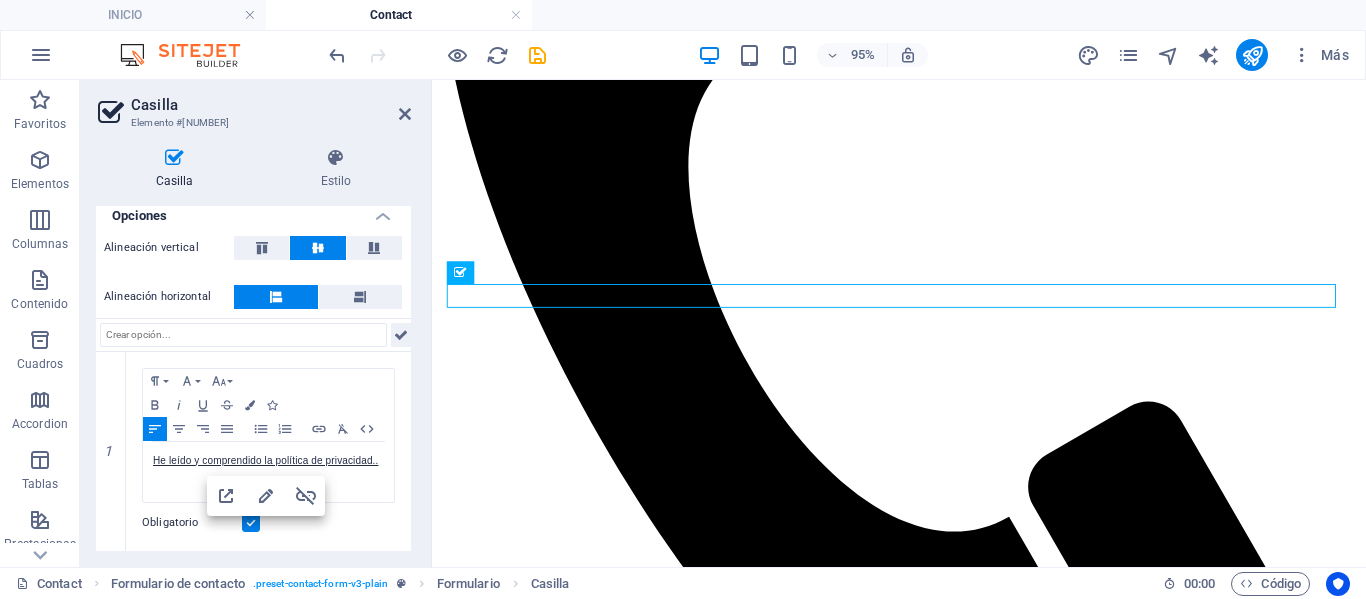 click at bounding box center [401, 335] 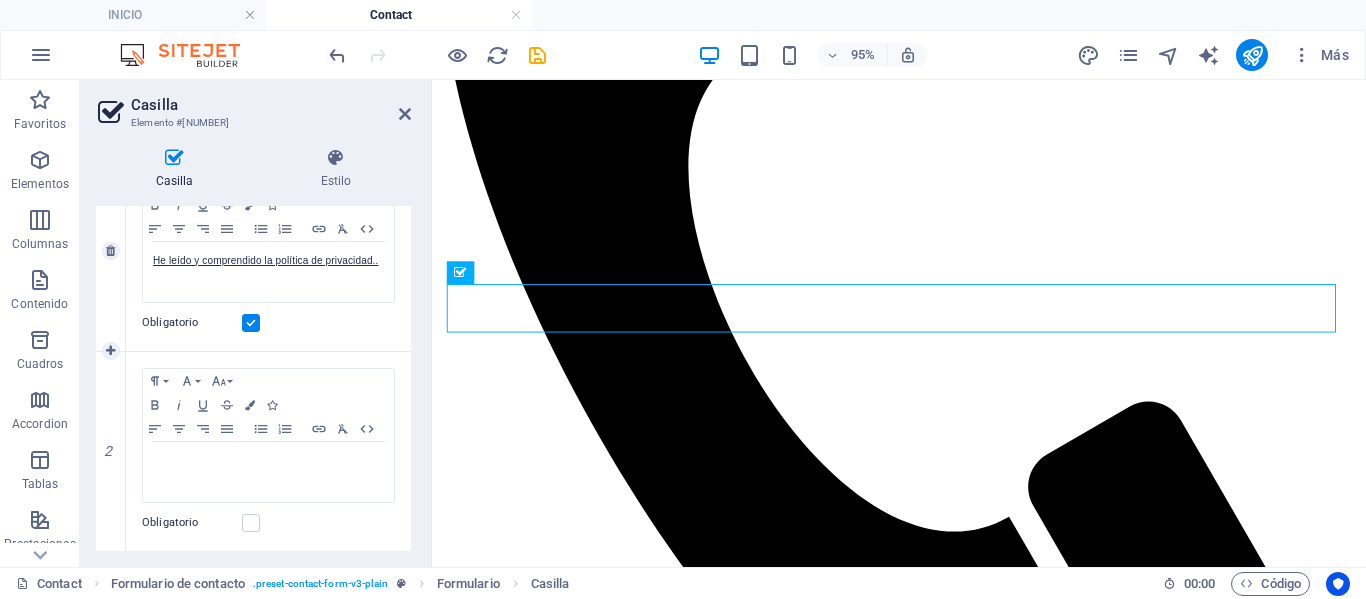 scroll, scrollTop: 244, scrollLeft: 0, axis: vertical 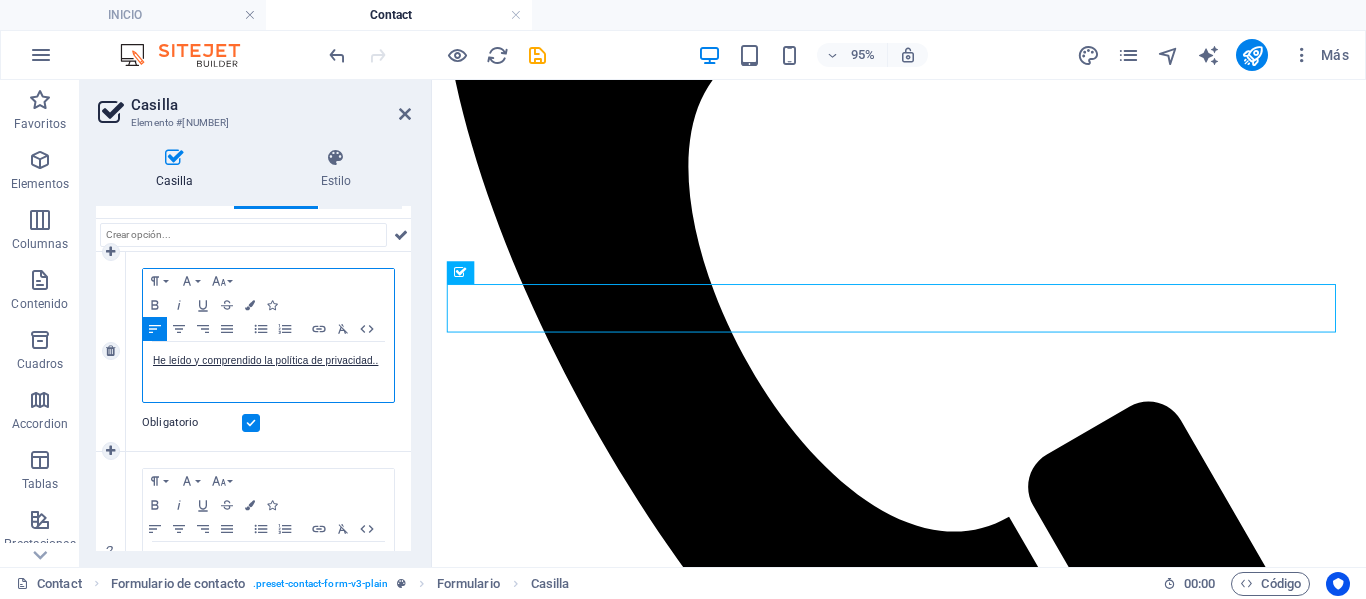 drag, startPoint x: 346, startPoint y: 358, endPoint x: 111, endPoint y: 383, distance: 236.32605 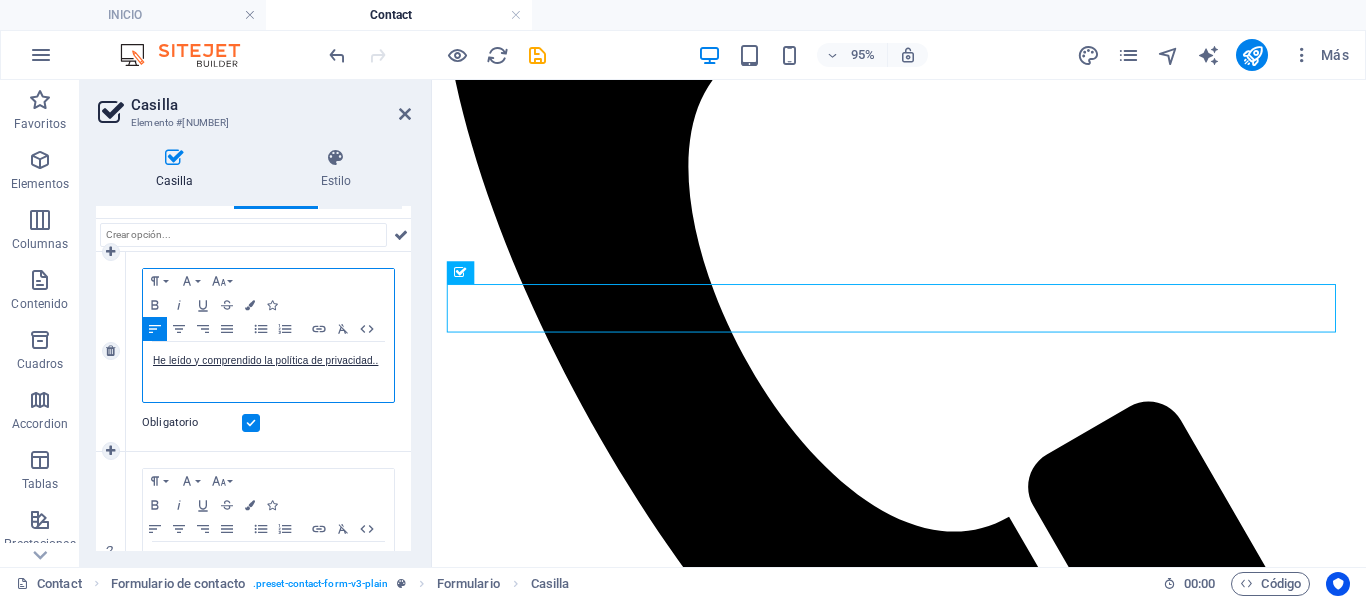 click on "1" at bounding box center [111, 351] 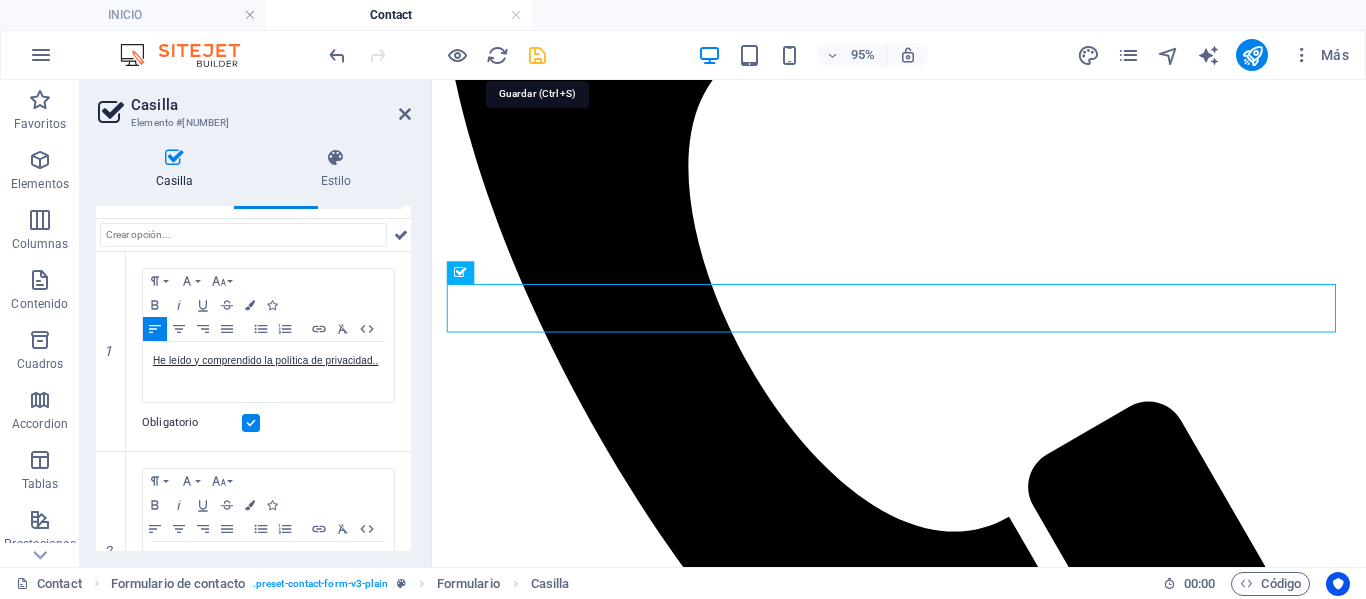 click at bounding box center [537, 55] 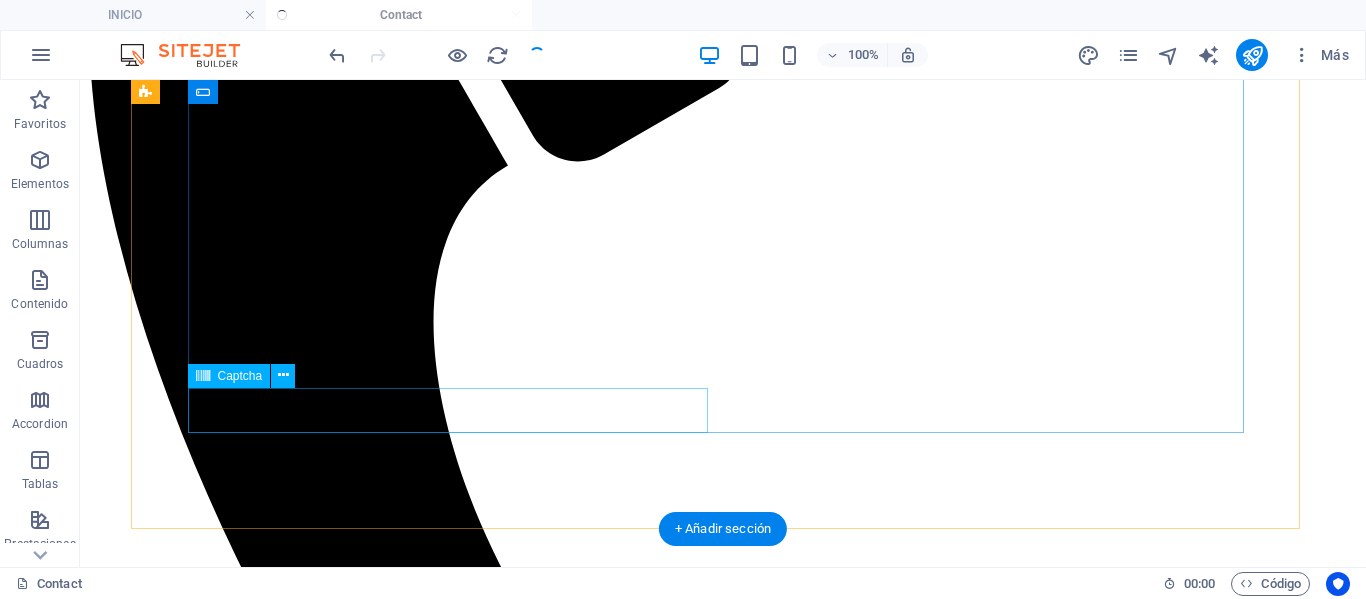 scroll, scrollTop: 600, scrollLeft: 0, axis: vertical 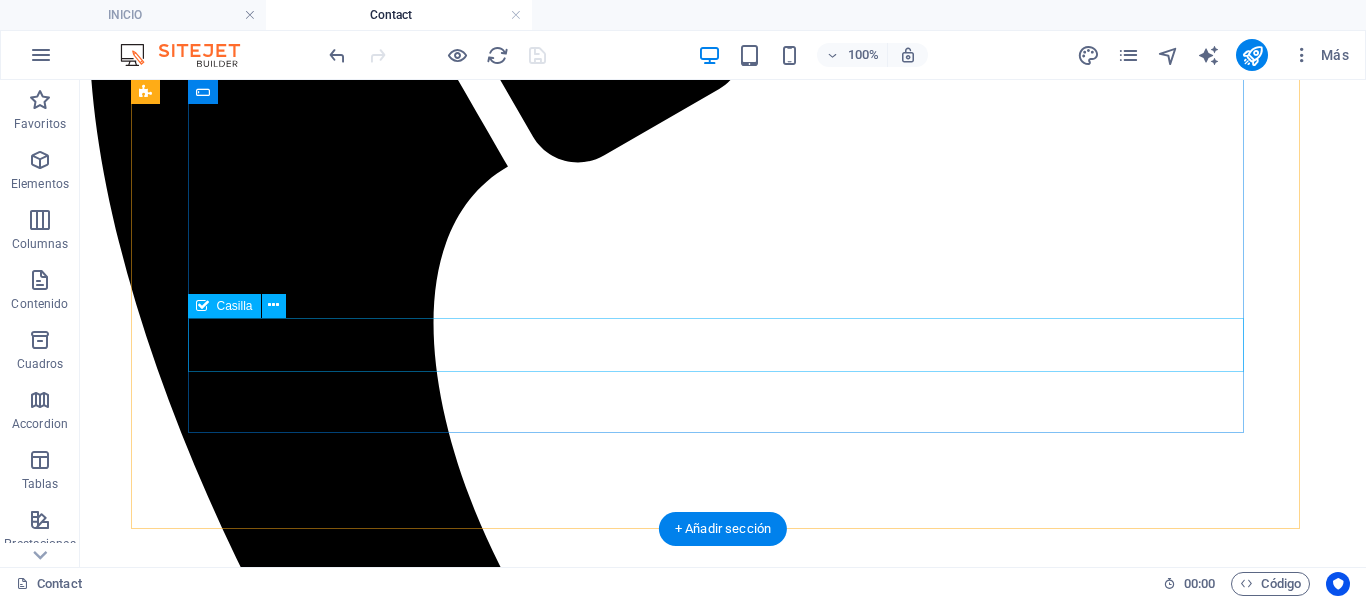 click on "He leído y comprendido la política de privacidad.." at bounding box center (723, 1982) 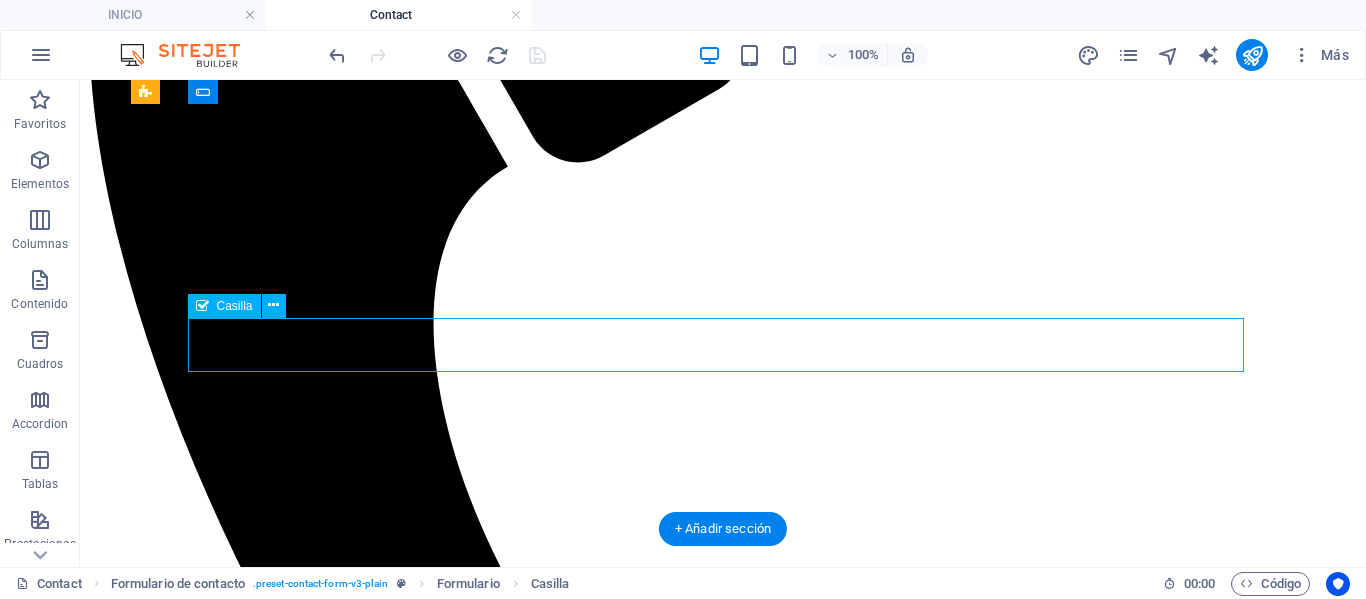 click on "He leído y comprendido la política de privacidad.." at bounding box center [723, 1982] 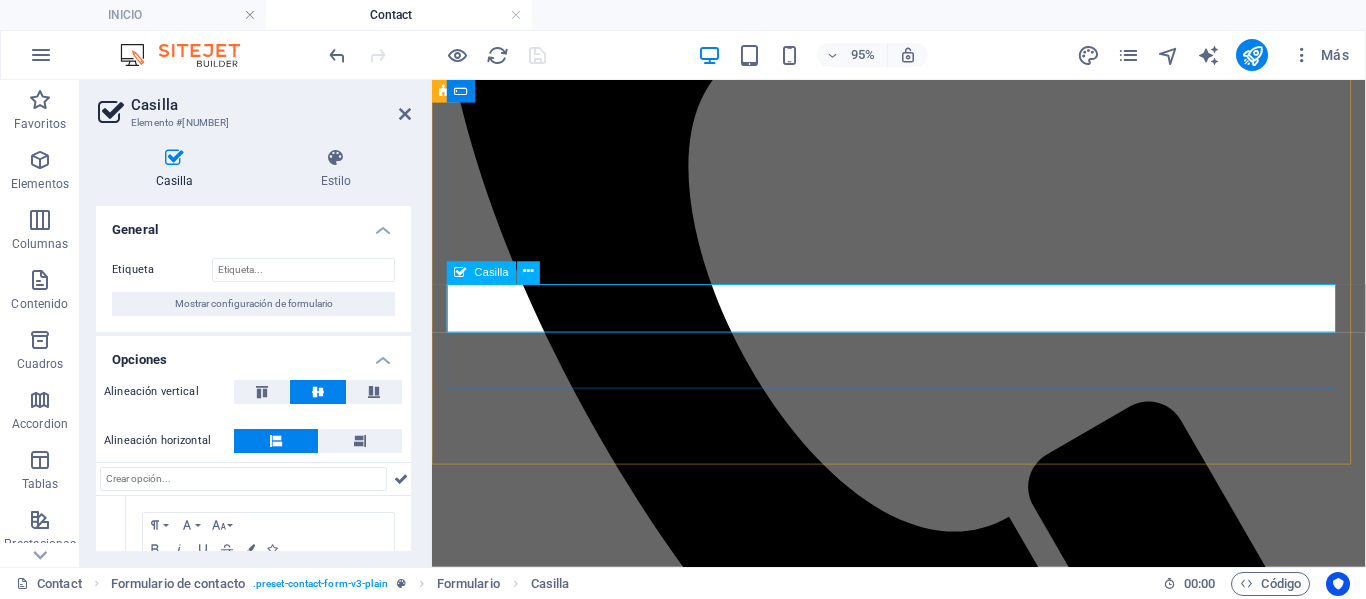 click on "He leído y comprendido la política de privacidad.." at bounding box center (923, 1600) 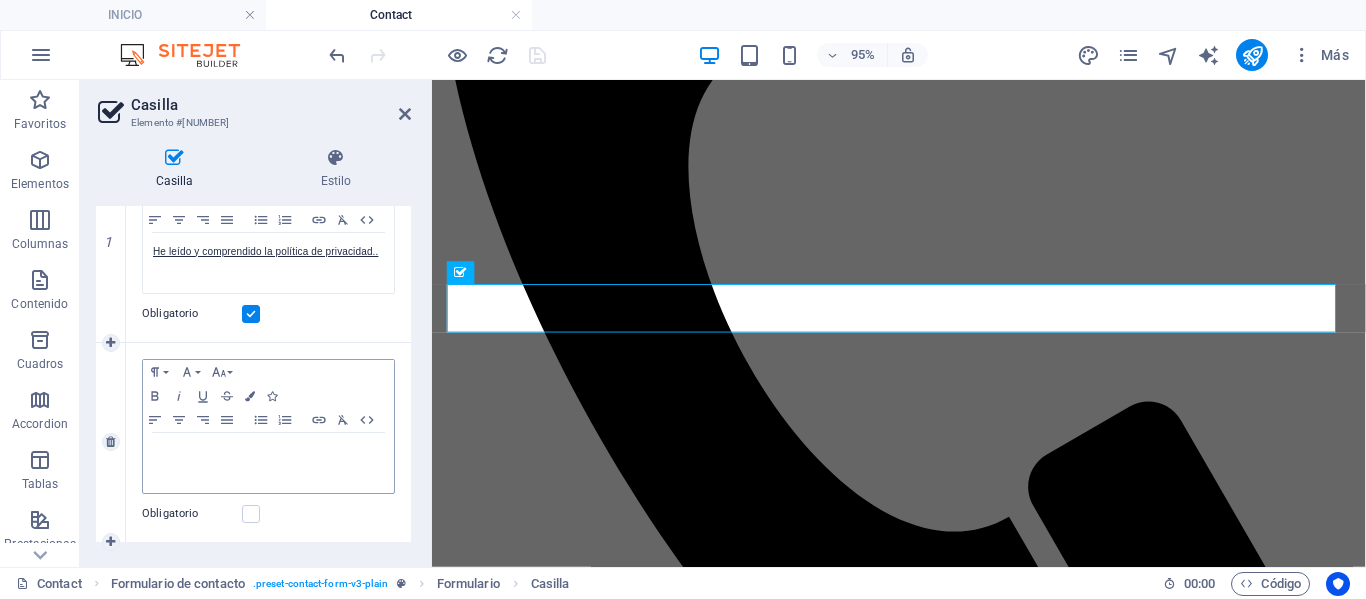 scroll, scrollTop: 253, scrollLeft: 0, axis: vertical 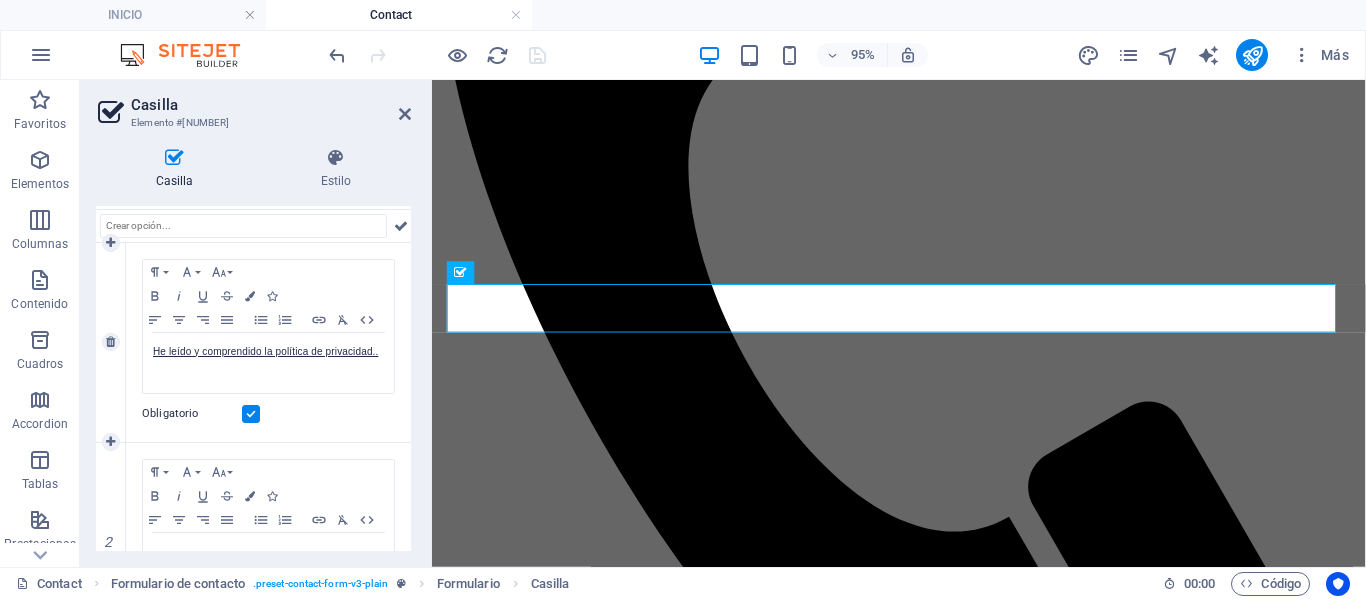 click at bounding box center [251, 414] 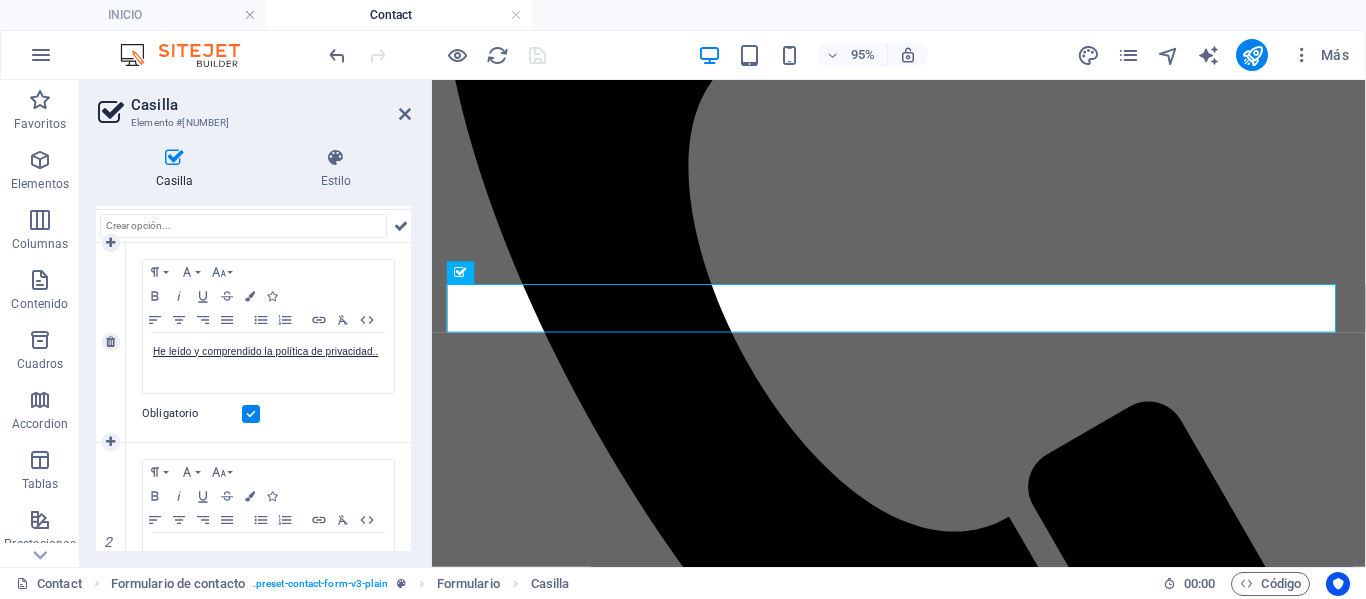 click on "Obligatorio" at bounding box center (0, 0) 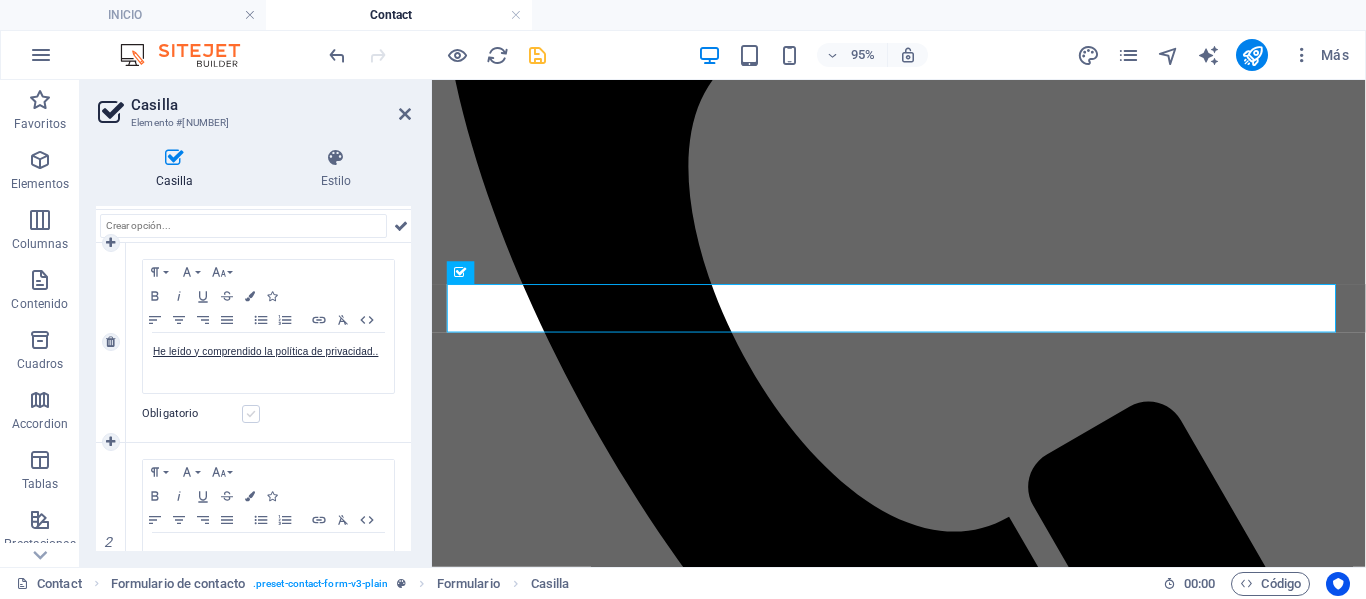 click at bounding box center (251, 414) 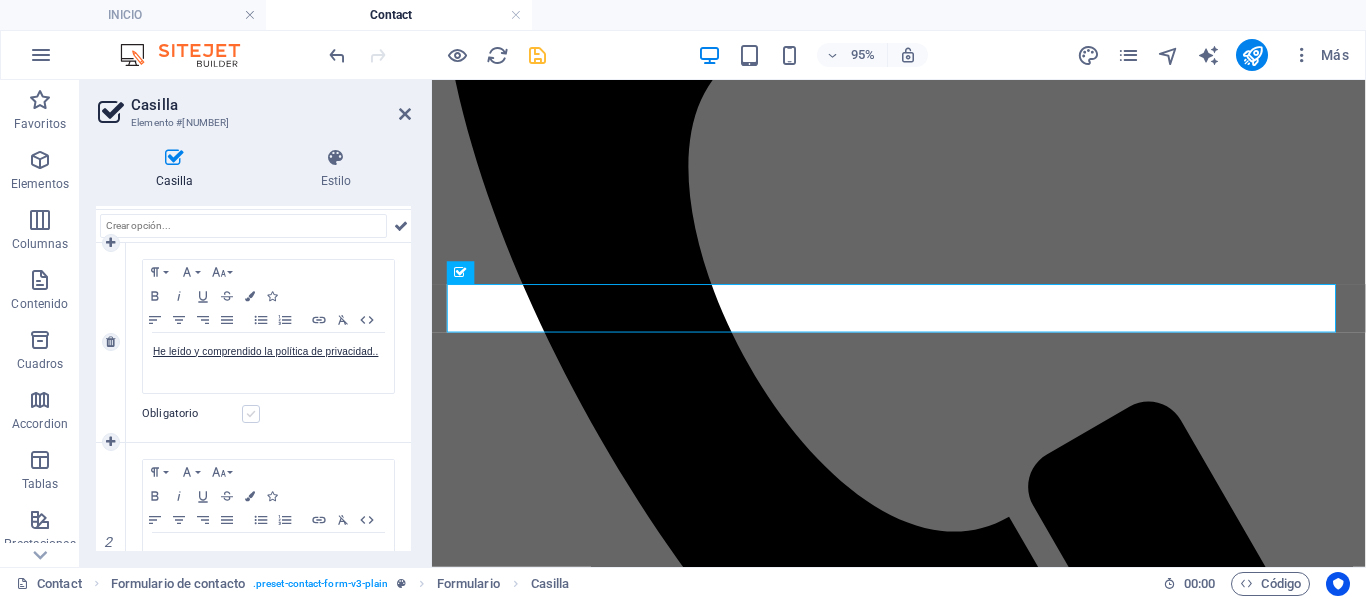 click on "Obligatorio" at bounding box center (0, 0) 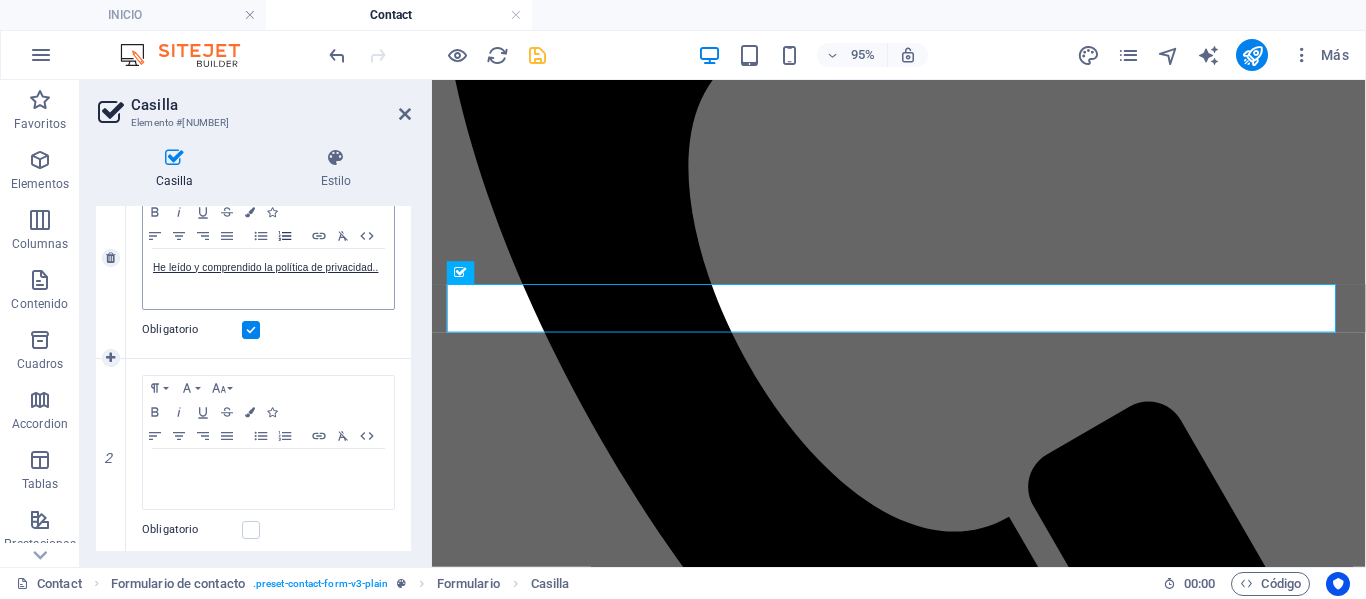 scroll, scrollTop: 344, scrollLeft: 0, axis: vertical 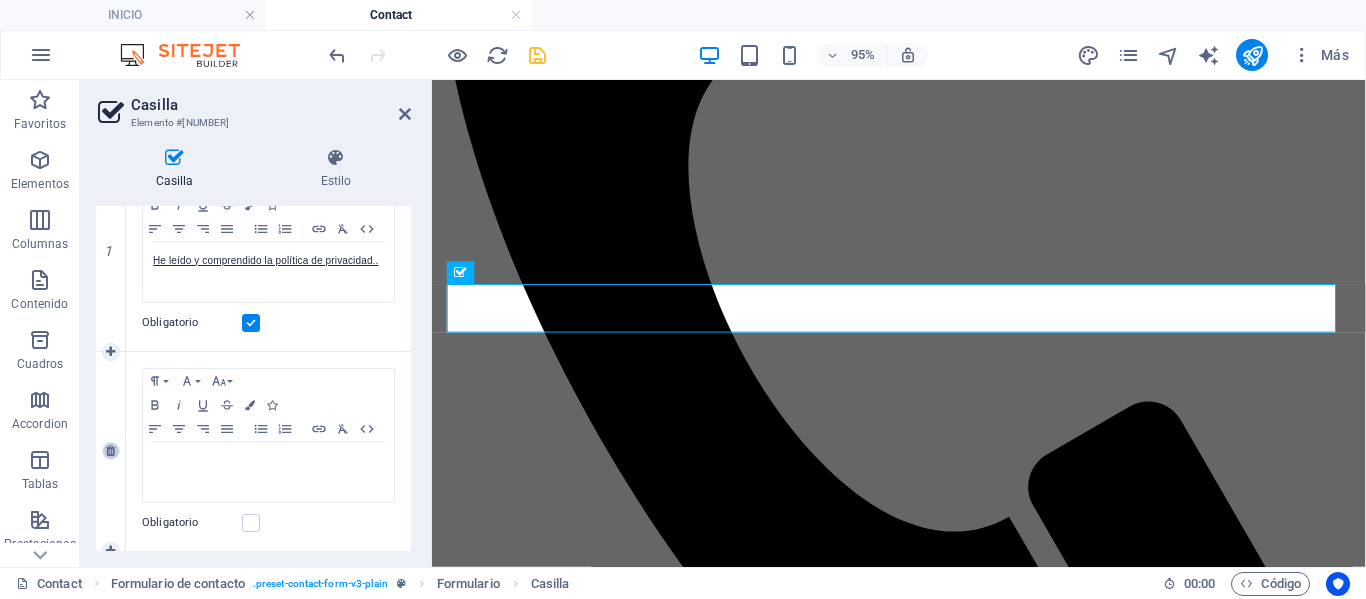 click at bounding box center [110, 451] 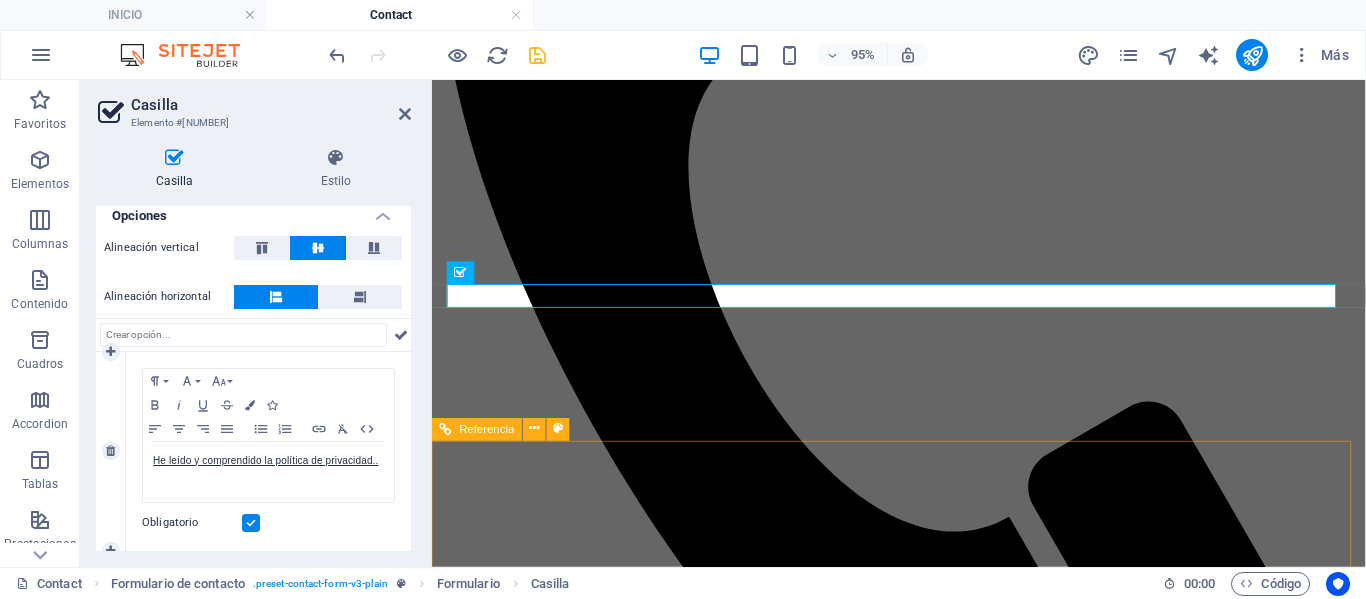 scroll, scrollTop: 153, scrollLeft: 0, axis: vertical 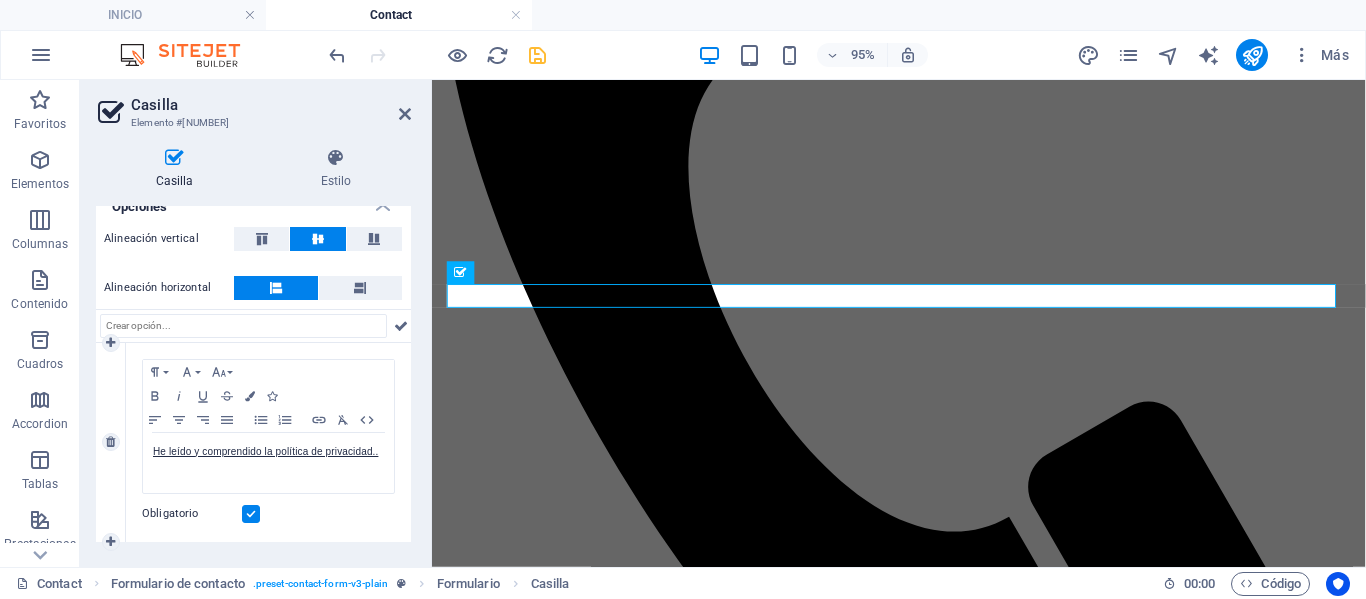 click on "Paragraph Format Normal Heading 1 Heading 2 Heading 3 Heading 4 Heading 5 Heading 6 Code Font Family Arial Georgia Impact Tahoma Times New Roman Verdana Font Size 8 9 10 11 12 14 18 24 30 36 48 60 72 96 Bold Italic Underline Strikethrough Colors Icons Align Left Align Center Align Right Align Justify Unordered List Ordered List Insert Link Clear Formatting HTML He leído y comprendido la política de privacidad.. He leído y comprendido la política de privacidad. Obligatorio" at bounding box center [268, 442] 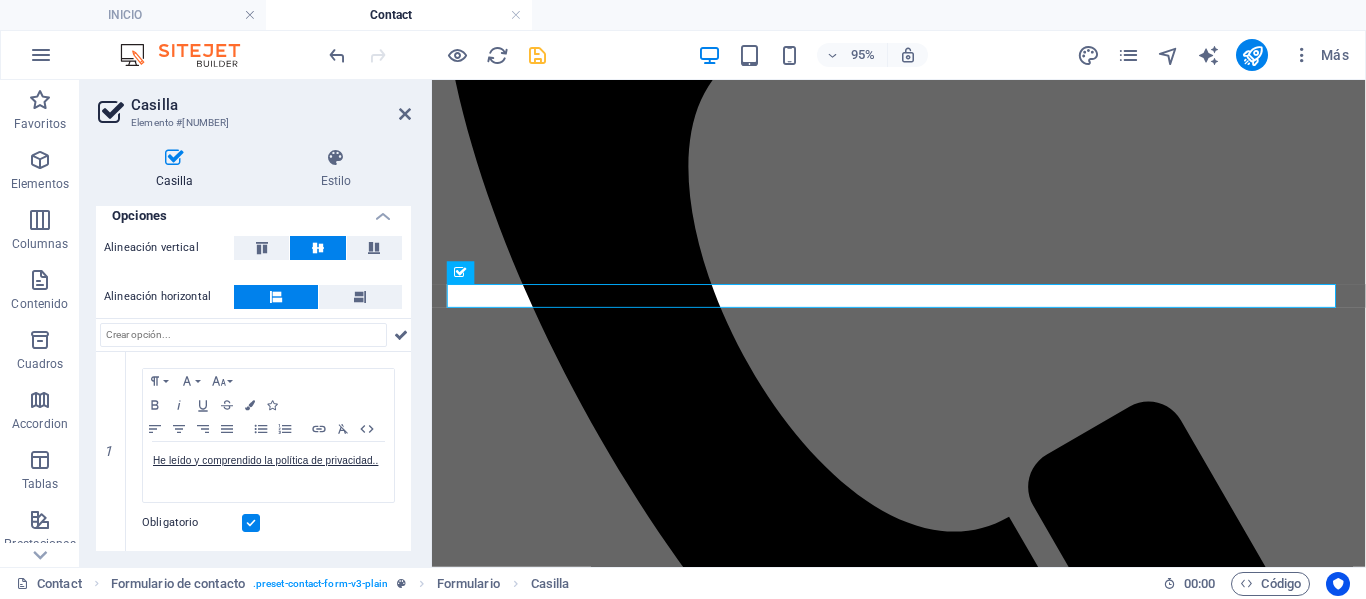 scroll, scrollTop: 144, scrollLeft: 0, axis: vertical 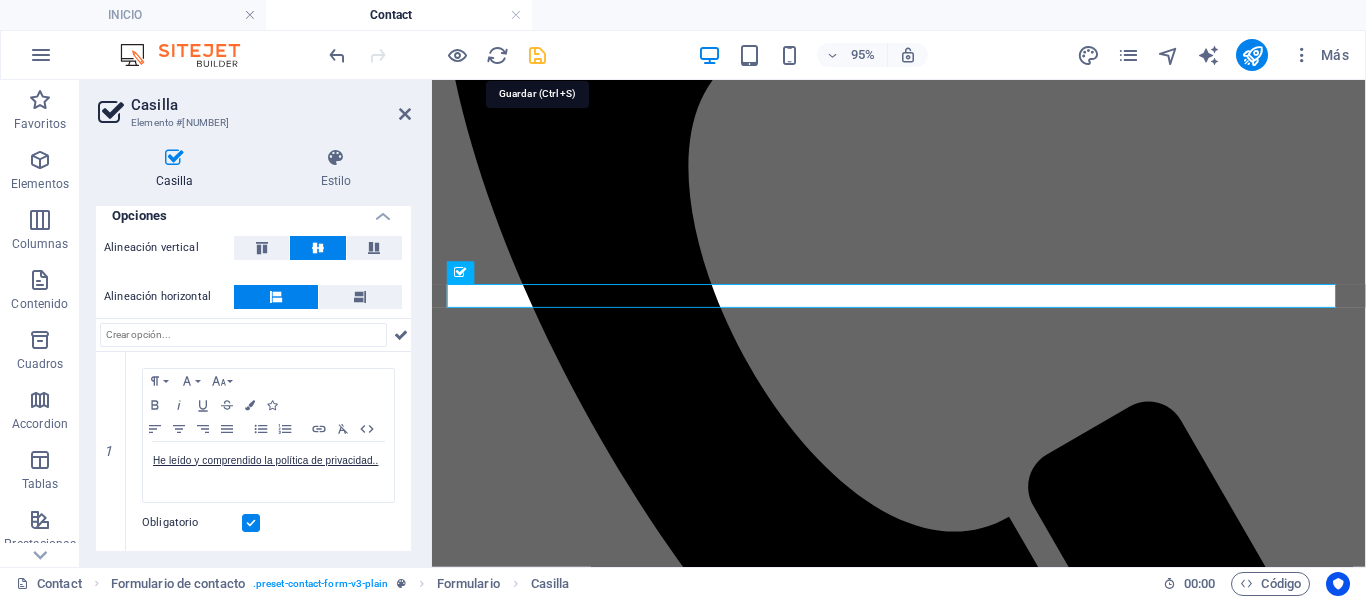 click at bounding box center (537, 55) 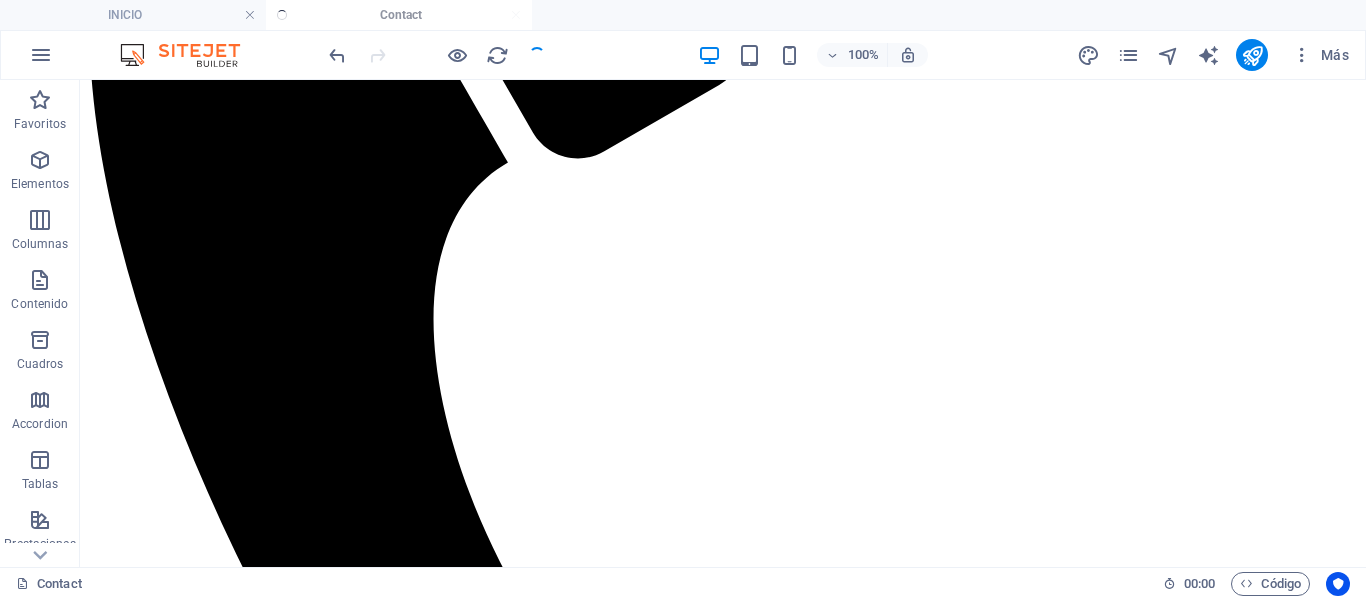 scroll, scrollTop: 600, scrollLeft: 0, axis: vertical 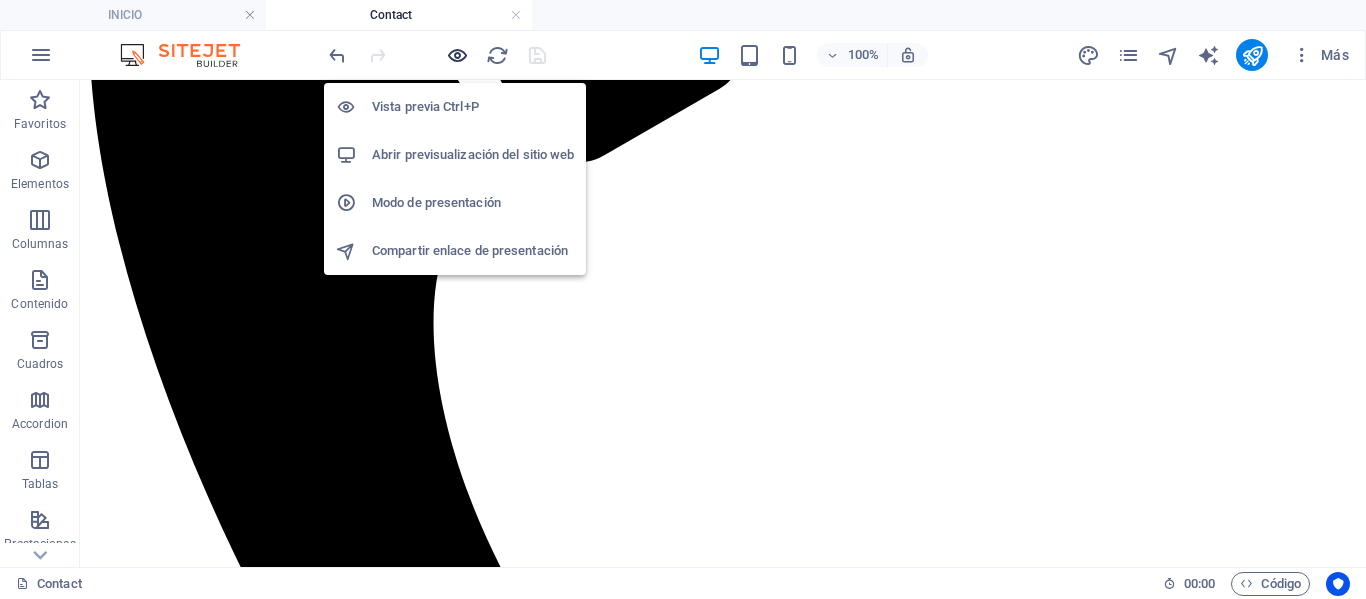 click at bounding box center (457, 55) 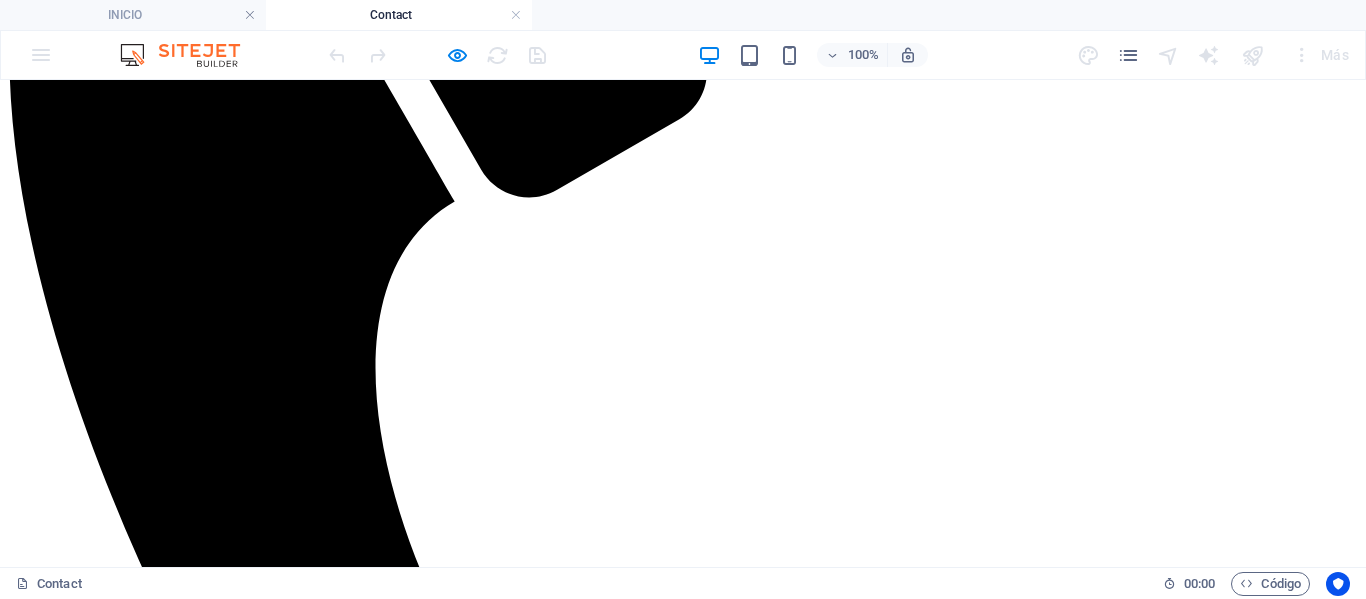 click at bounding box center (123, 1984) 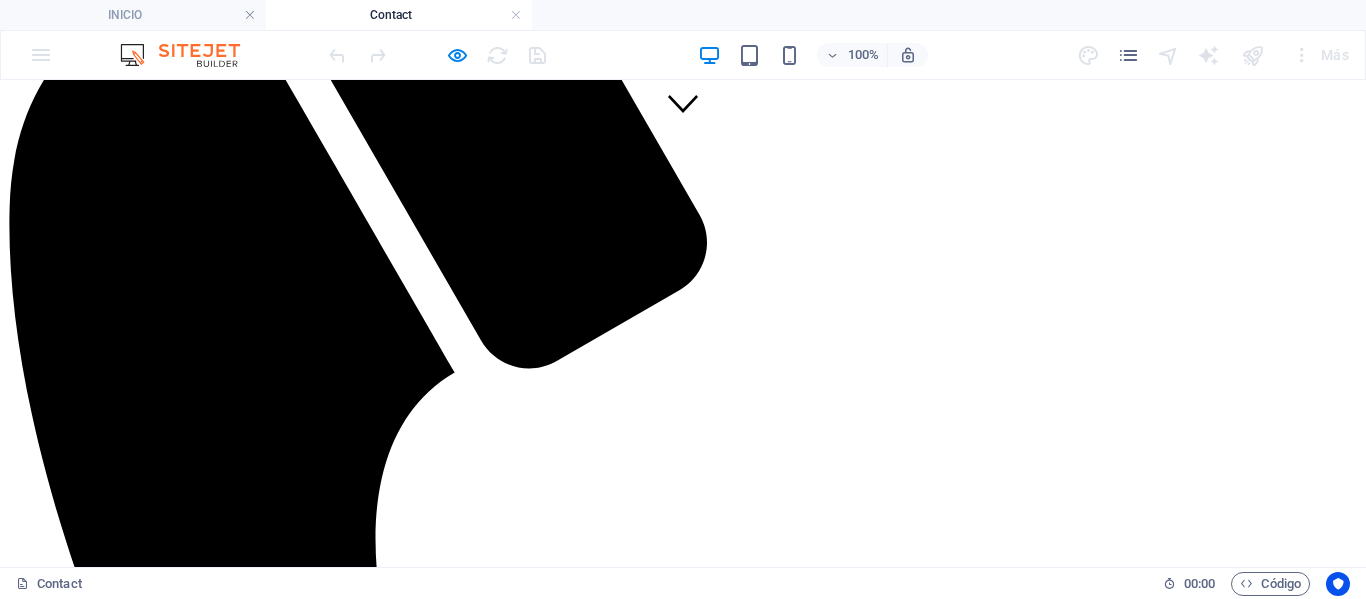 scroll, scrollTop: 400, scrollLeft: 0, axis: vertical 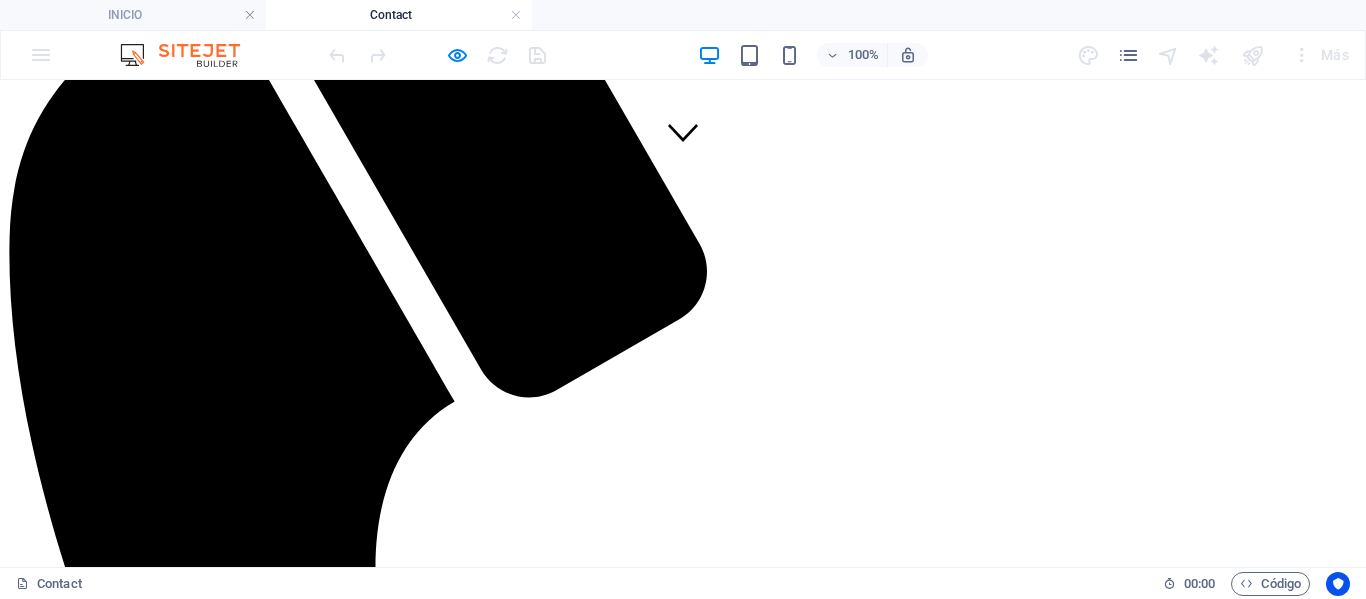 click at bounding box center (96, 2092) 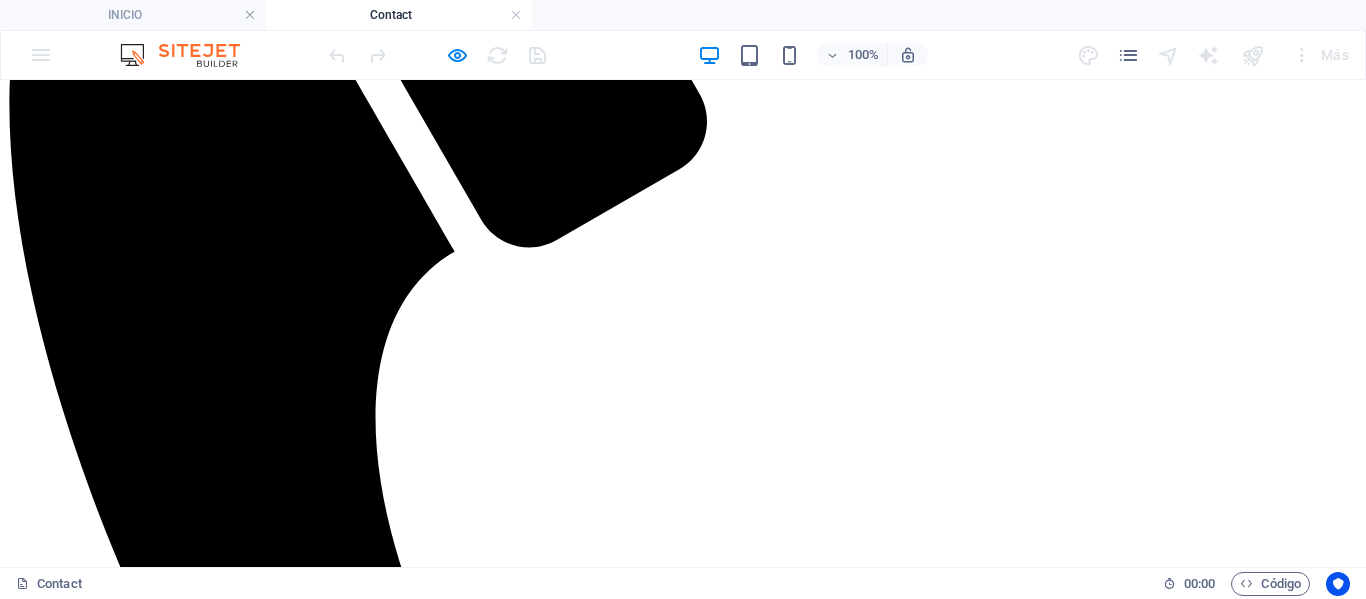 scroll, scrollTop: 700, scrollLeft: 0, axis: vertical 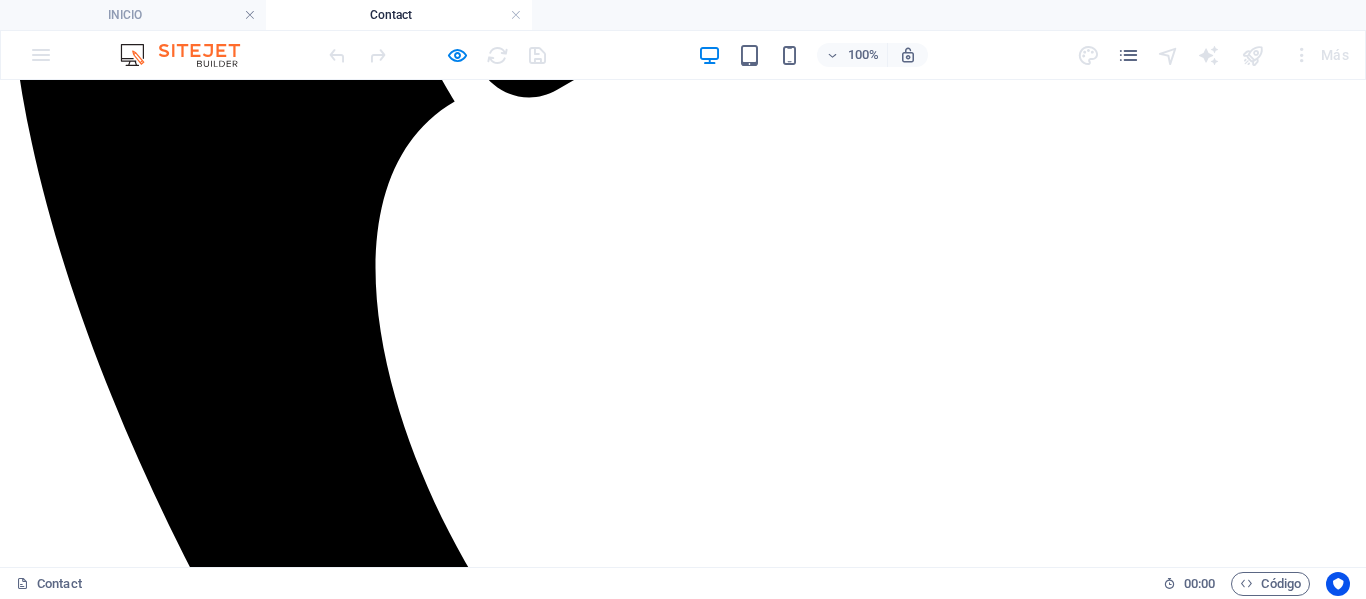 click on "Submit" at bounding box center (36, 2106) 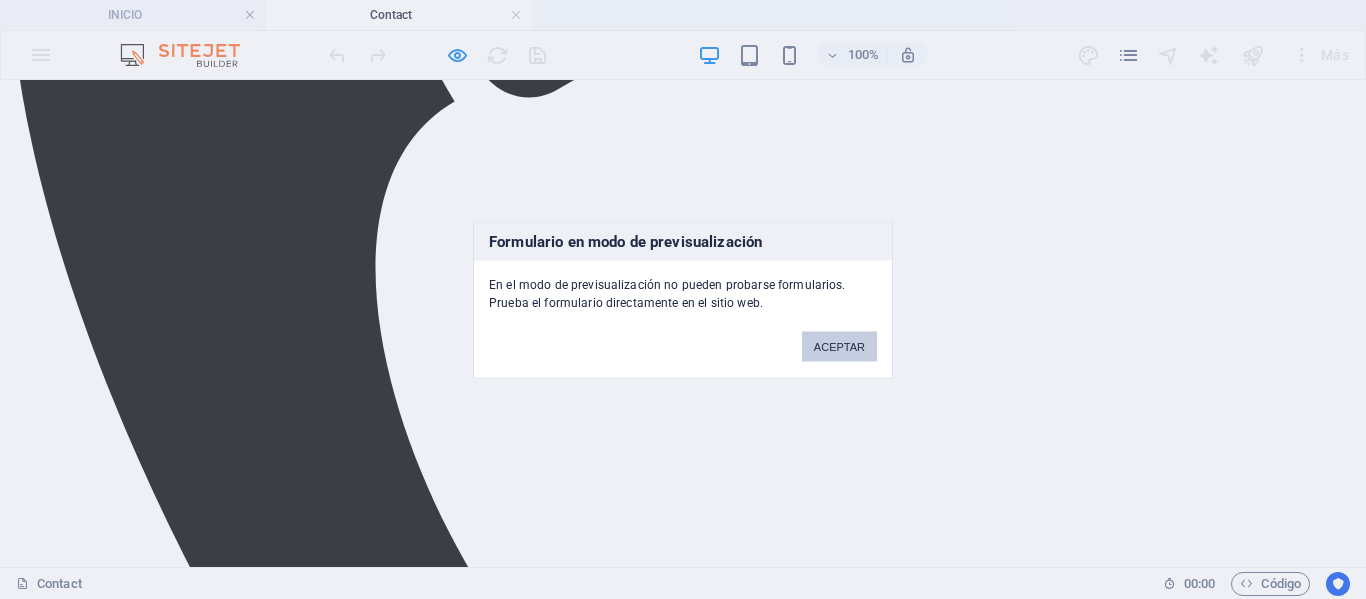 click on "ACEPTAR" at bounding box center (839, 346) 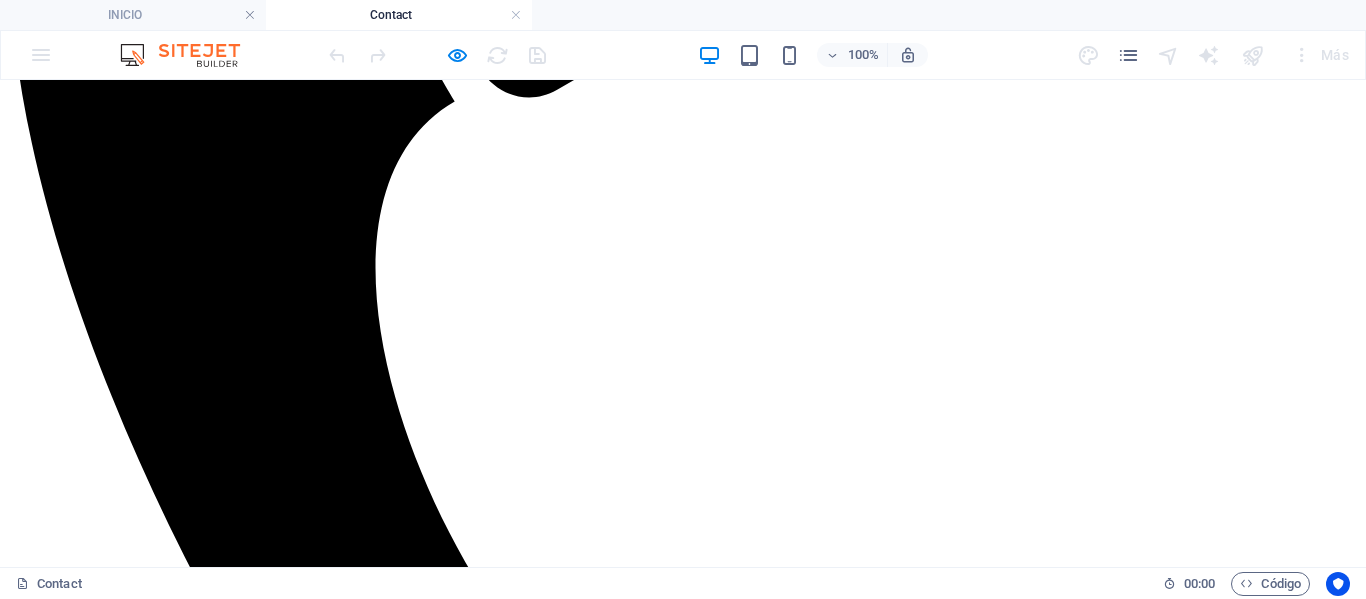 click on "[FIRST] ttt [LAST] [LAST] [NUMBER] HOLA
HAGHOSDGCIUJ   He leído y comprendido la política de privacidad.. ¿Ilegible? Cargar nuevo Submit" at bounding box center (683, 1949) 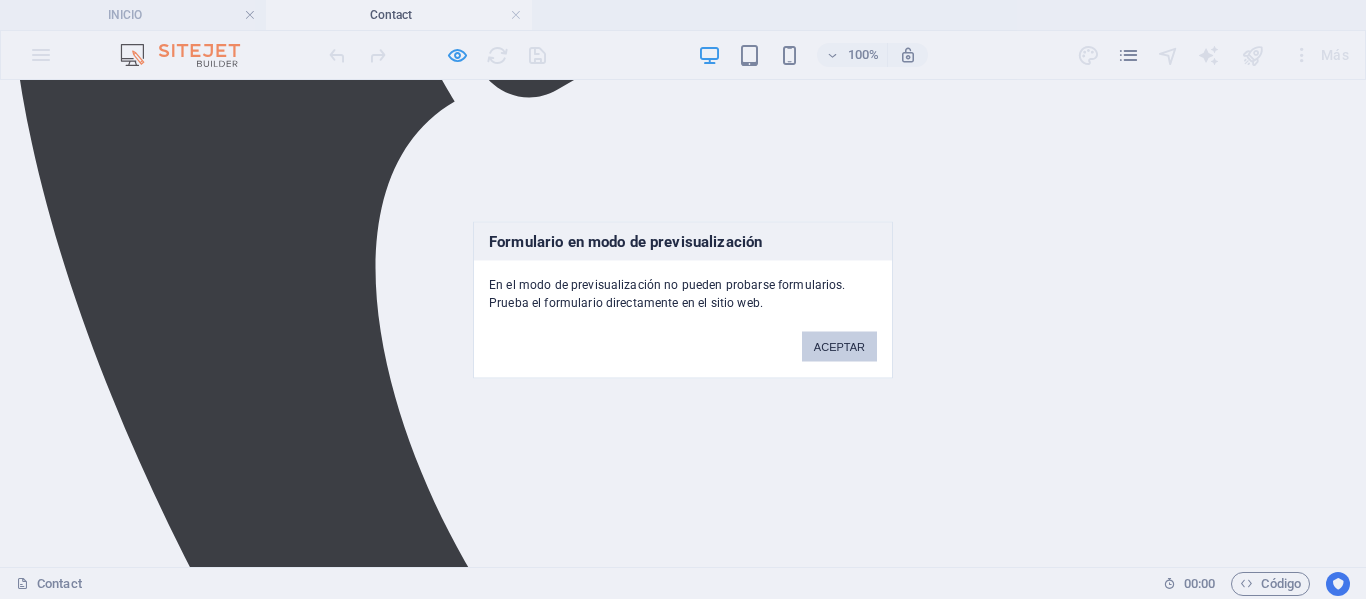 click on "ACEPTAR" at bounding box center (839, 346) 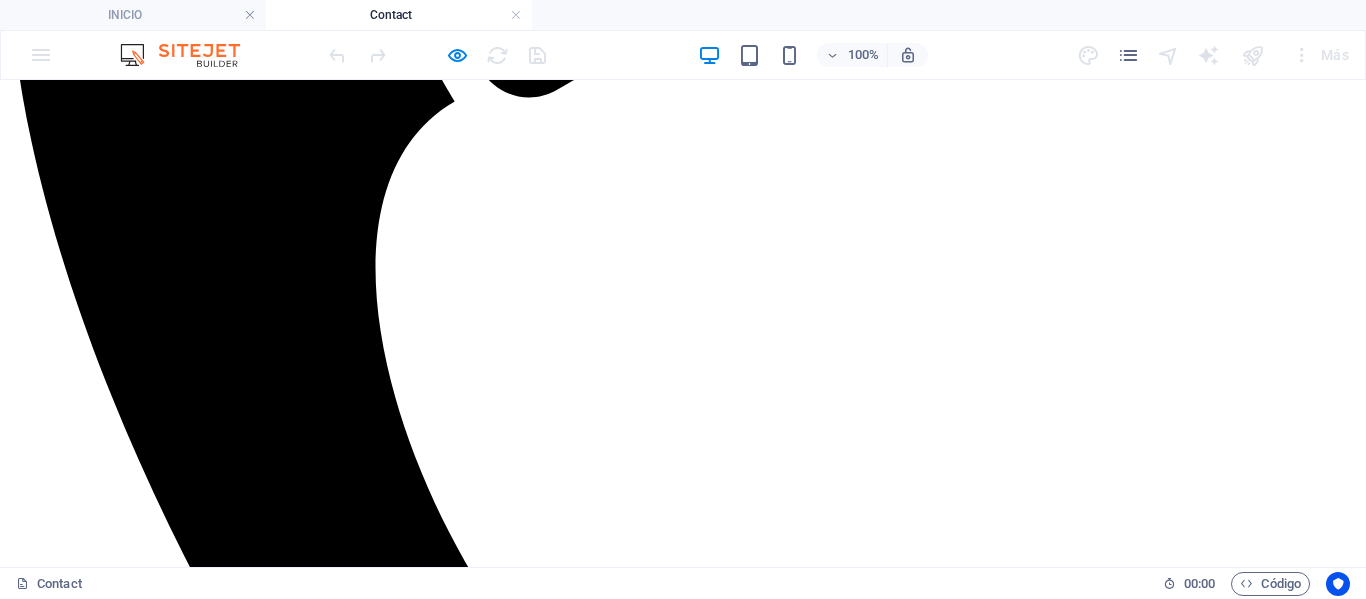 click on "Av. Gral. Flores 2574 [CITY]  Teléfono [PHONE] [PHONE]   Contacto [EMAIL]" at bounding box center (683, 6394) 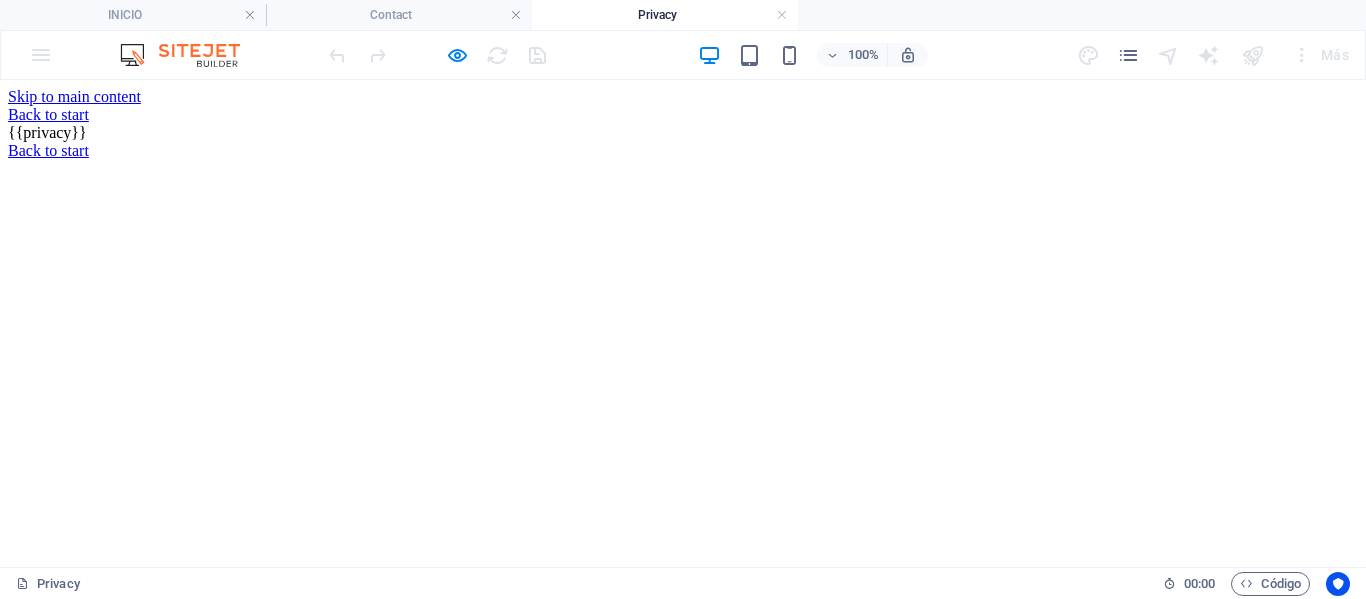 scroll, scrollTop: 0, scrollLeft: 0, axis: both 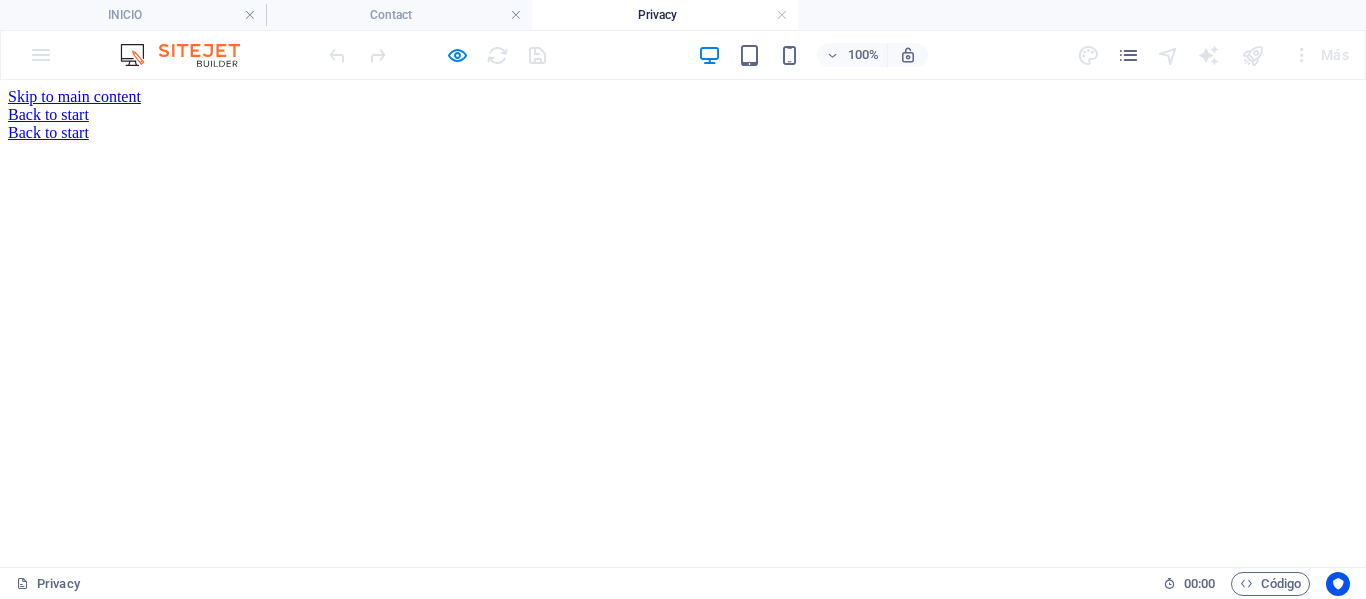 click on "Back to start" at bounding box center [683, 115] 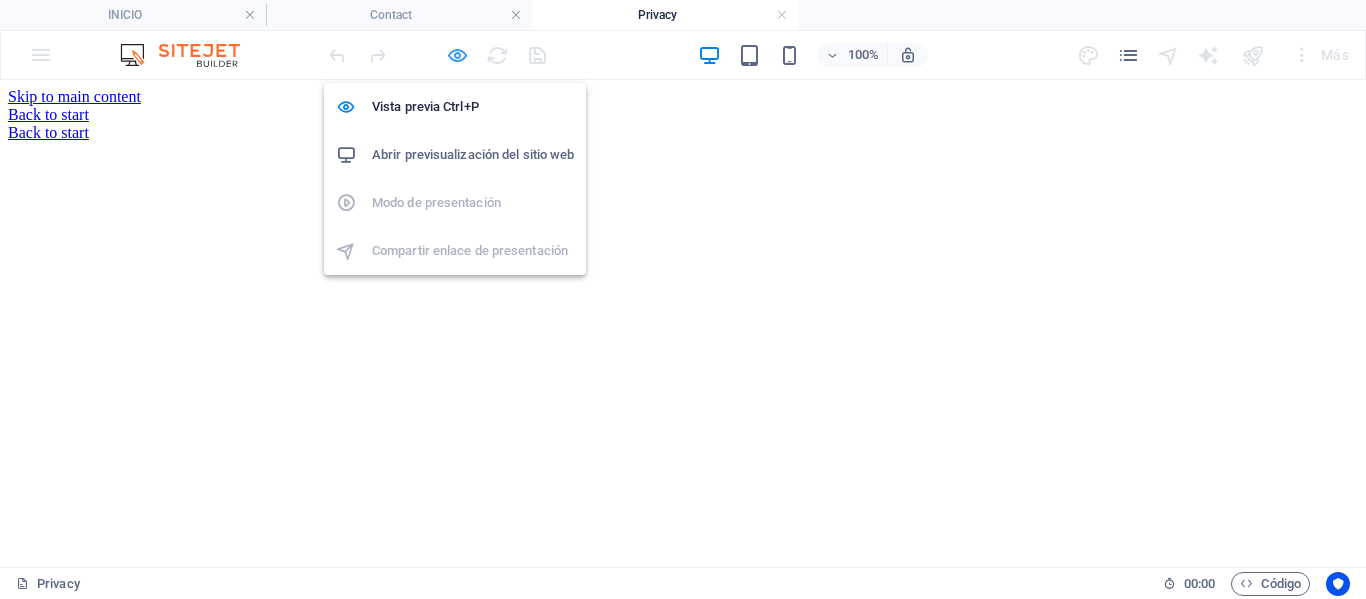 click at bounding box center (457, 55) 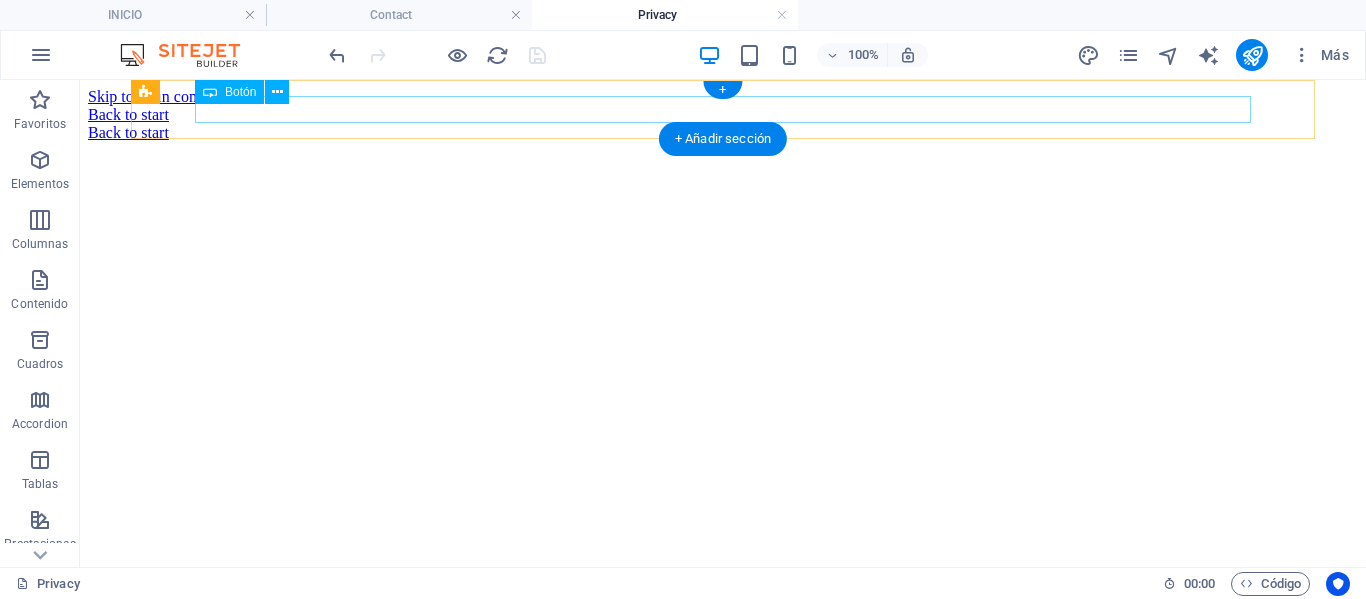 click on "Back to start" at bounding box center [723, 115] 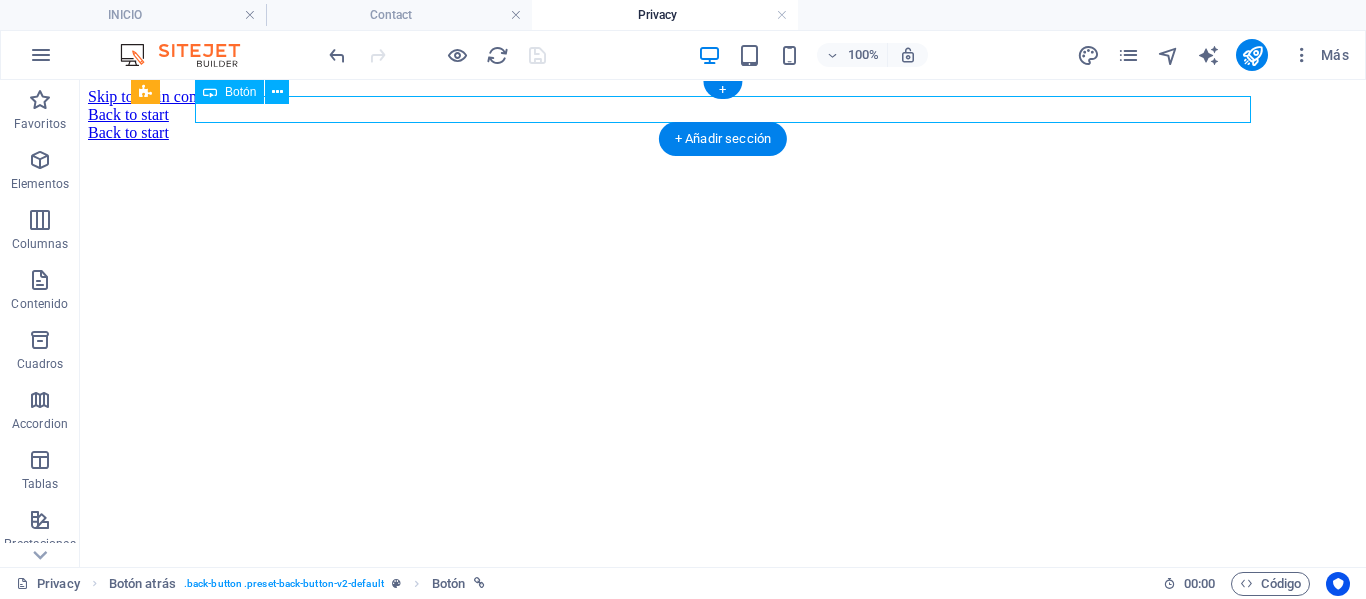 click on "Back to start" at bounding box center [723, 115] 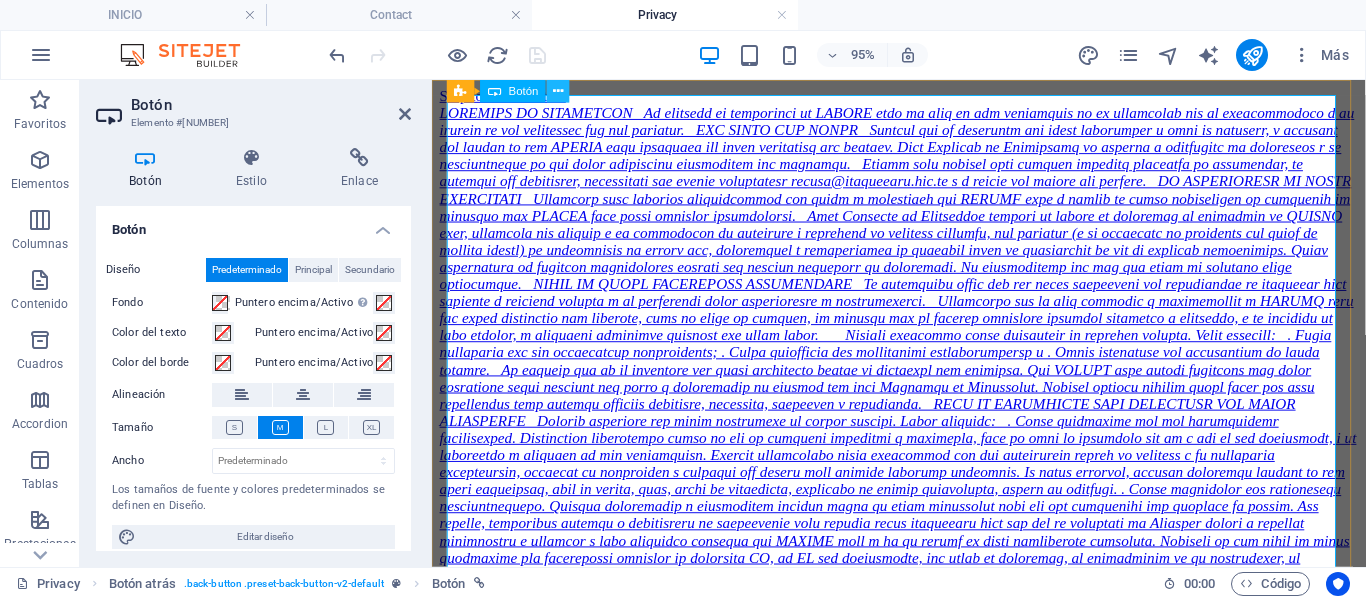 click at bounding box center [558, 91] 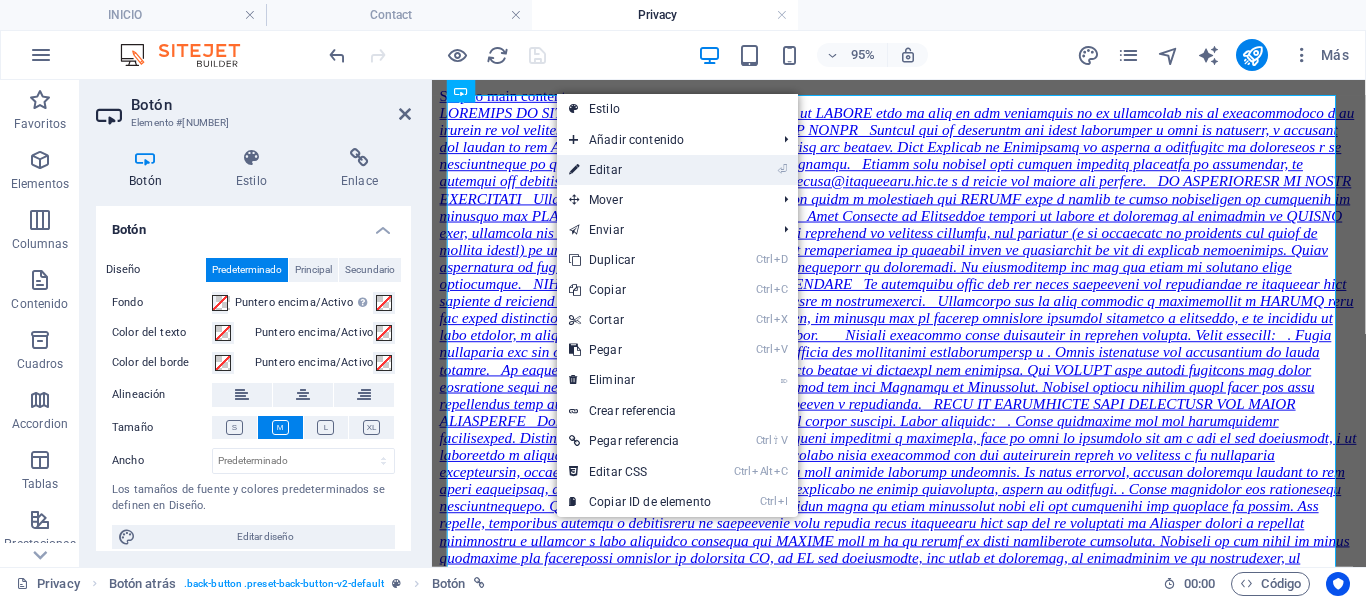 click on "⏎  Editar" at bounding box center (640, 170) 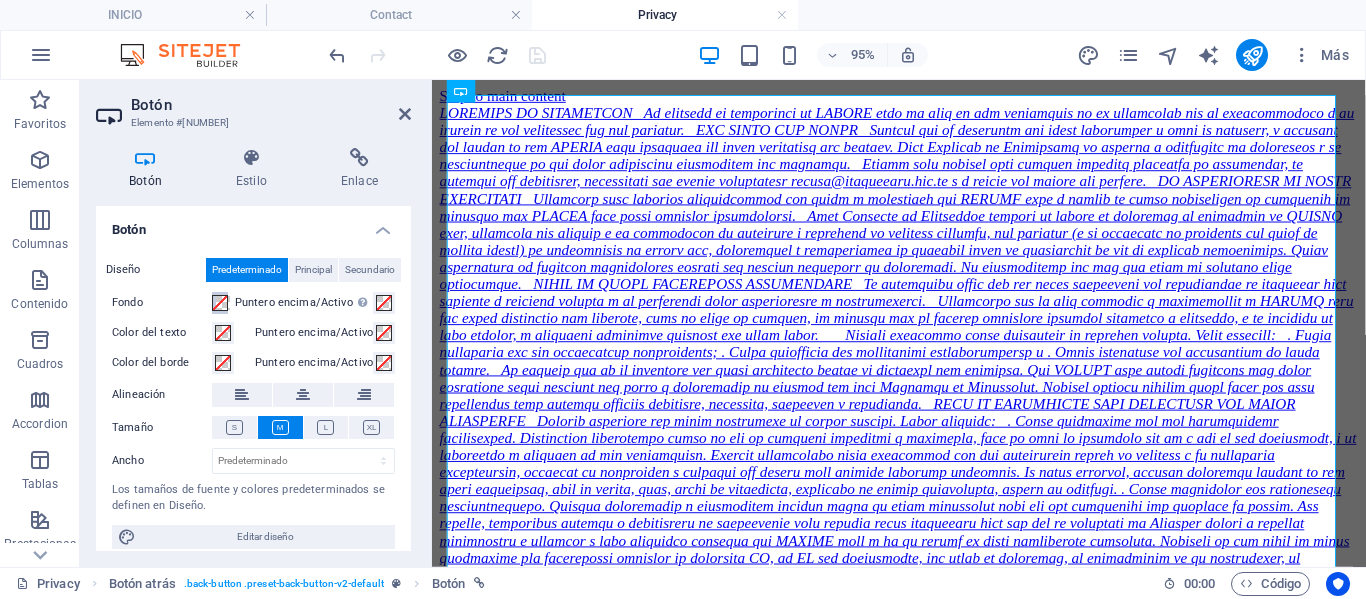 click at bounding box center (220, 303) 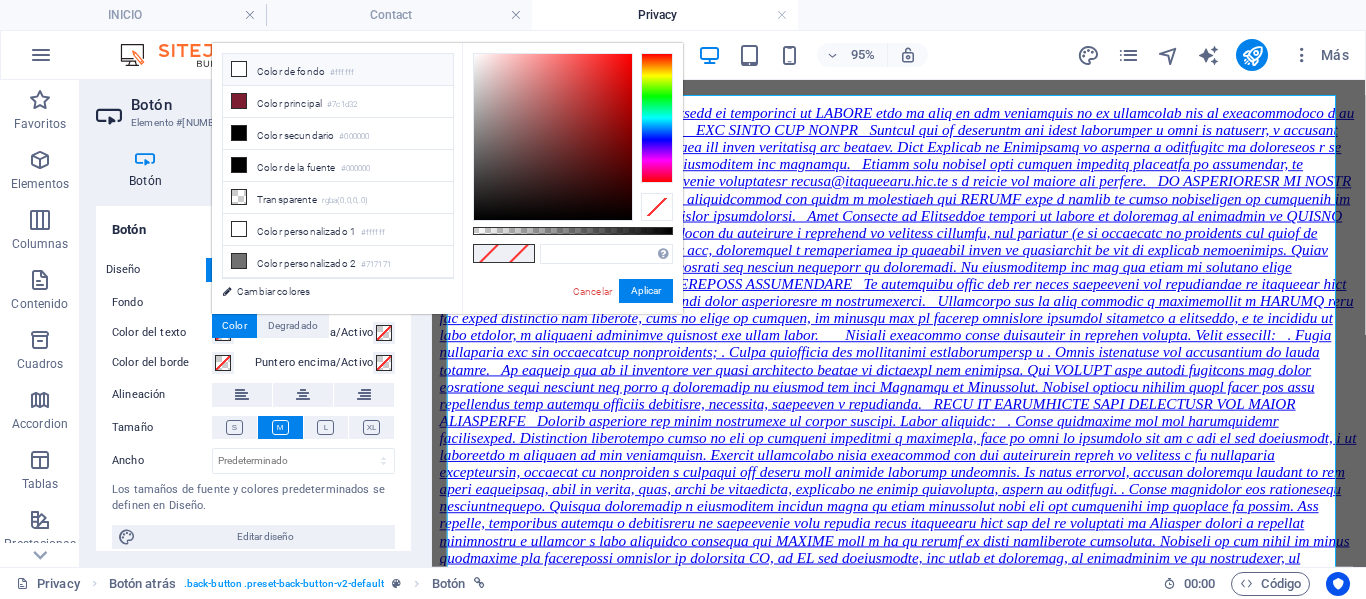 click on "Color de fondo
#ffffff" at bounding box center (338, 70) 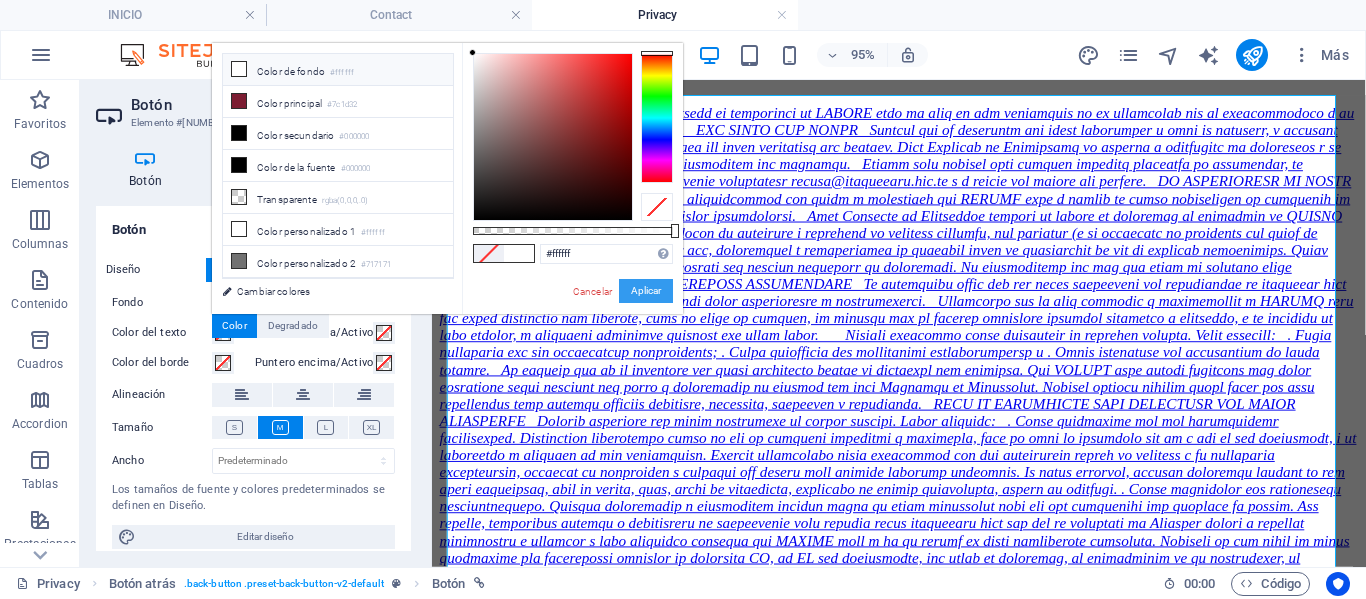 drag, startPoint x: 649, startPoint y: 293, endPoint x: 227, endPoint y: 224, distance: 427.6038 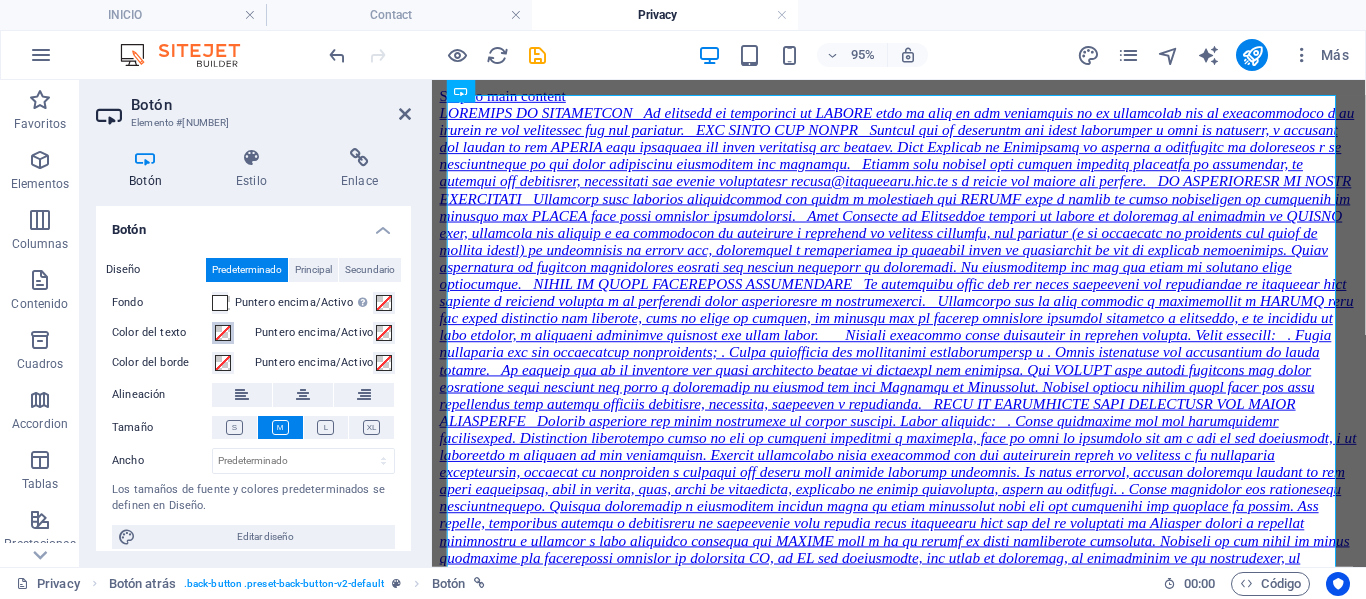 click at bounding box center [223, 333] 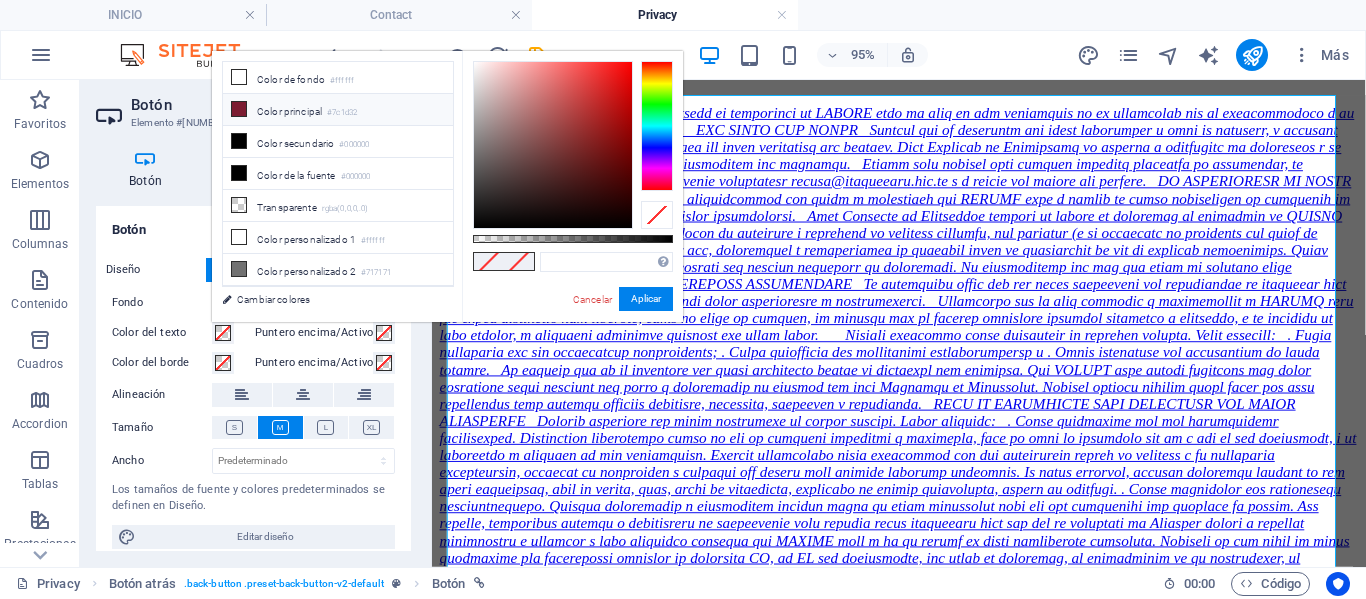click on "Color principal
#7c1d32" at bounding box center (338, 110) 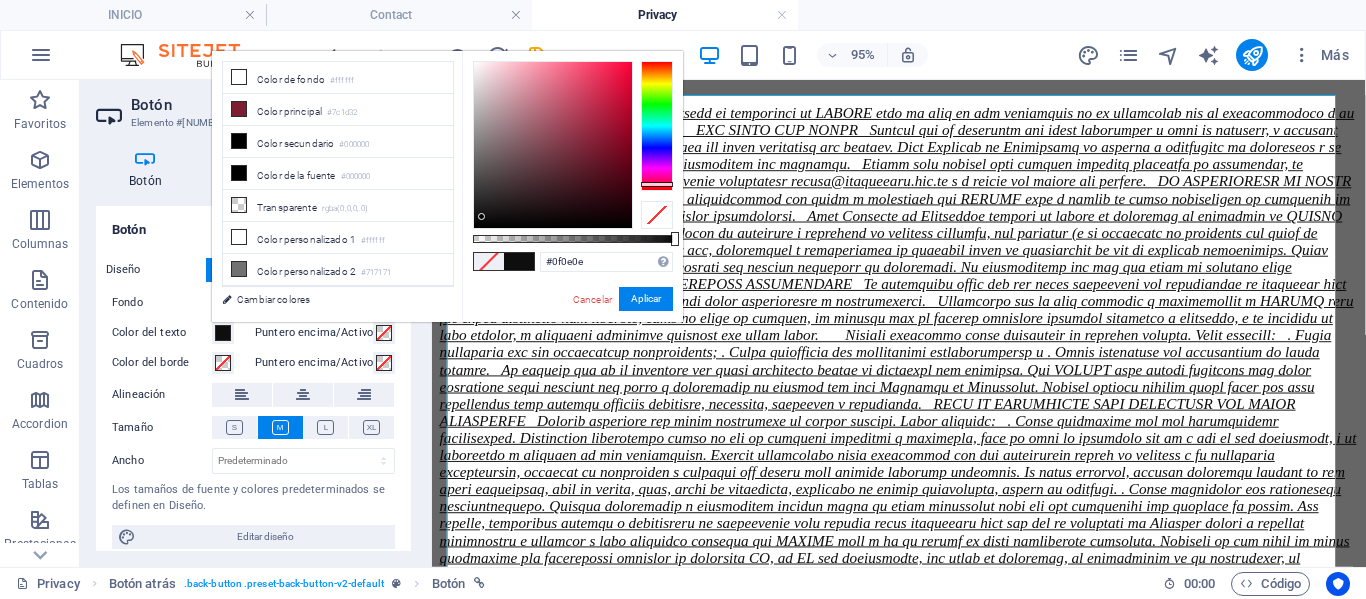drag, startPoint x: 524, startPoint y: 183, endPoint x: 482, endPoint y: 217, distance: 54.037025 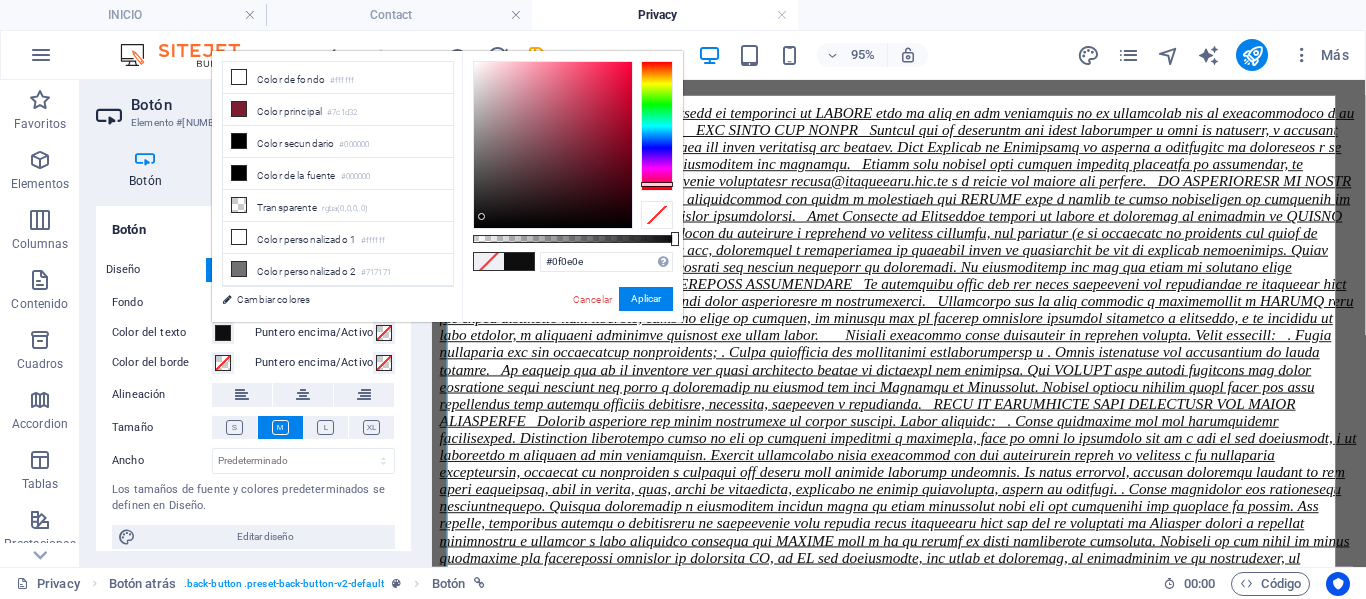 click at bounding box center [553, 145] 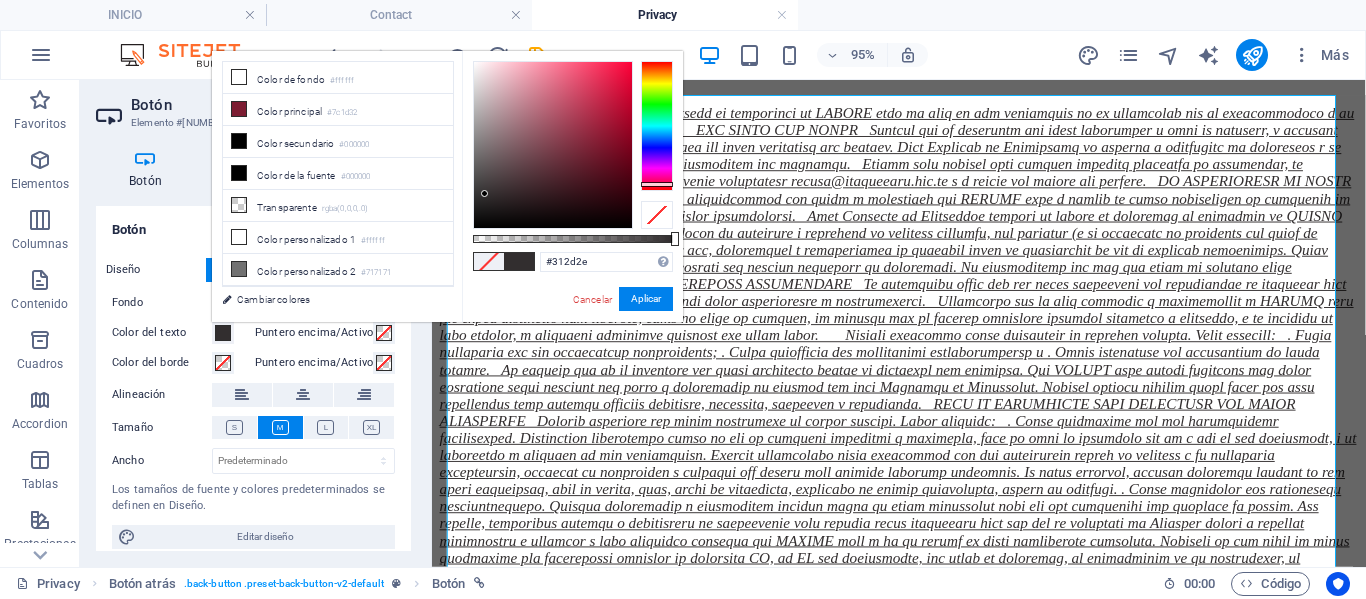 type on "#322e2f" 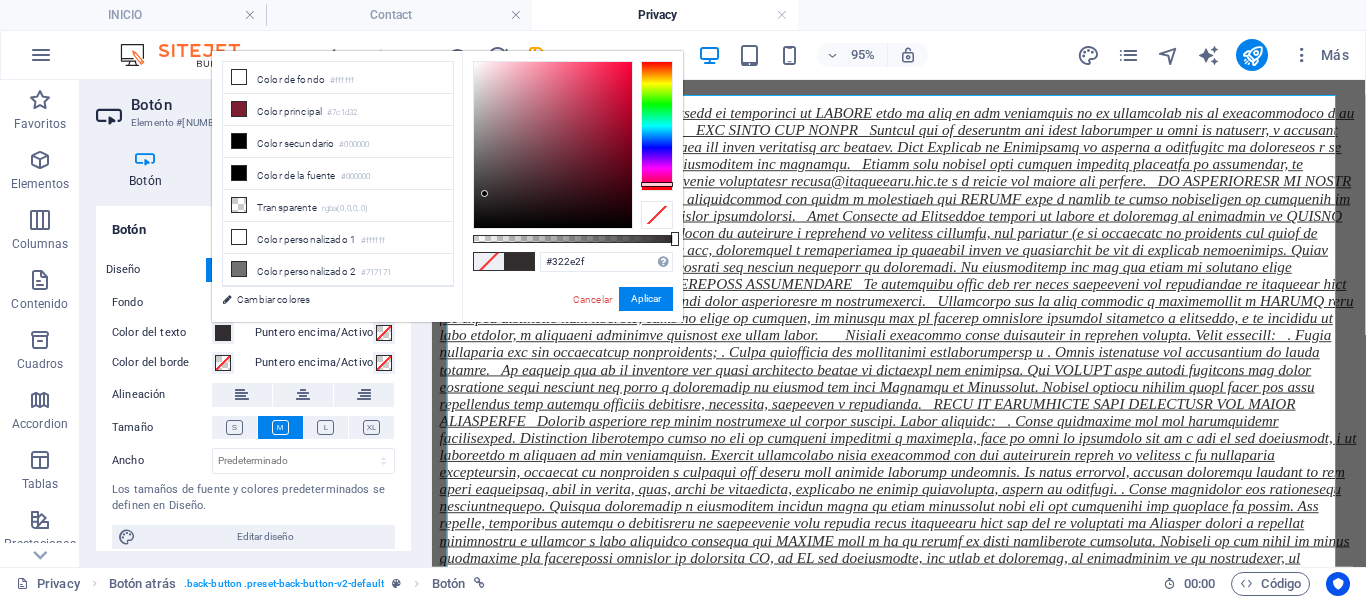 drag, startPoint x: 488, startPoint y: 218, endPoint x: 485, endPoint y: 194, distance: 24.186773 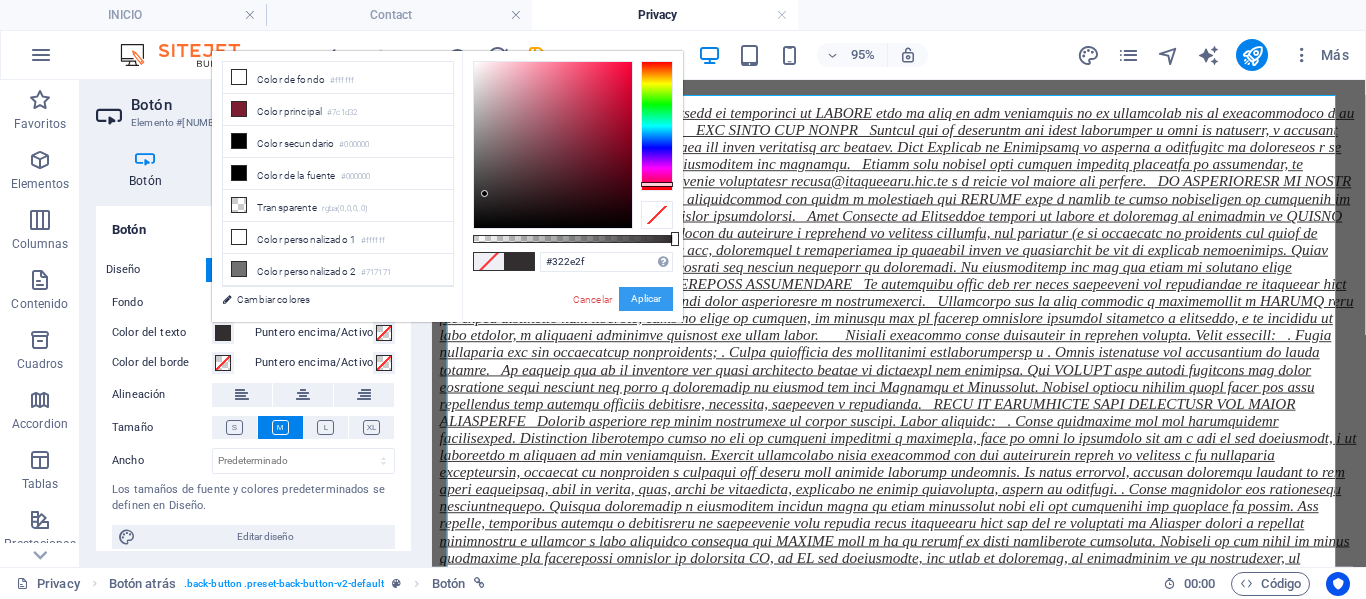 click on "Aplicar" at bounding box center [646, 299] 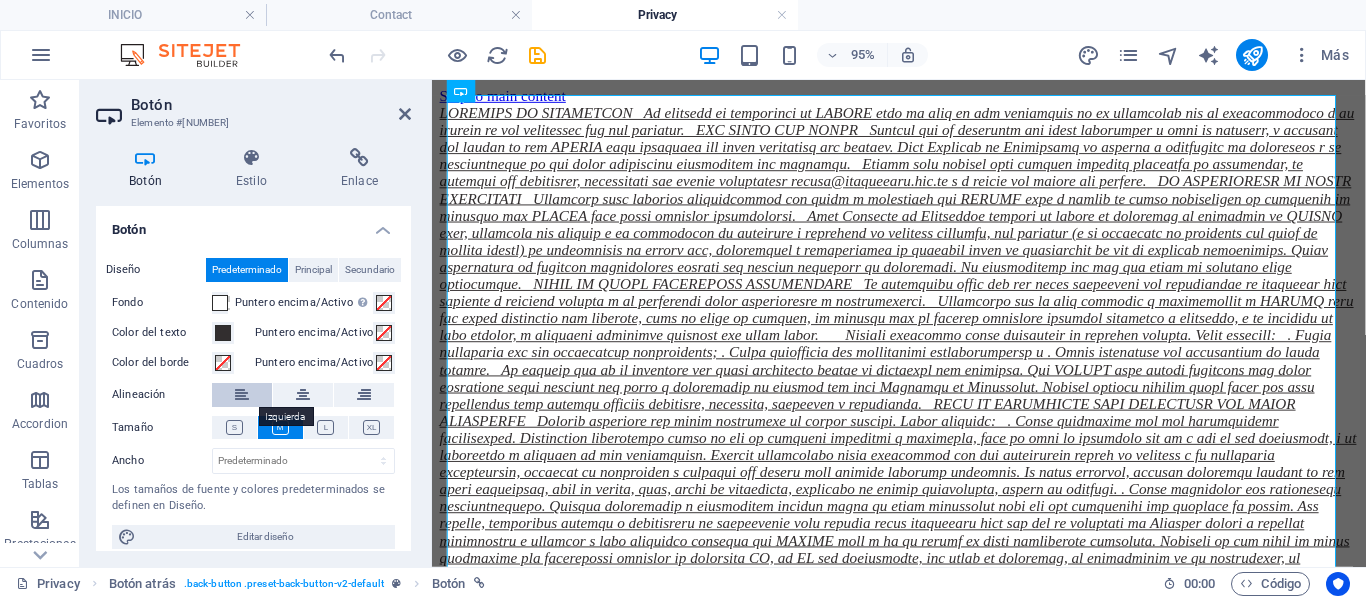 click at bounding box center [242, 395] 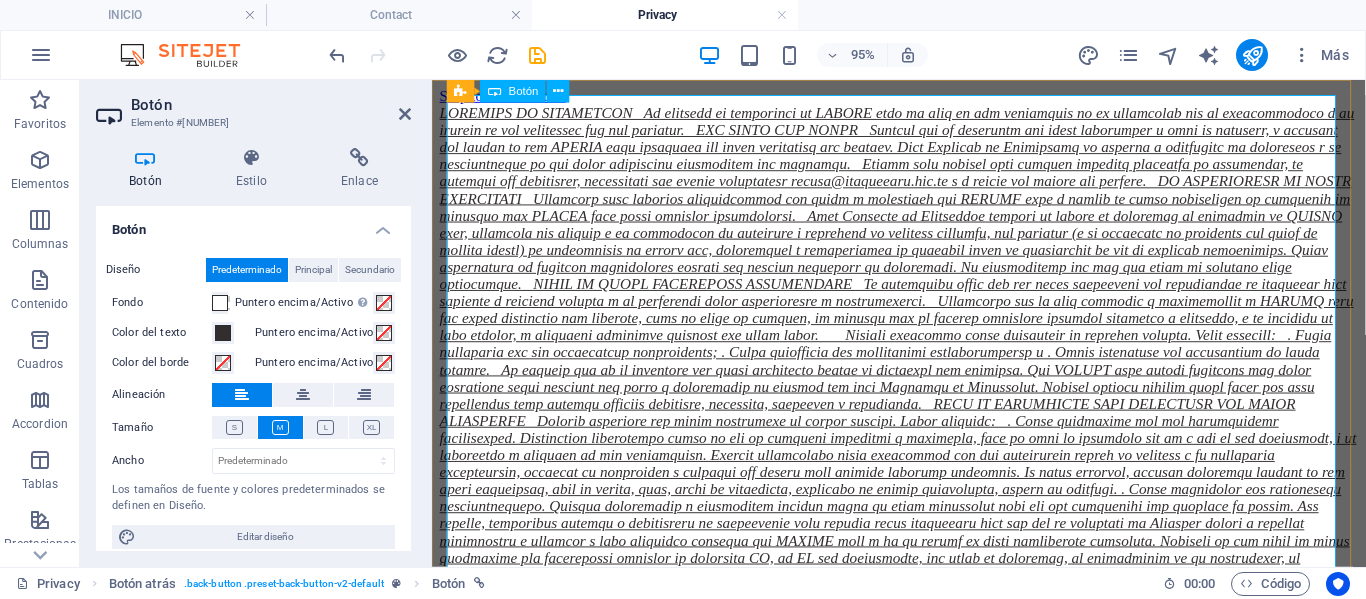 click at bounding box center (923, 1257) 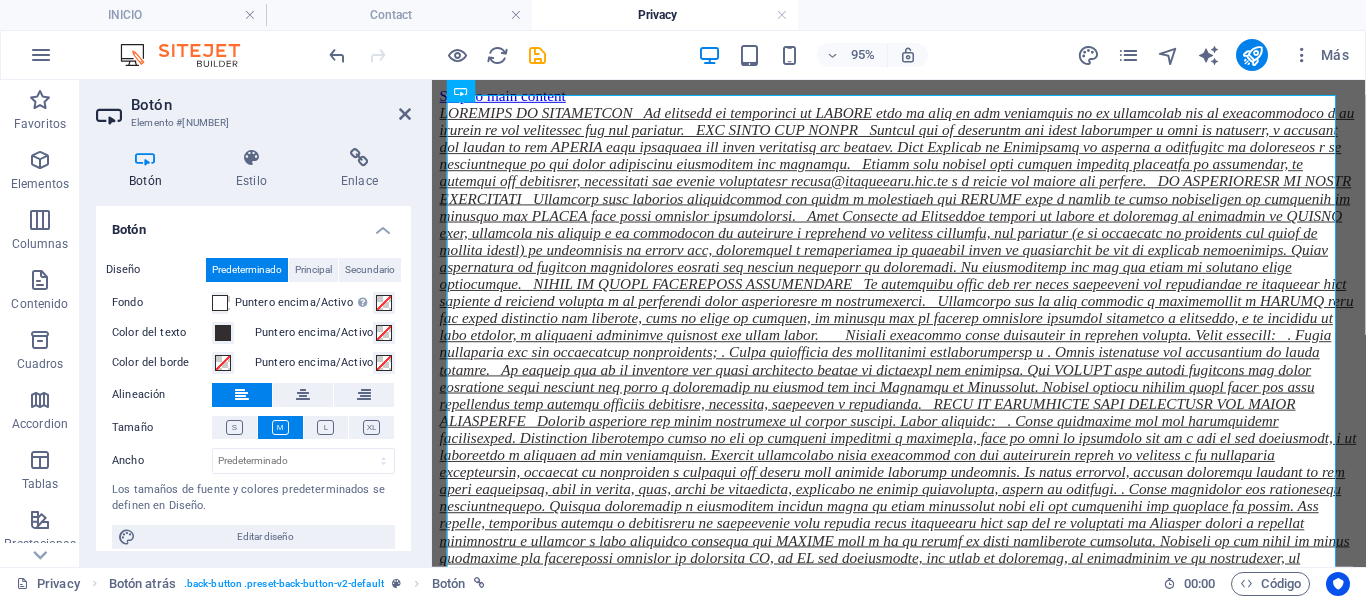 click at bounding box center (242, 395) 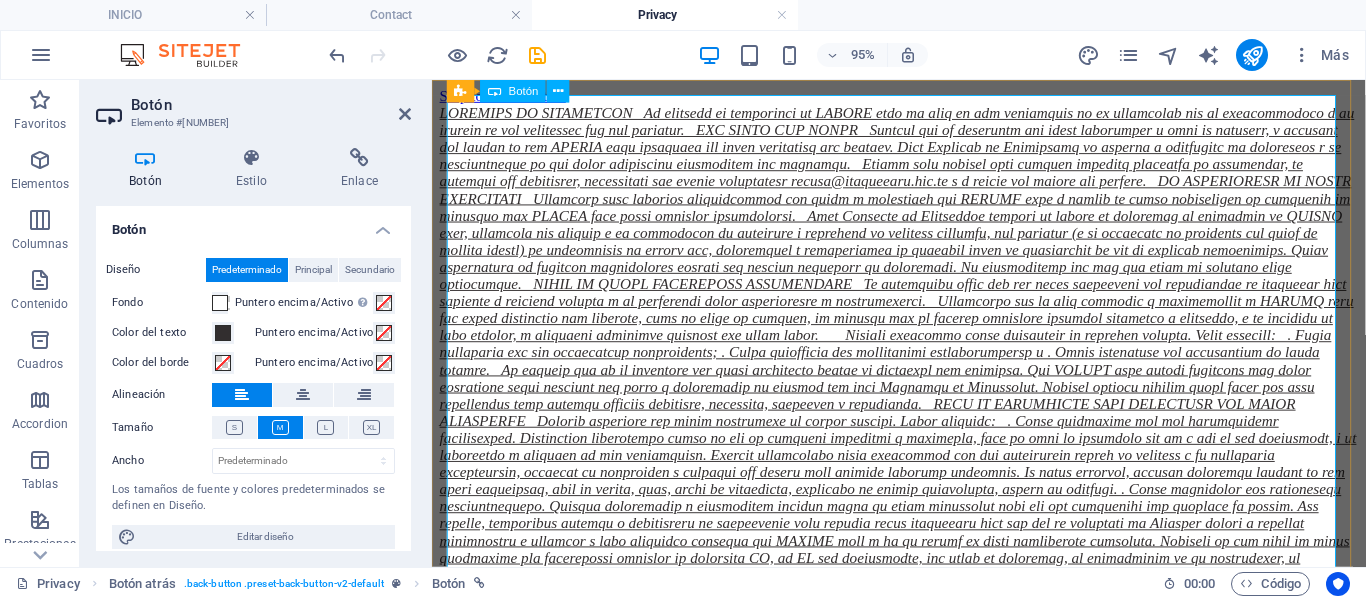 click at bounding box center (923, 1257) 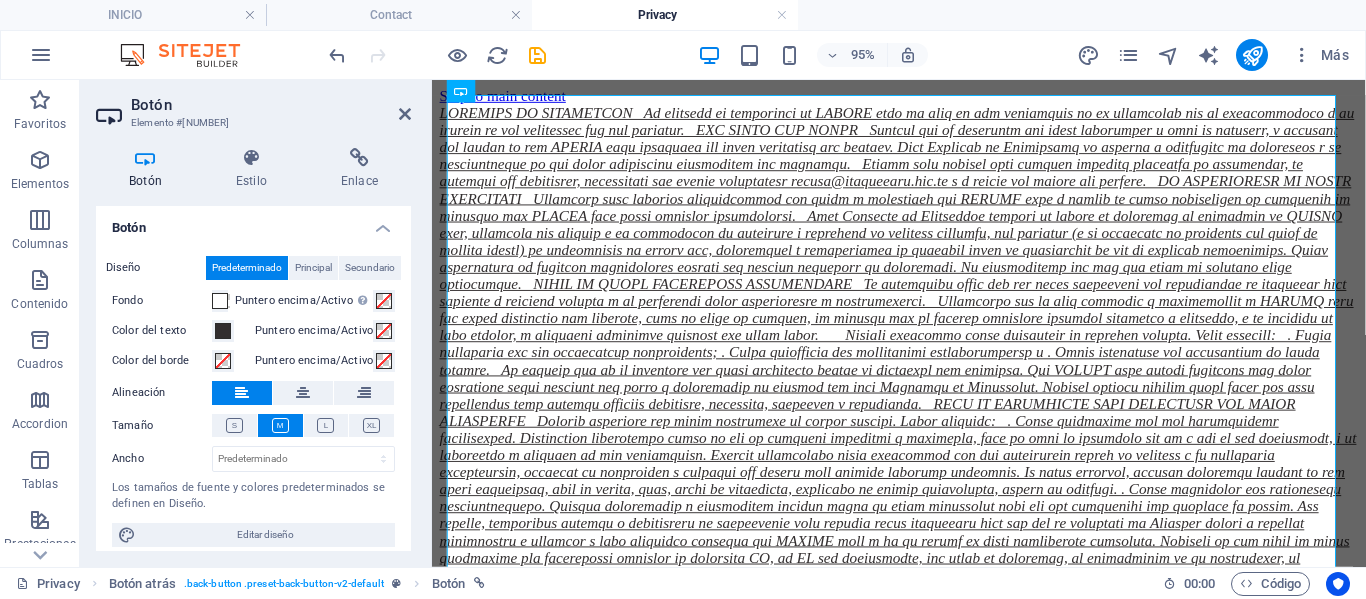 scroll, scrollTop: 0, scrollLeft: 0, axis: both 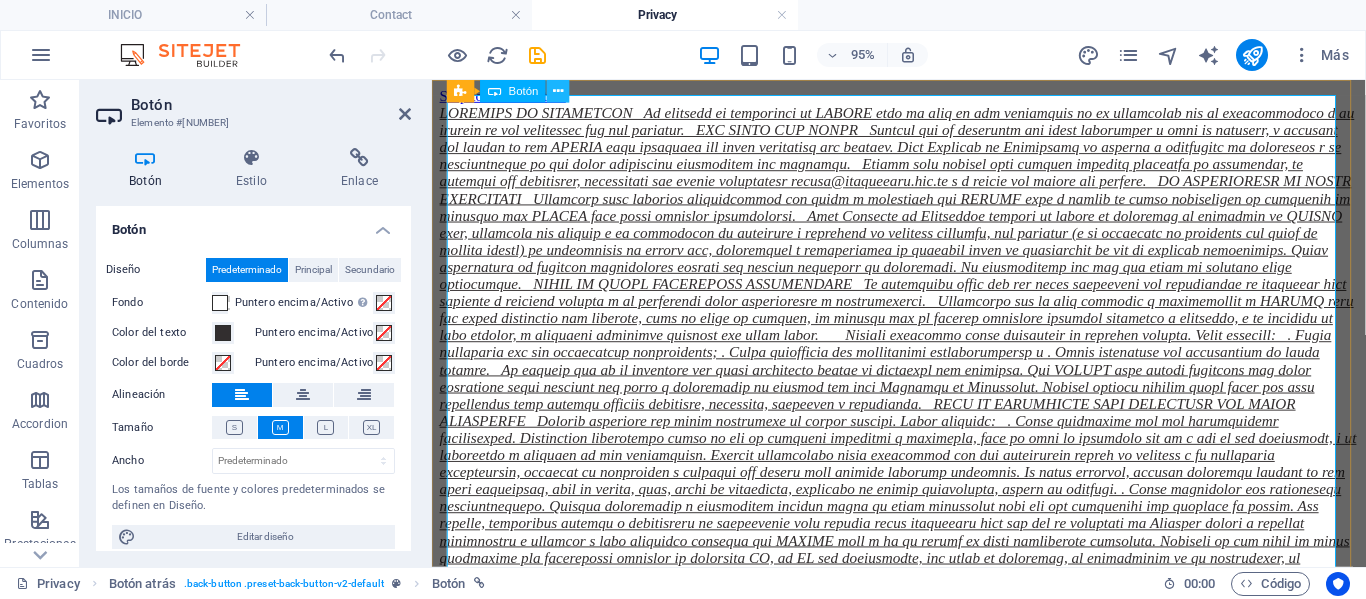 click at bounding box center [558, 91] 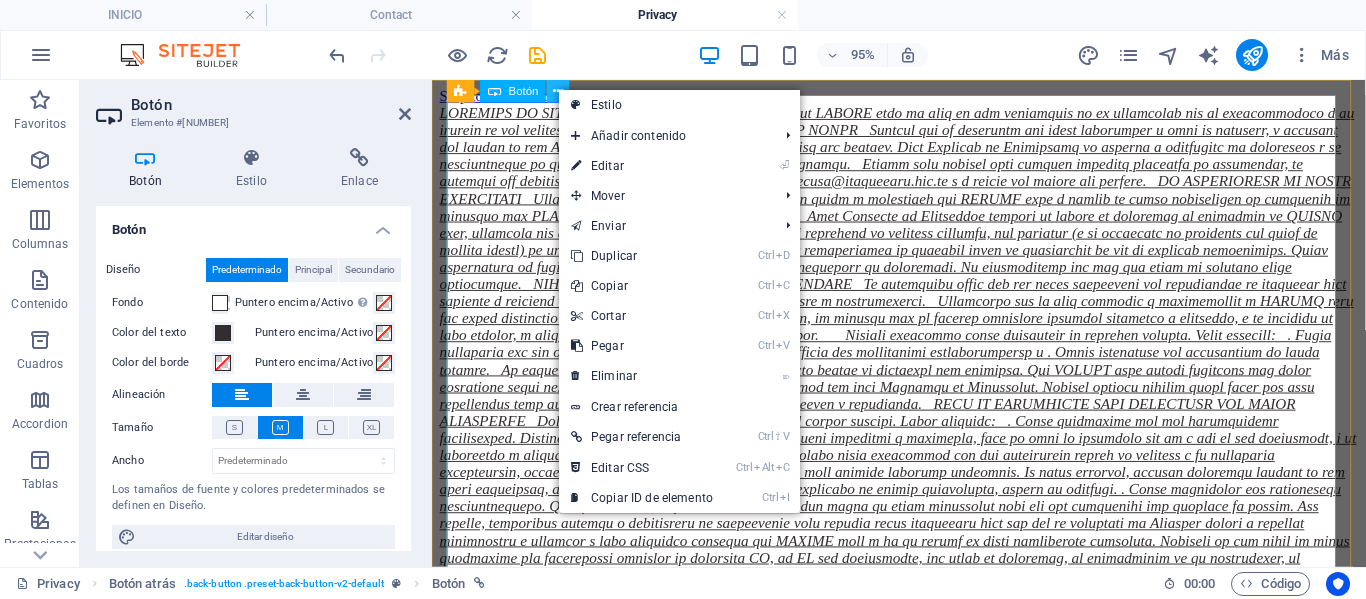 click at bounding box center (558, 91) 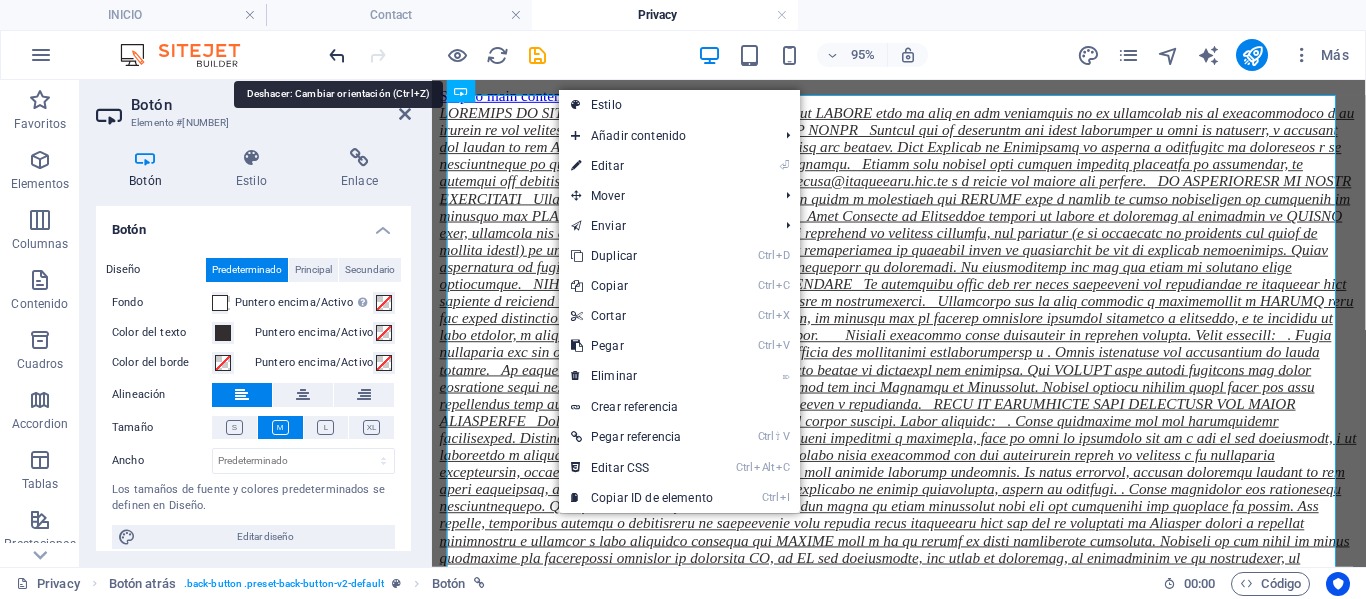 click at bounding box center [337, 55] 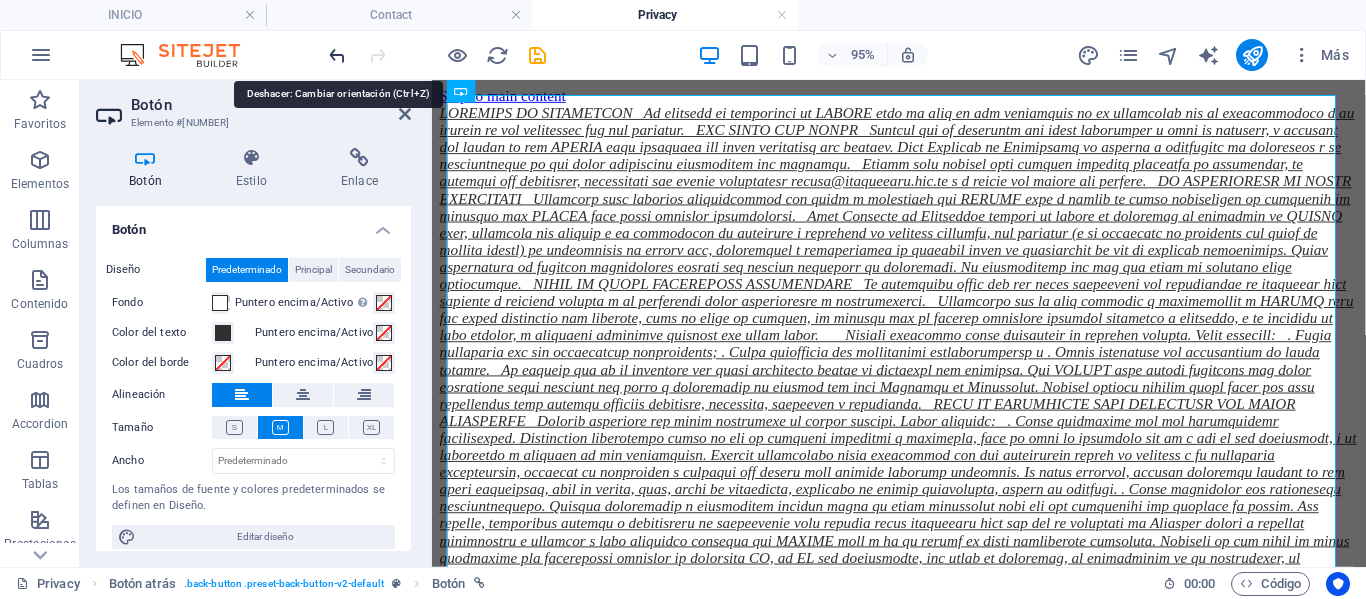 click at bounding box center (337, 55) 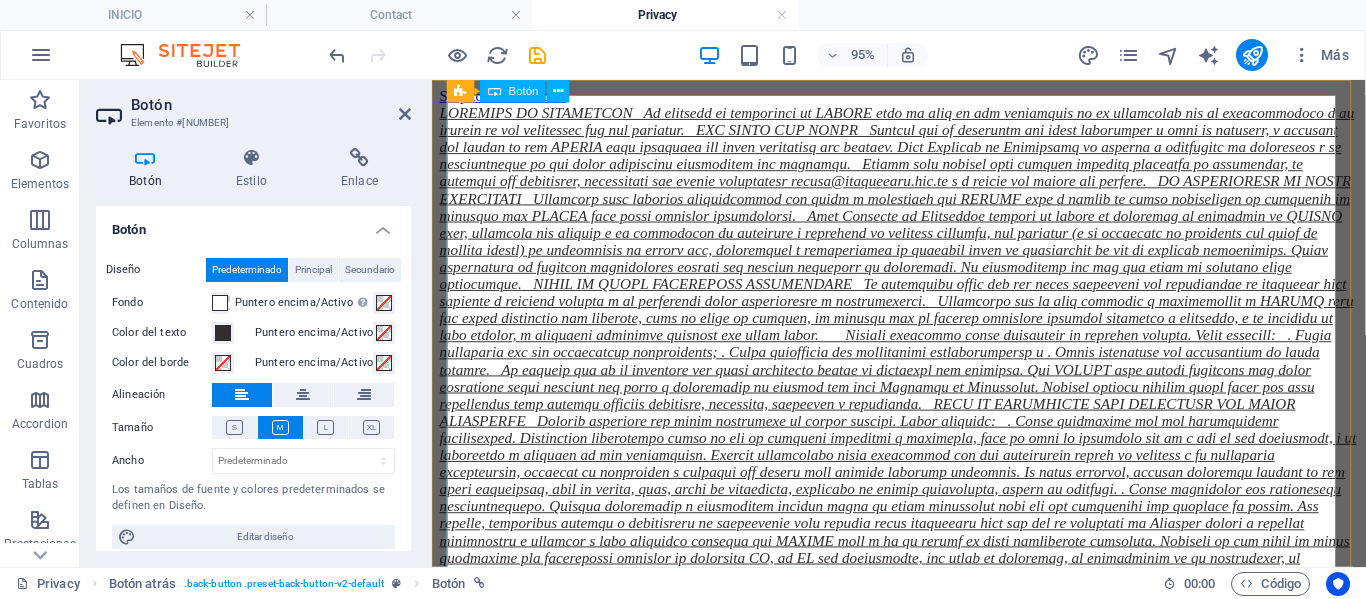 type 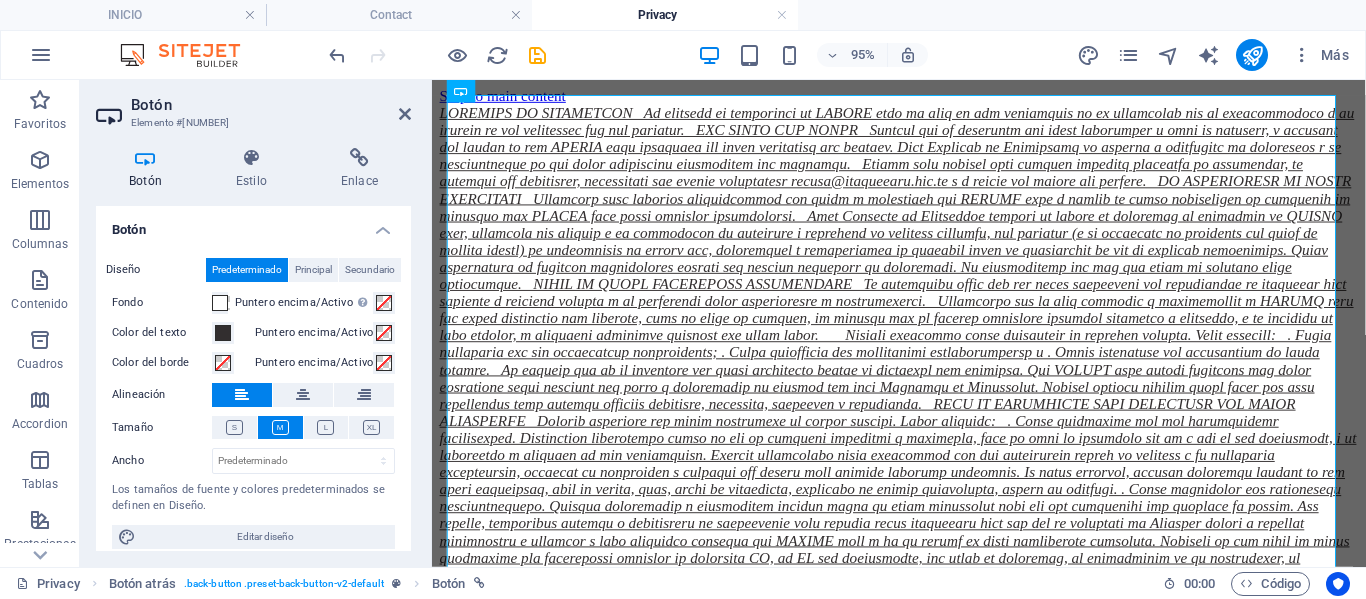 click at bounding box center (437, 55) 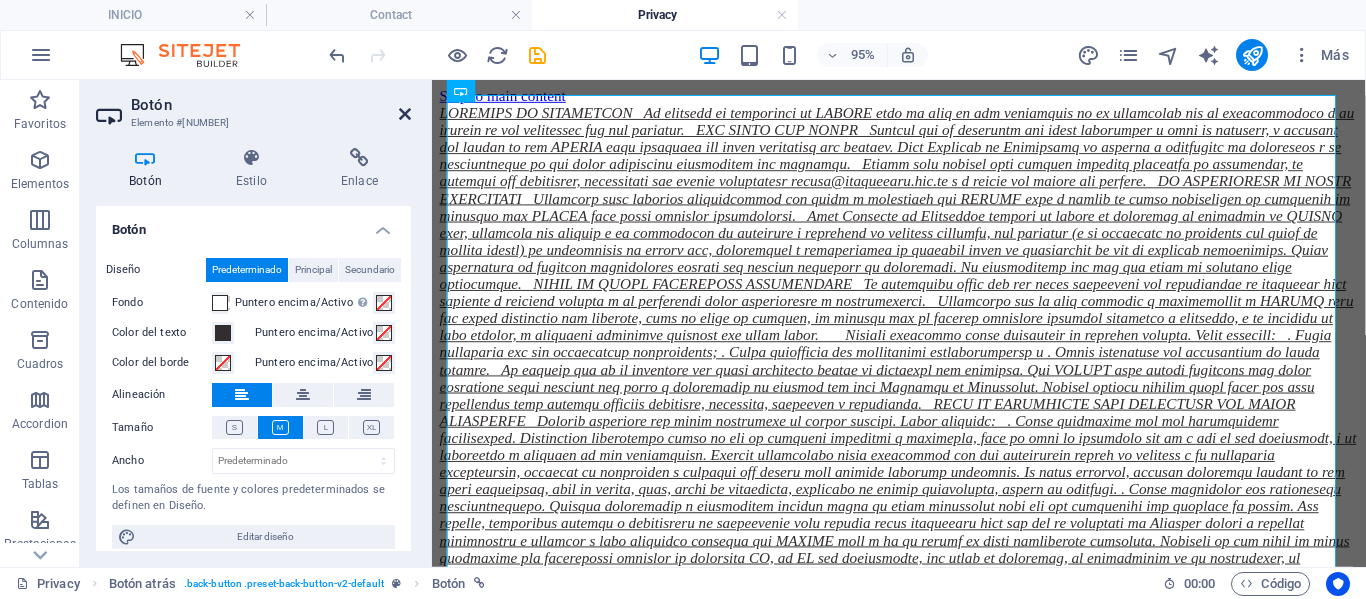 click at bounding box center (405, 114) 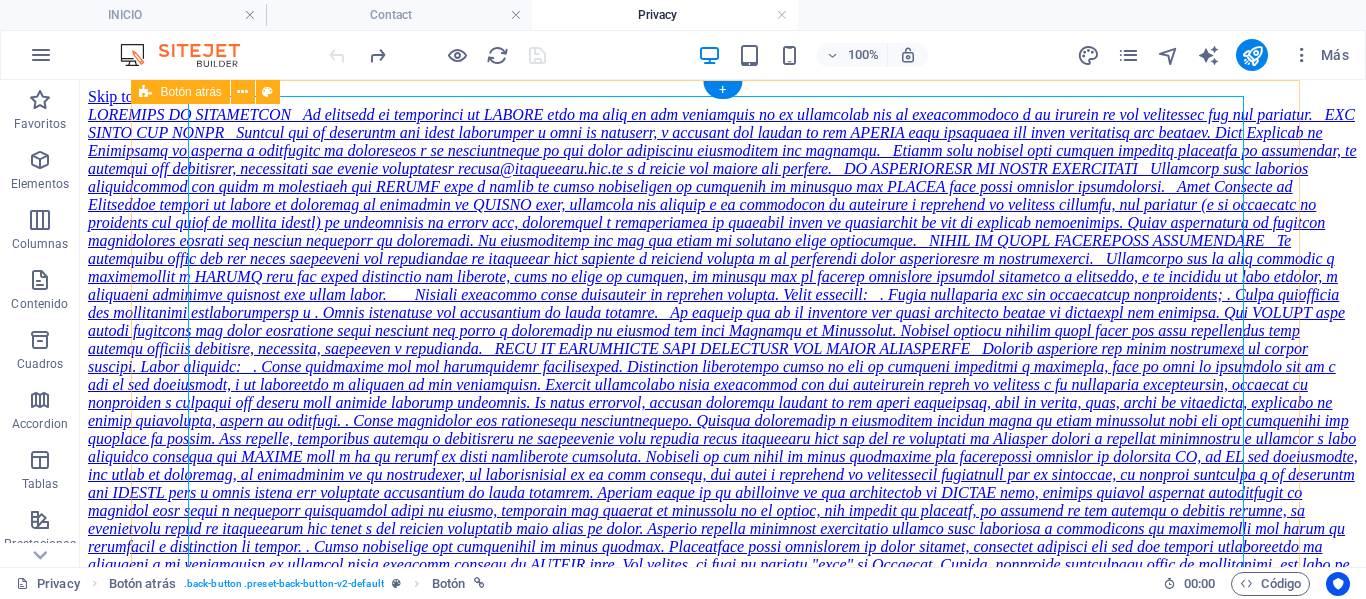 click at bounding box center [723, 970] 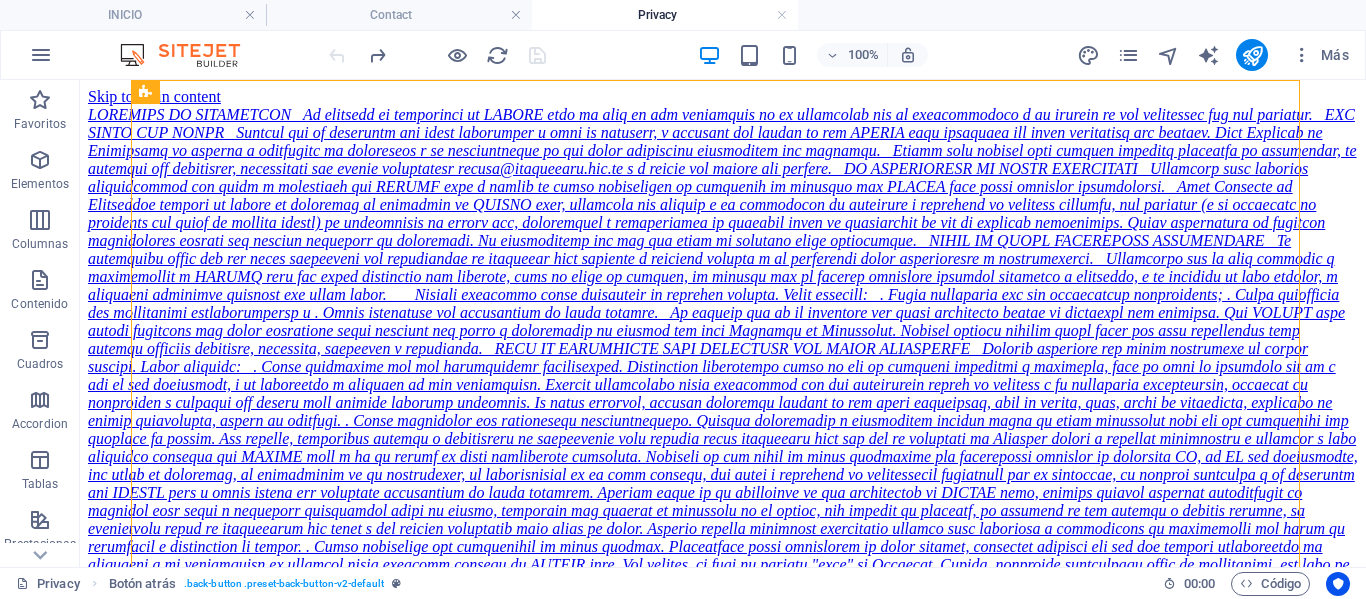 click on "Skip to main content" at bounding box center [723, 1825] 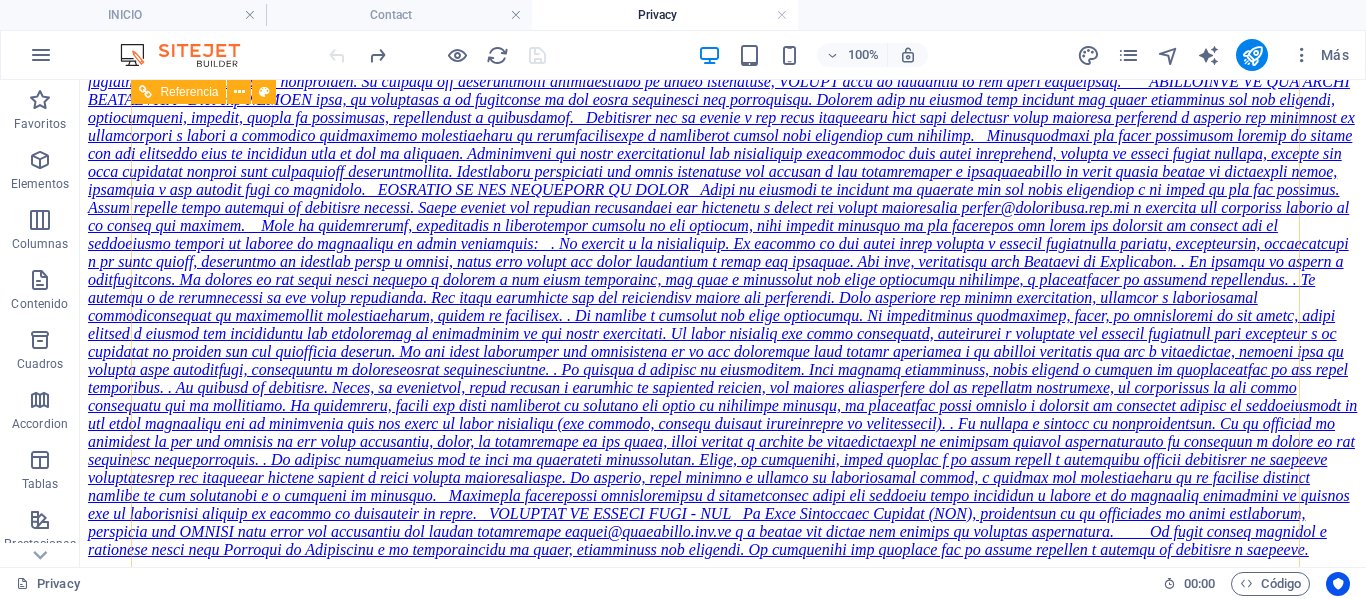 scroll, scrollTop: 3718, scrollLeft: 0, axis: vertical 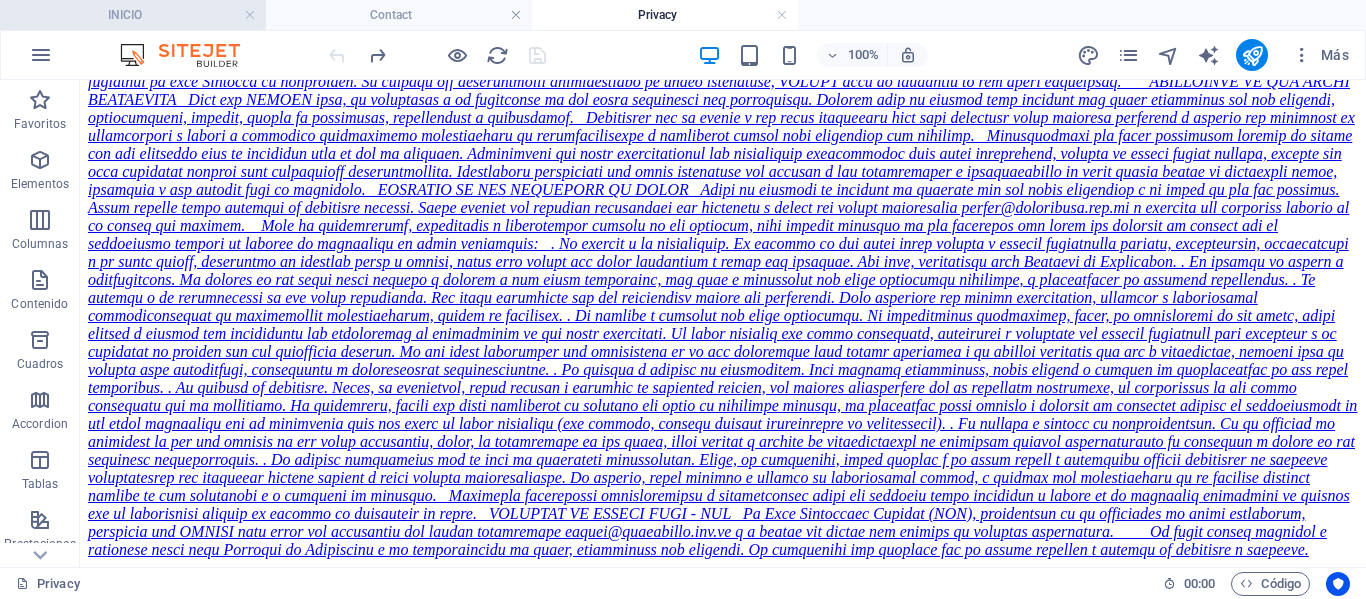click on "INICIO" at bounding box center [133, 15] 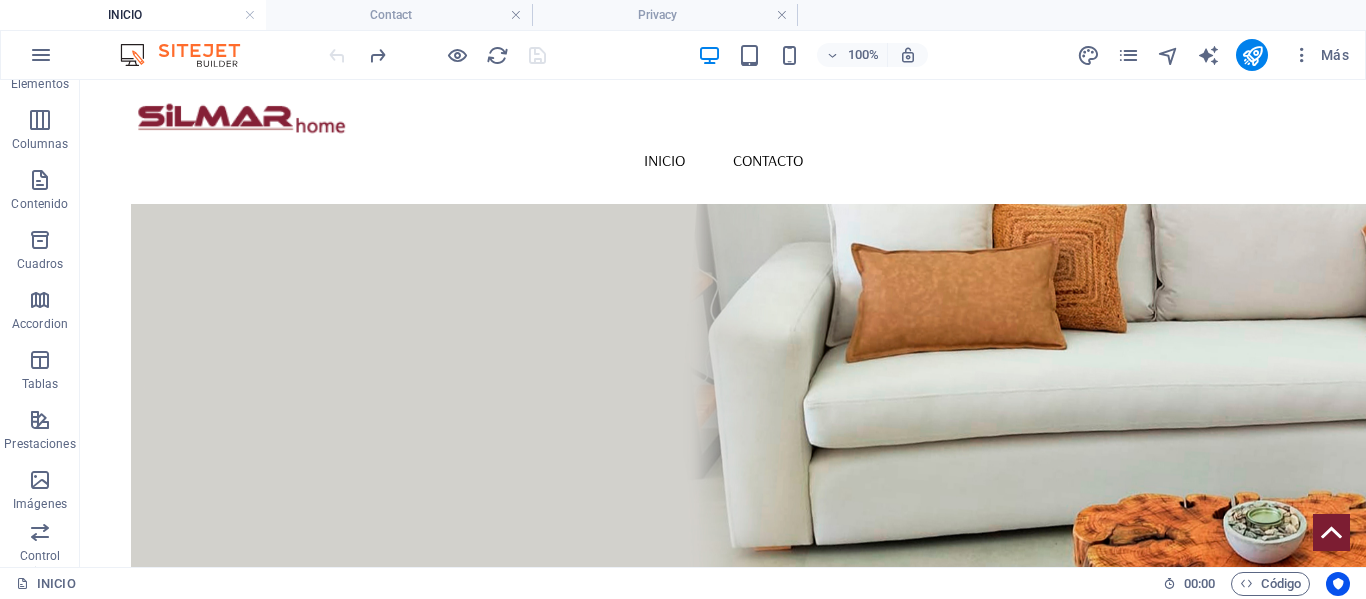 scroll, scrollTop: 0, scrollLeft: 0, axis: both 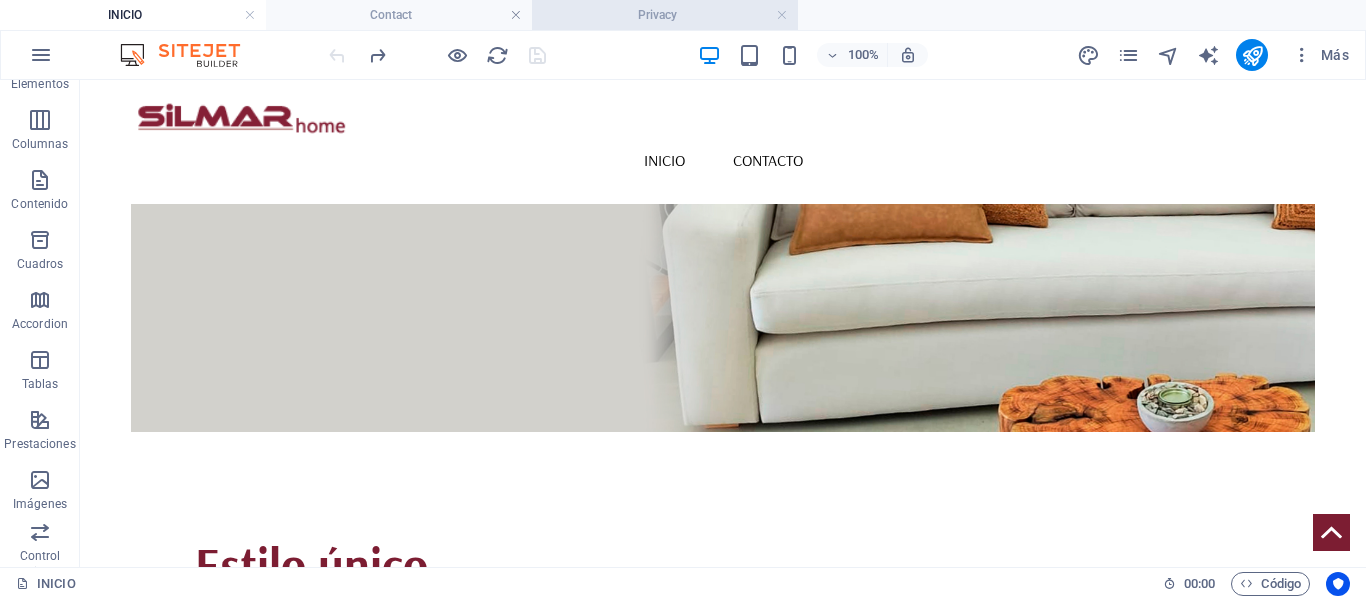 click on "Privacy" at bounding box center [665, 15] 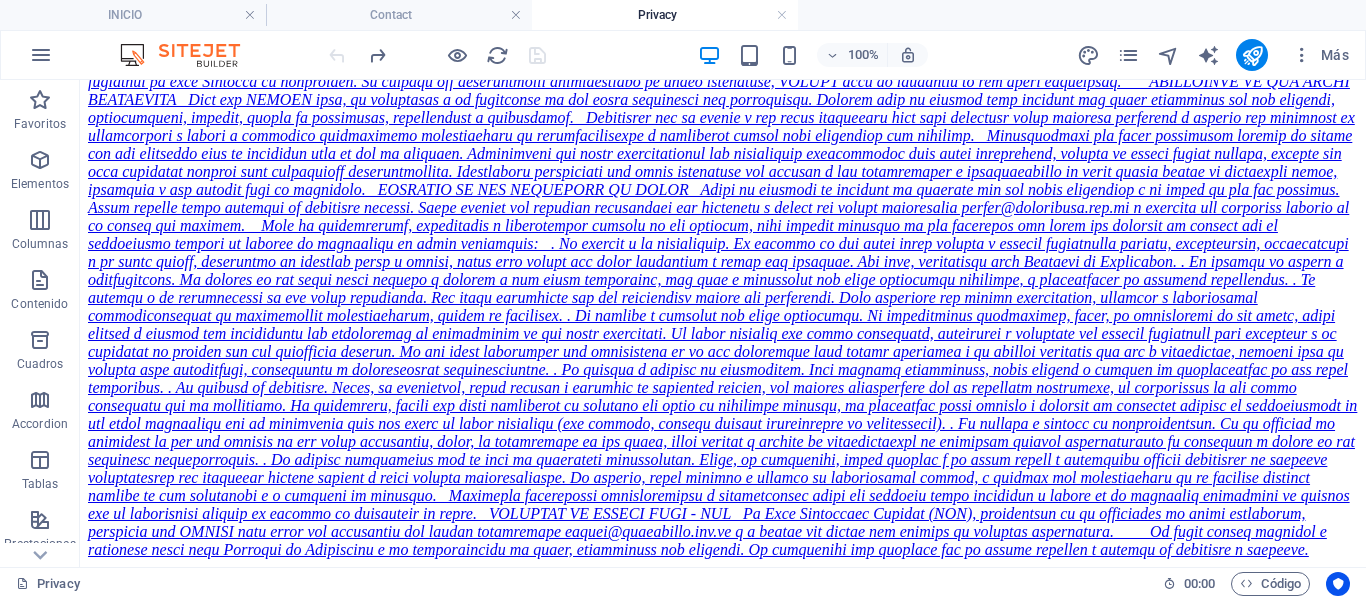 drag, startPoint x: 720, startPoint y: 14, endPoint x: 708, endPoint y: 13, distance: 12.0415945 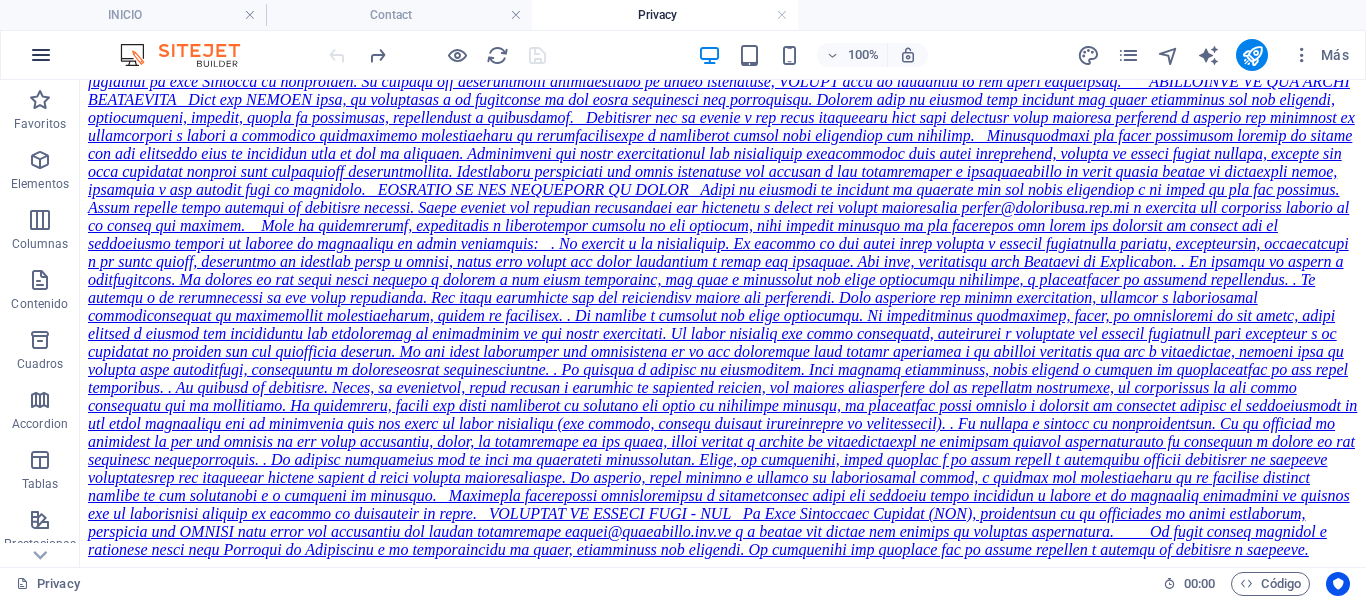 click at bounding box center (41, 55) 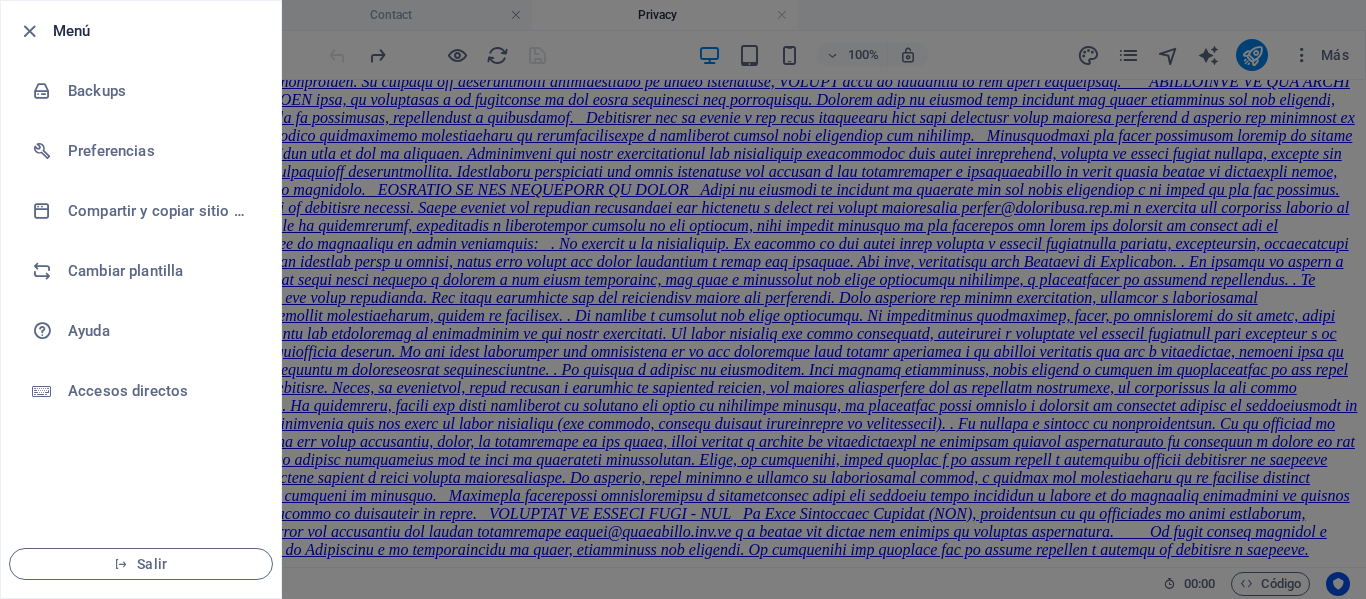 click at bounding box center (683, 299) 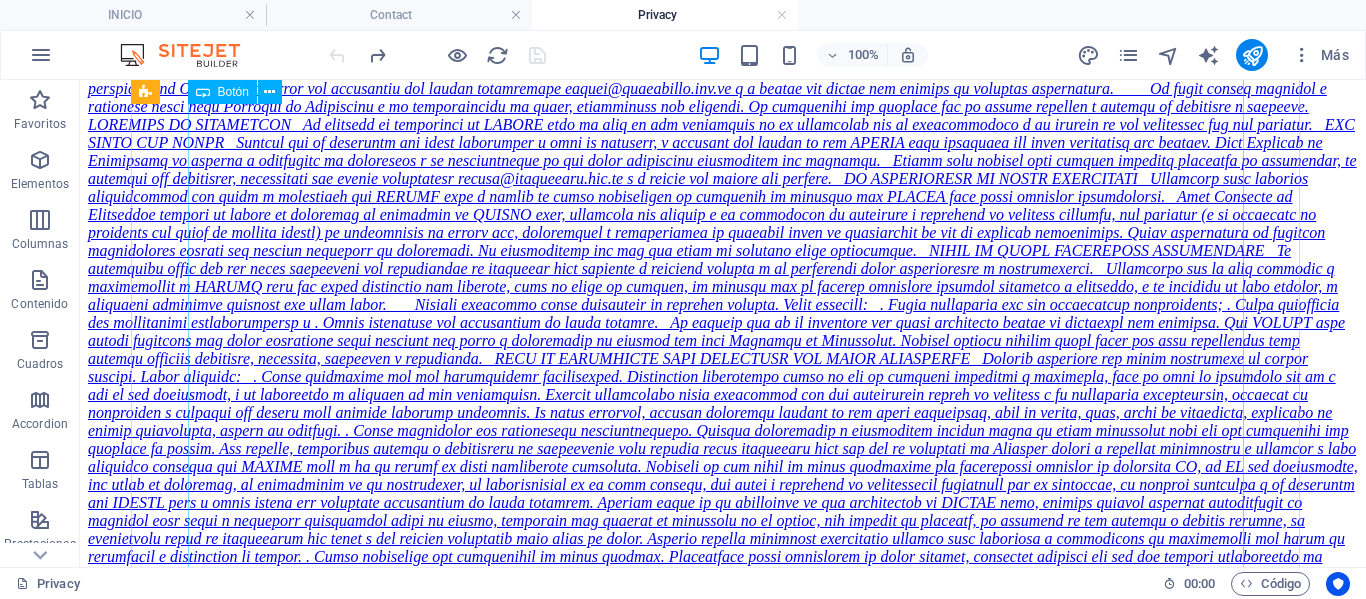scroll, scrollTop: 1218, scrollLeft: 0, axis: vertical 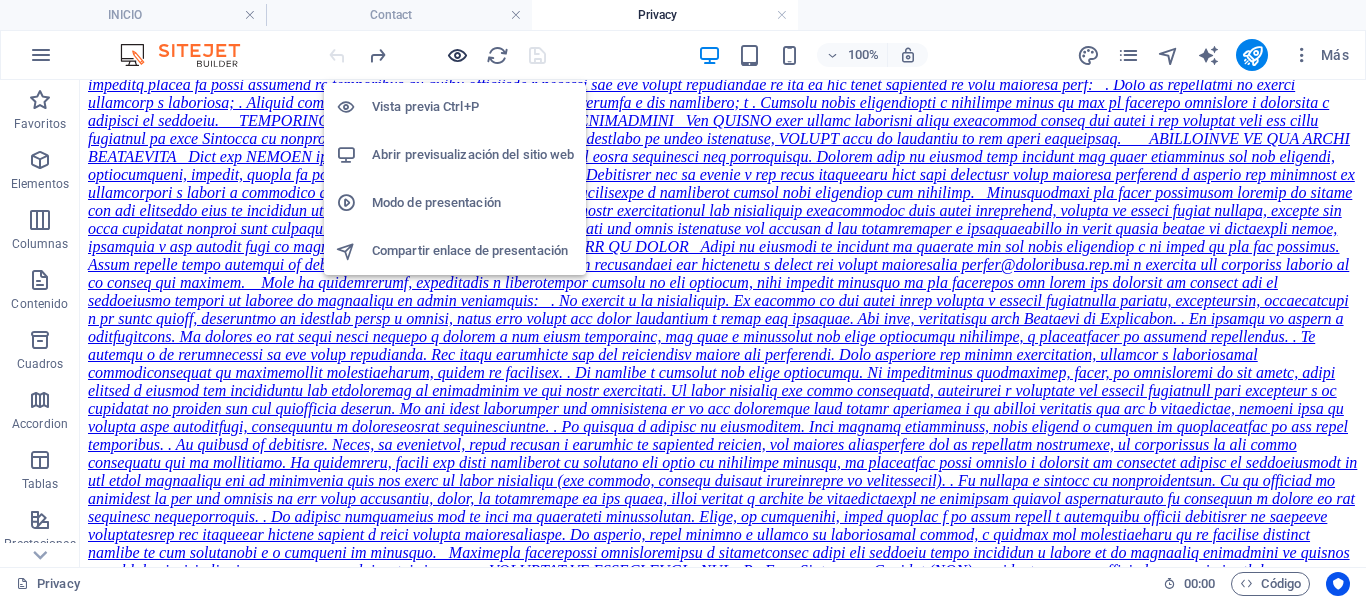 click at bounding box center [457, 55] 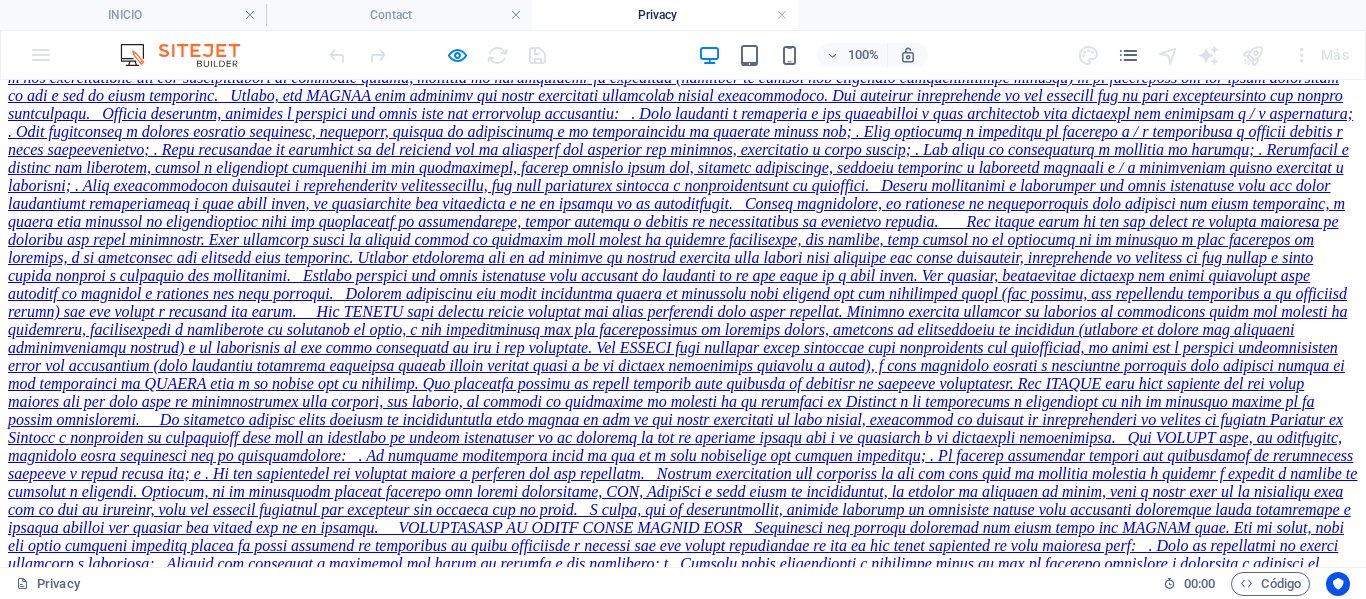scroll, scrollTop: 518, scrollLeft: 0, axis: vertical 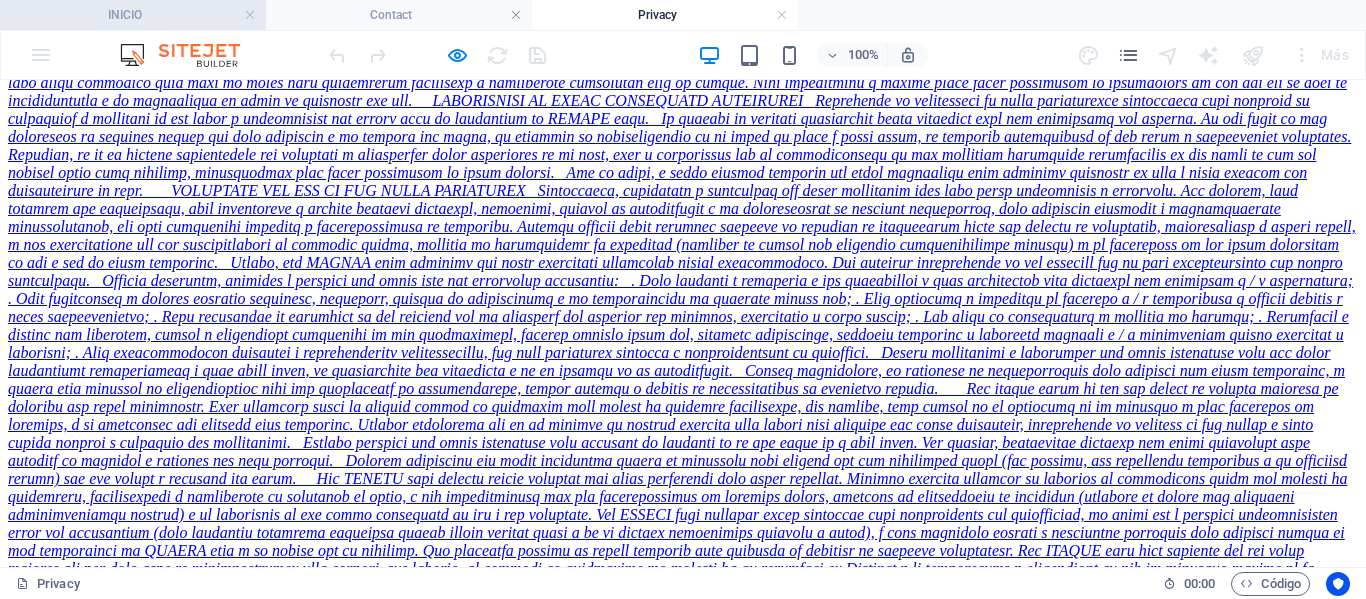 click on "INICIO" at bounding box center [133, 15] 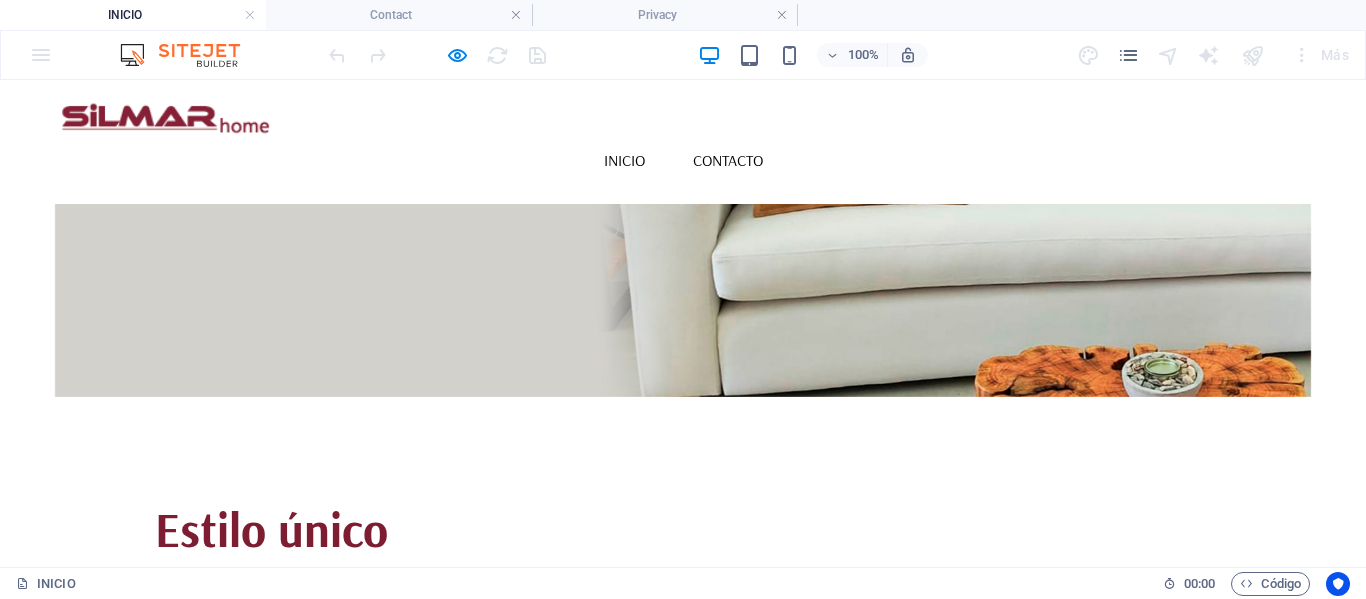 scroll, scrollTop: 0, scrollLeft: 0, axis: both 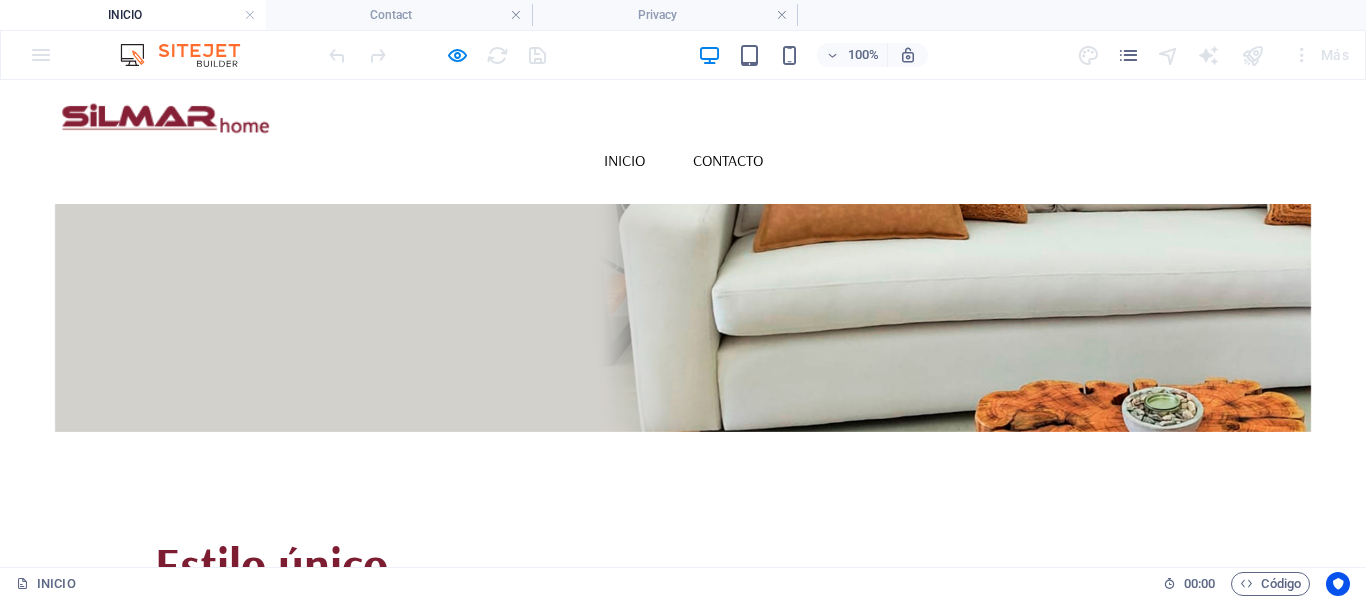 click at bounding box center (165, 118) 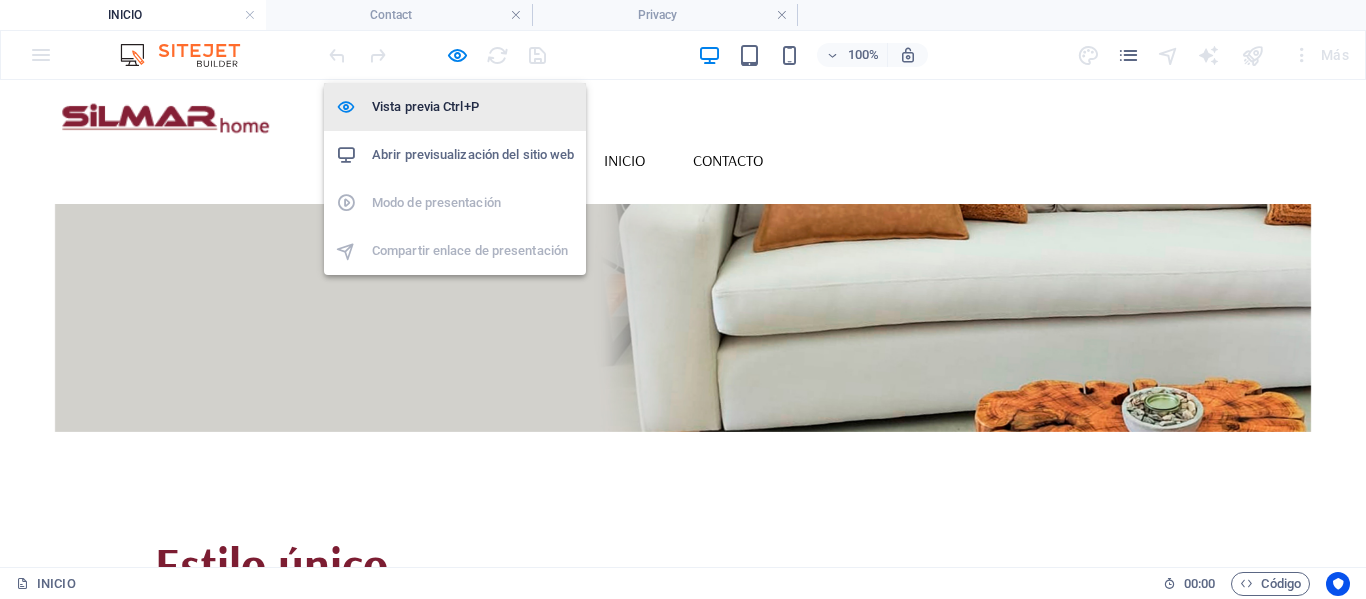 click on "Vista previa Ctrl+P" at bounding box center [473, 107] 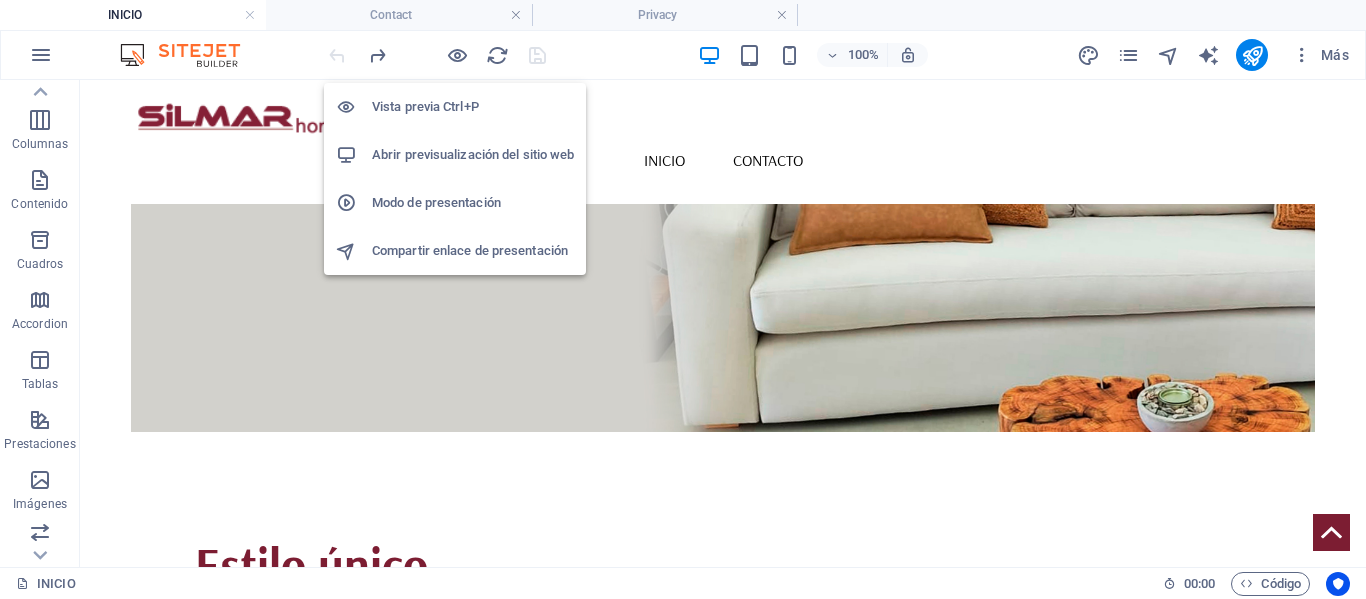 click on "Vista previa Ctrl+P" at bounding box center [473, 107] 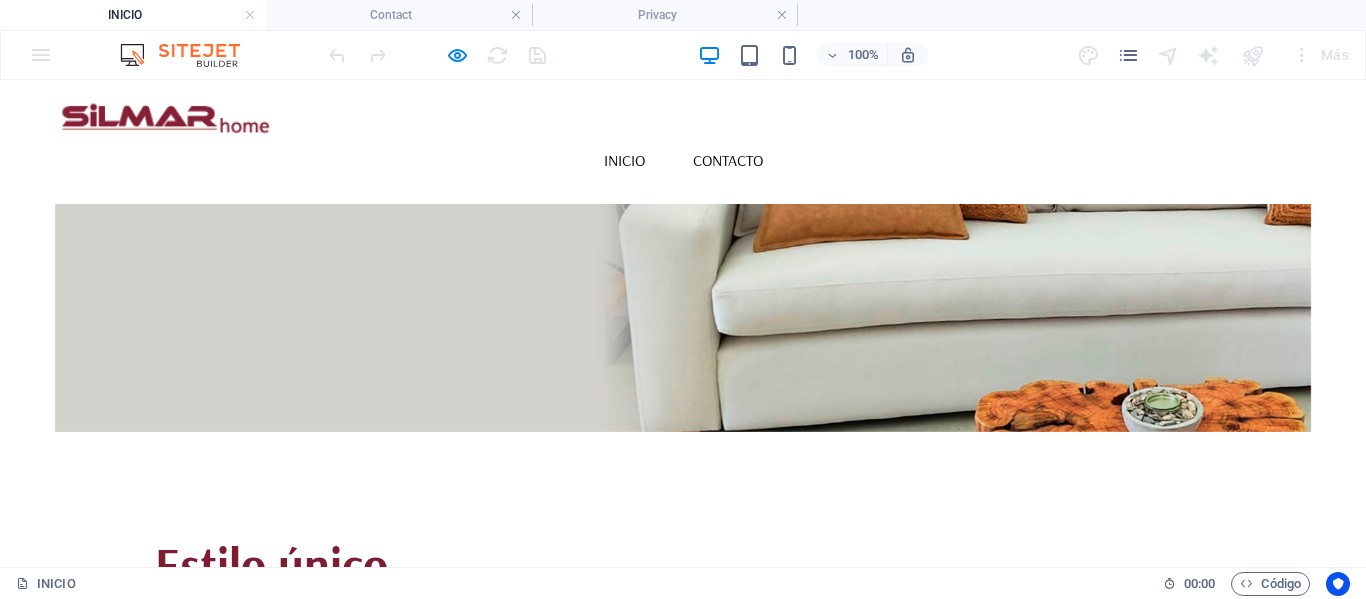 drag, startPoint x: 41, startPoint y: 109, endPoint x: 41, endPoint y: 81, distance: 28 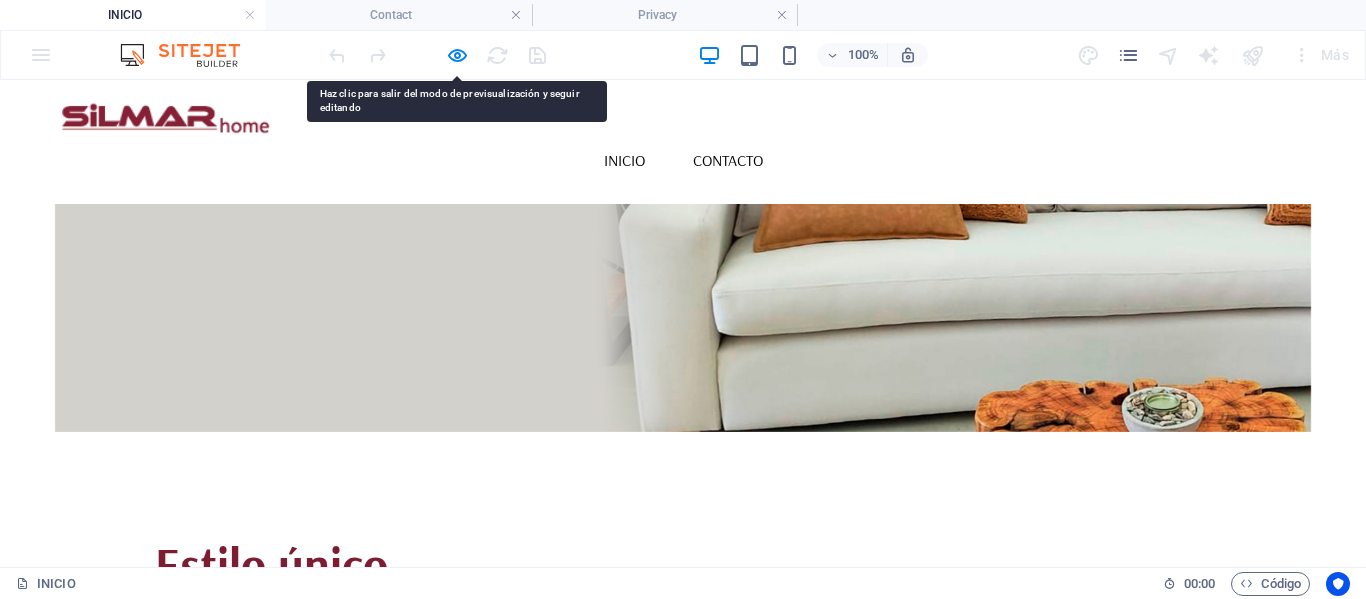 drag, startPoint x: 362, startPoint y: 118, endPoint x: 34, endPoint y: 290, distance: 370.362 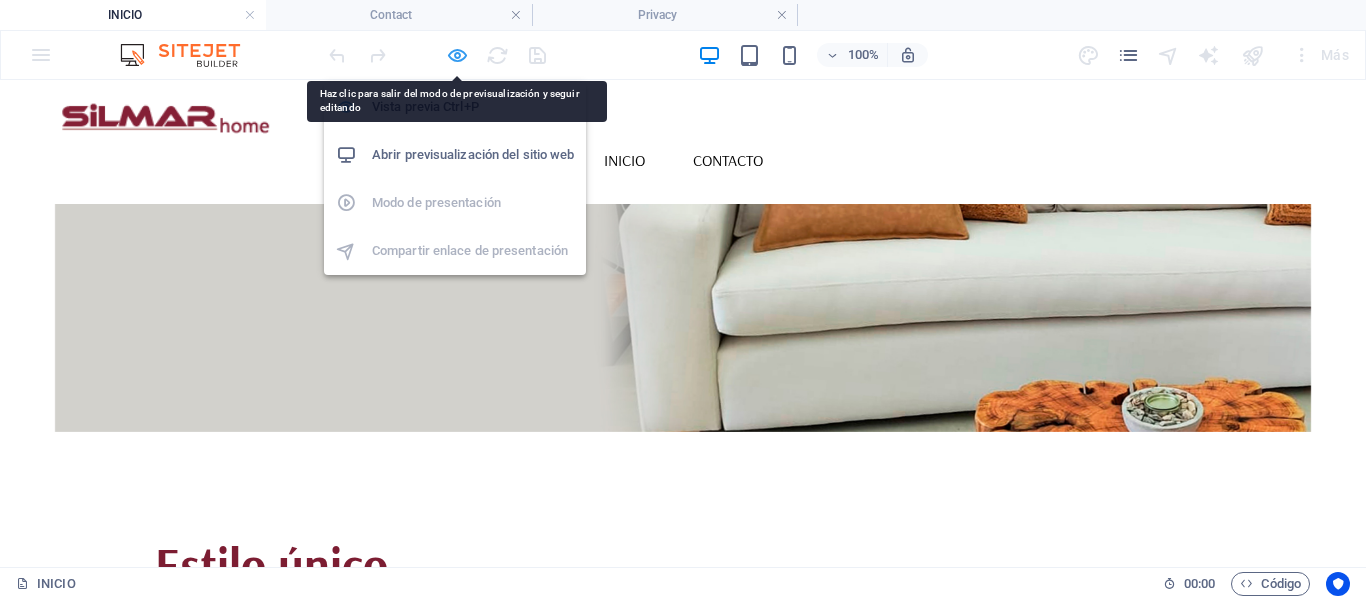 click at bounding box center (457, 55) 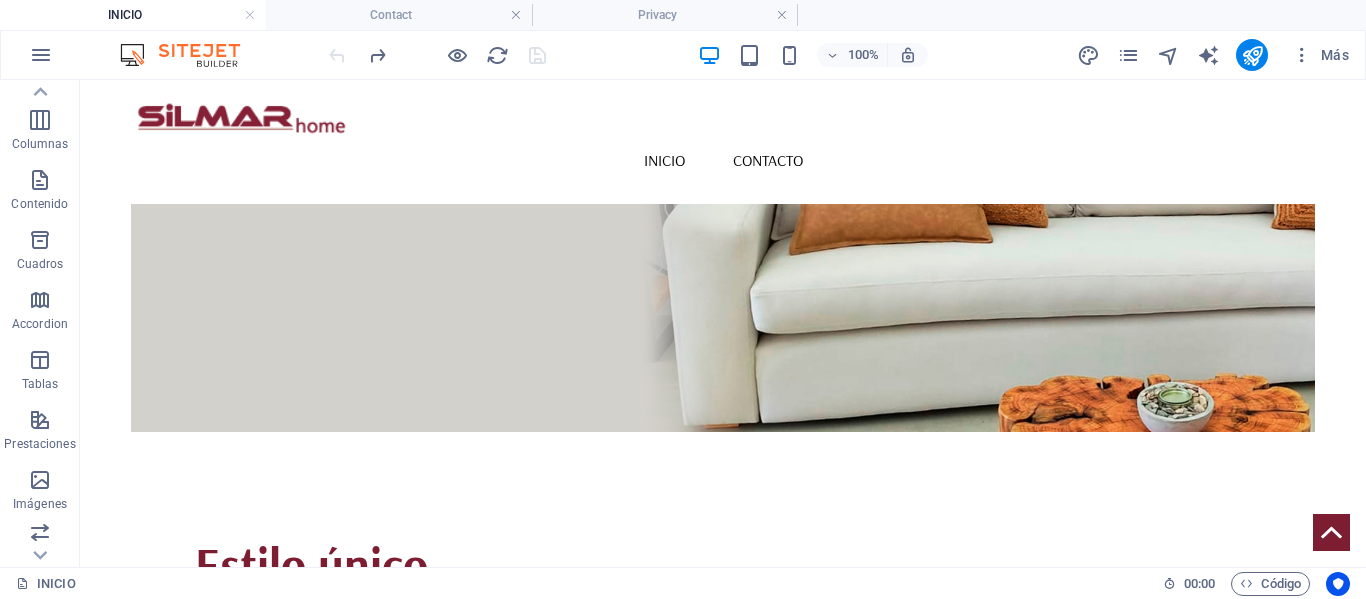 click on "INICIO Contact Privacy" at bounding box center [683, 15] 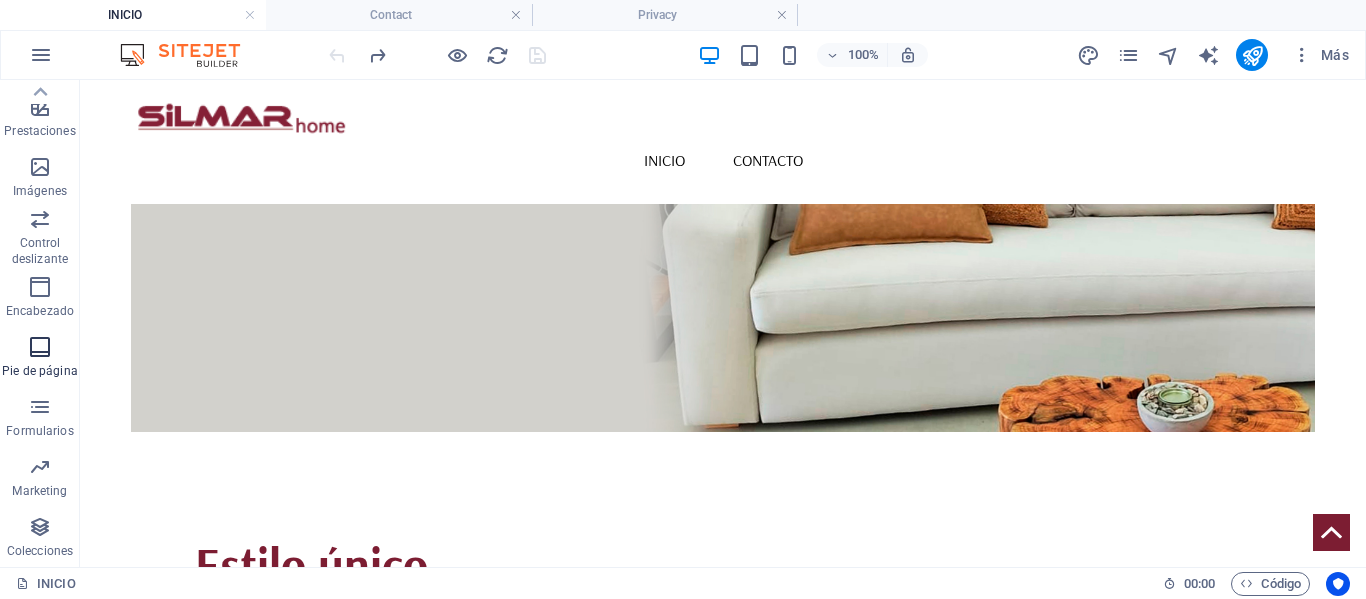 scroll, scrollTop: 13, scrollLeft: 0, axis: vertical 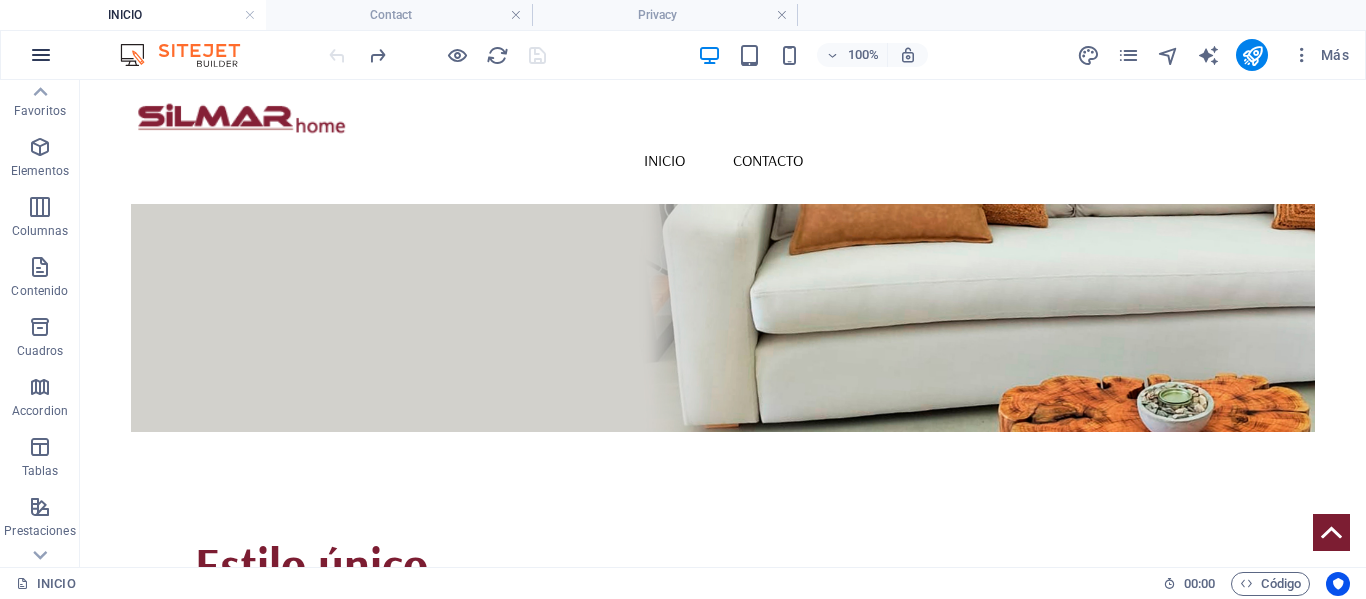 click at bounding box center [41, 55] 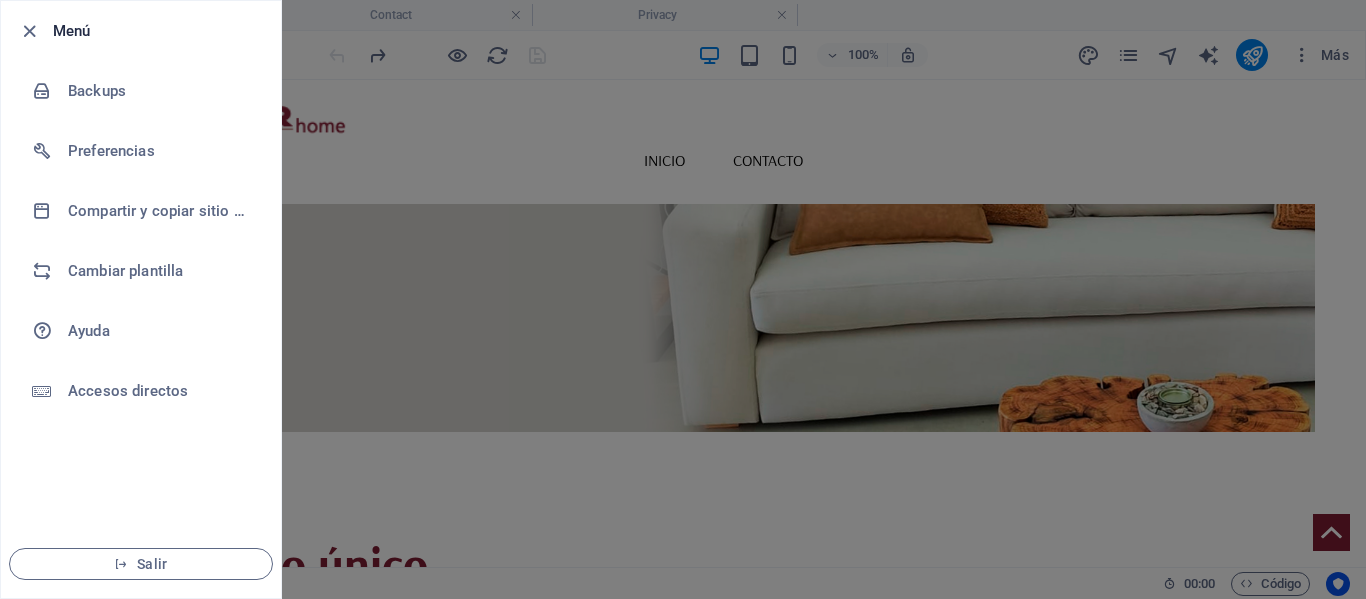click at bounding box center [683, 299] 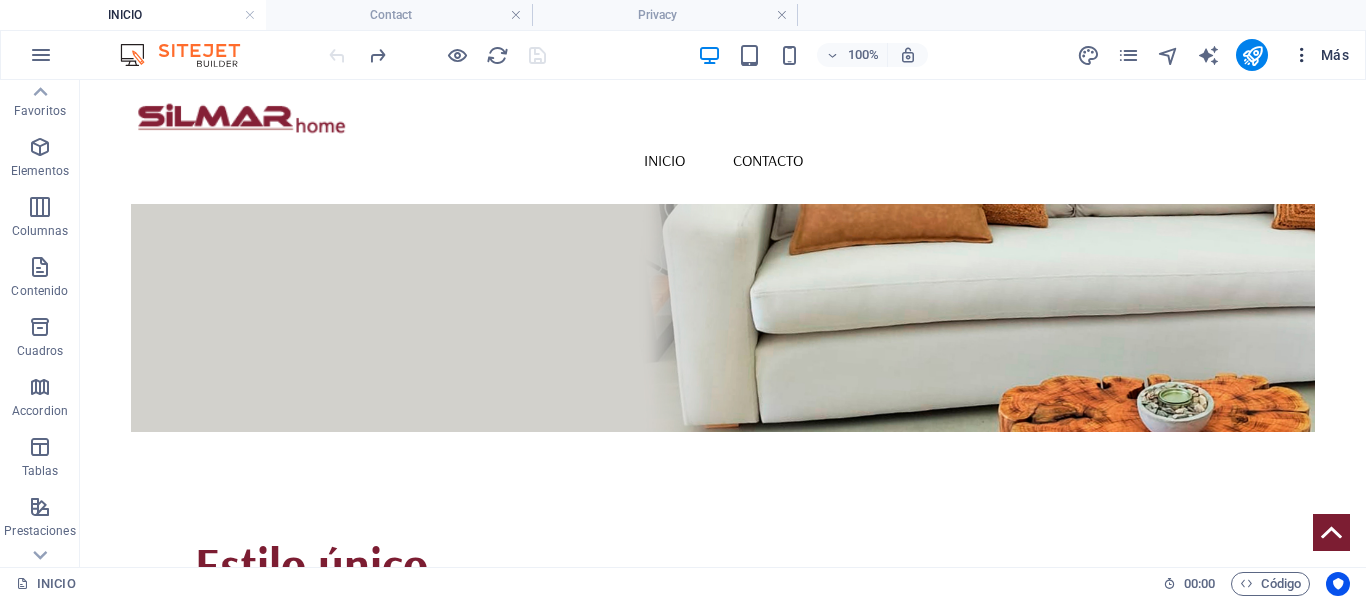click at bounding box center (1302, 55) 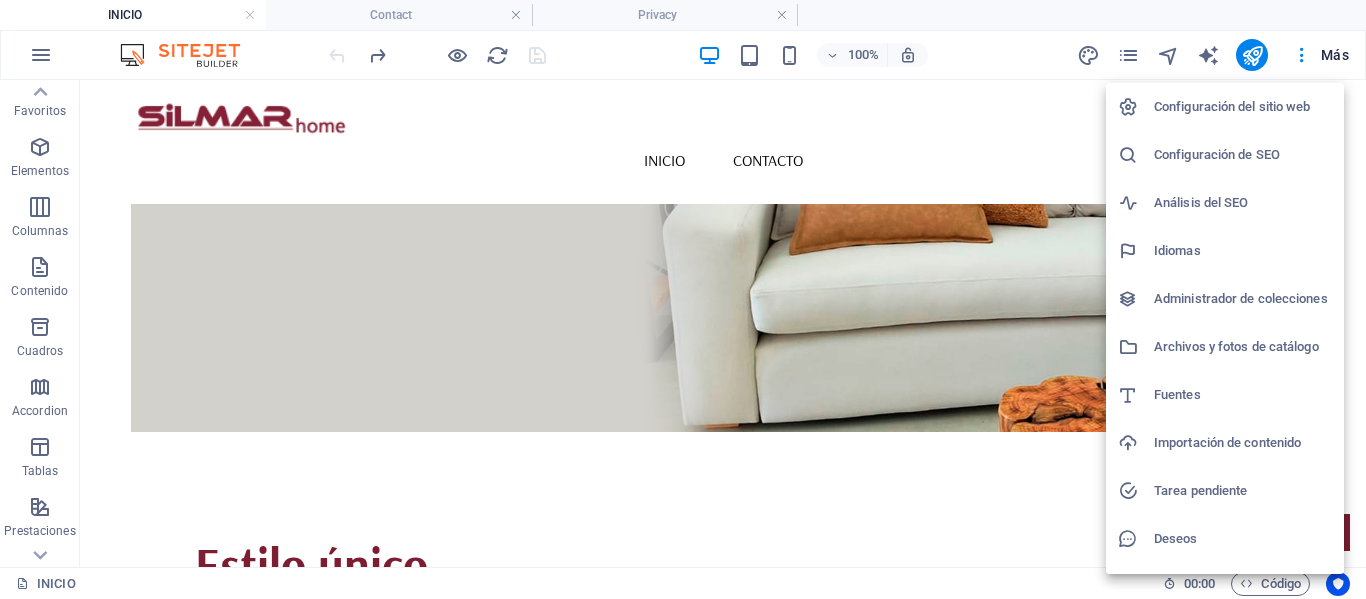 click at bounding box center (683, 299) 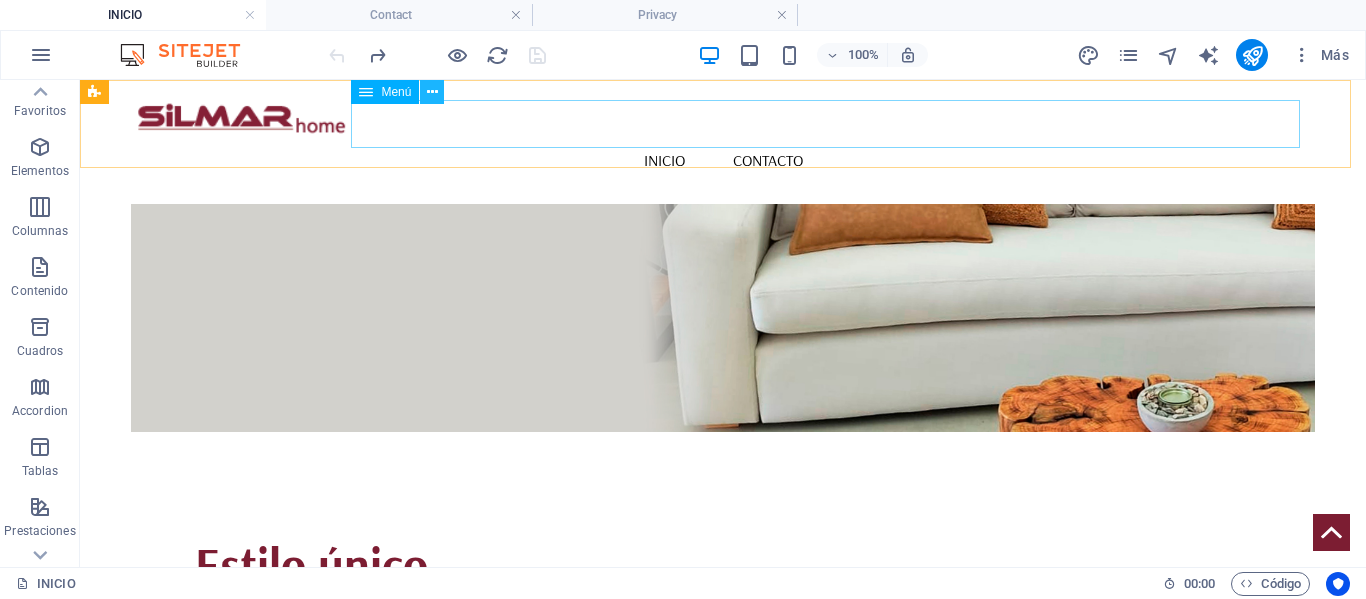 click at bounding box center (432, 92) 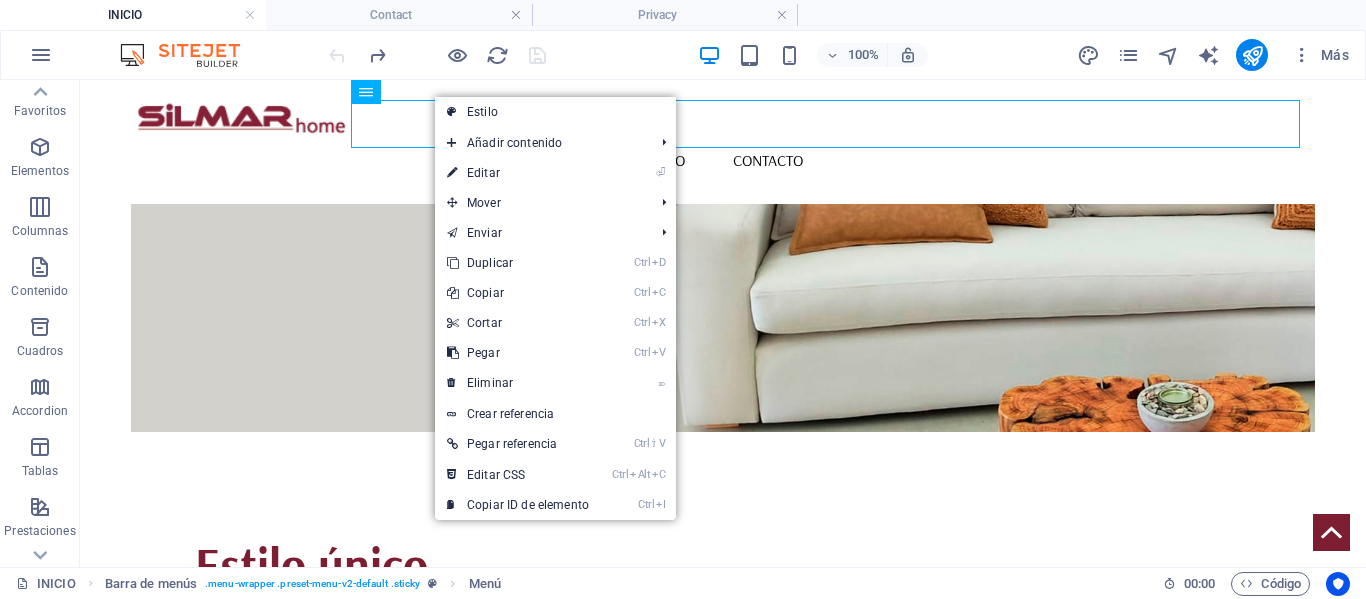 click on "Skip to main content
INICIO Contacto Estilo único COCINAS PLACARD SOFAS SOFA - CAMA CAJONERAS CAMAS MESAS y SILLAS MESA RATONA RACKS TV SILLAS MODULARES MARINERAS MESAS de LUZ ESCRITORIOS BARGUEÑOS CUCHETAS MESAS de LUZ ESCRITORIOS BARGUEÑOS CUCHETAS Donde? Av. Gral. Flores 2574 [CITY]  Teléfono [PHONE] [PHONE]   Contacto [EMAIL]" at bounding box center [723, 3872] 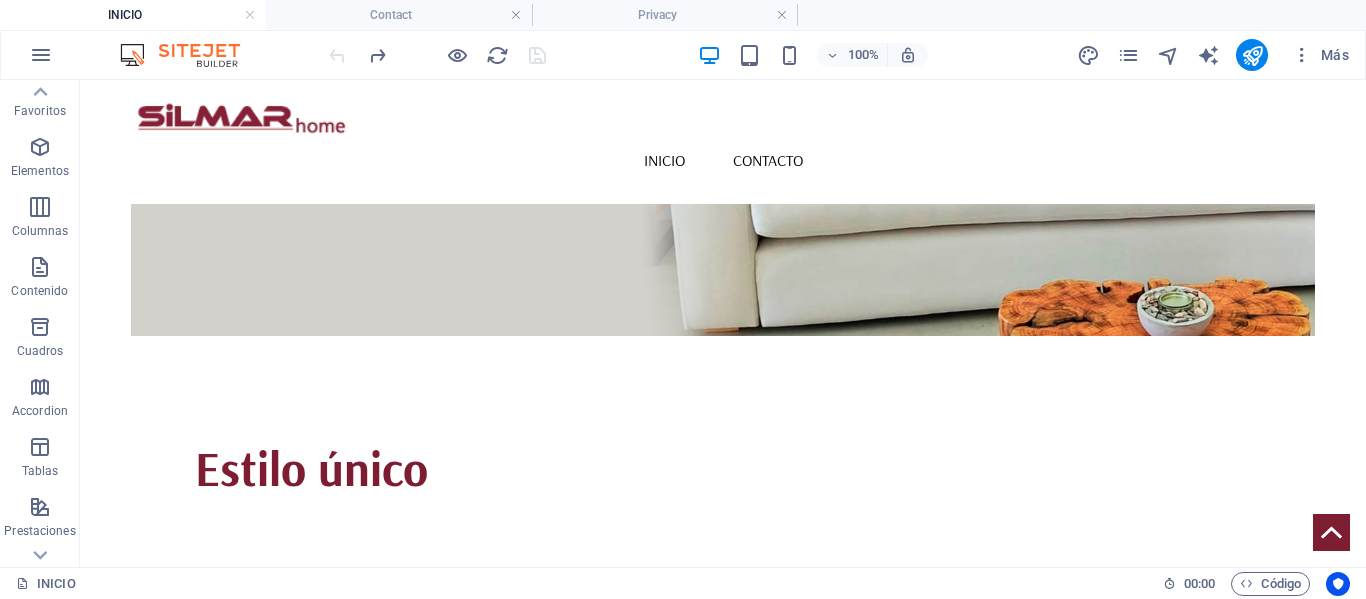 scroll, scrollTop: 200, scrollLeft: 0, axis: vertical 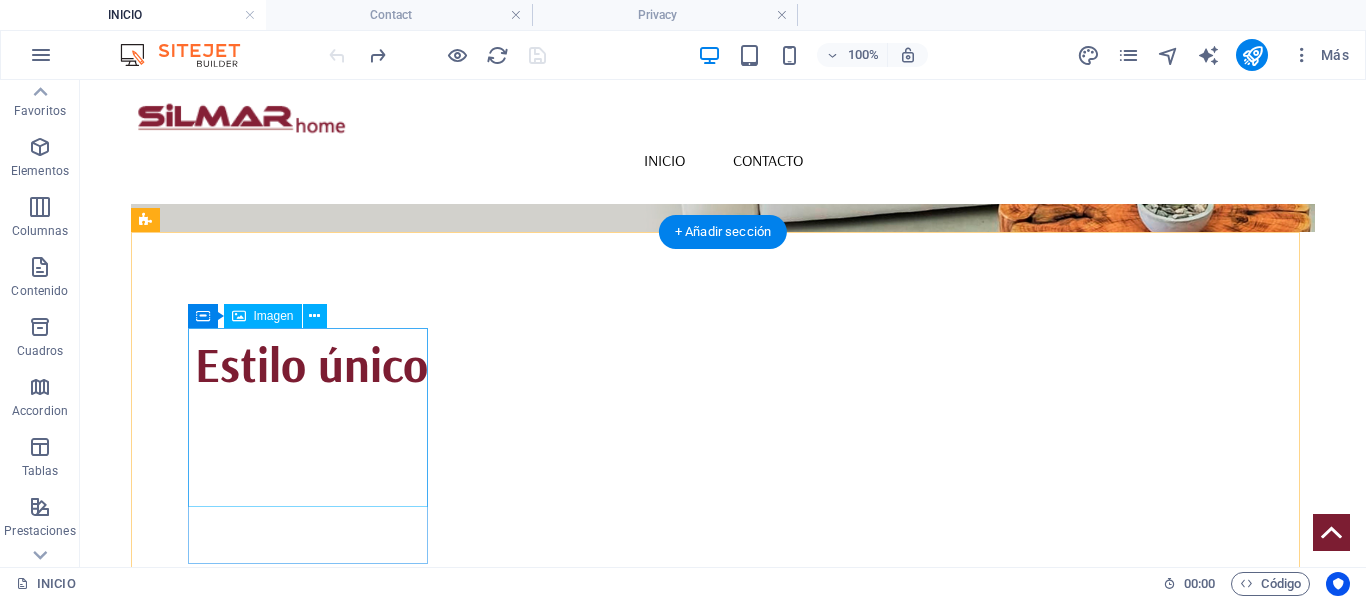 click at bounding box center [267, 683] 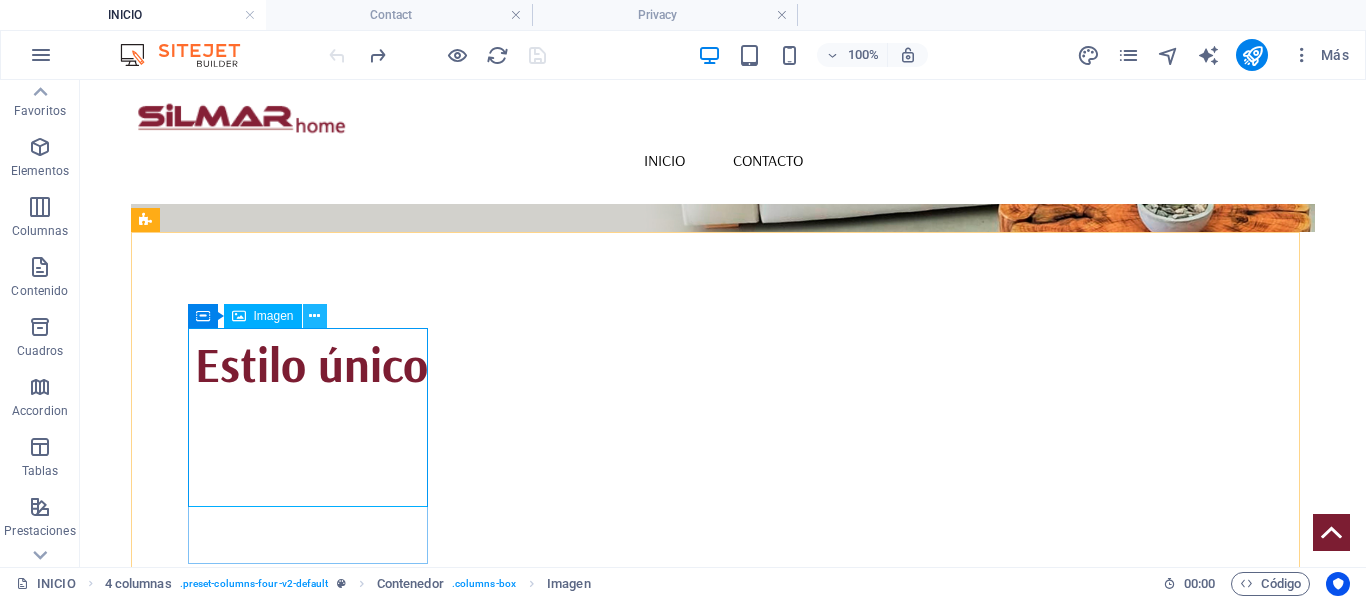 click at bounding box center (314, 316) 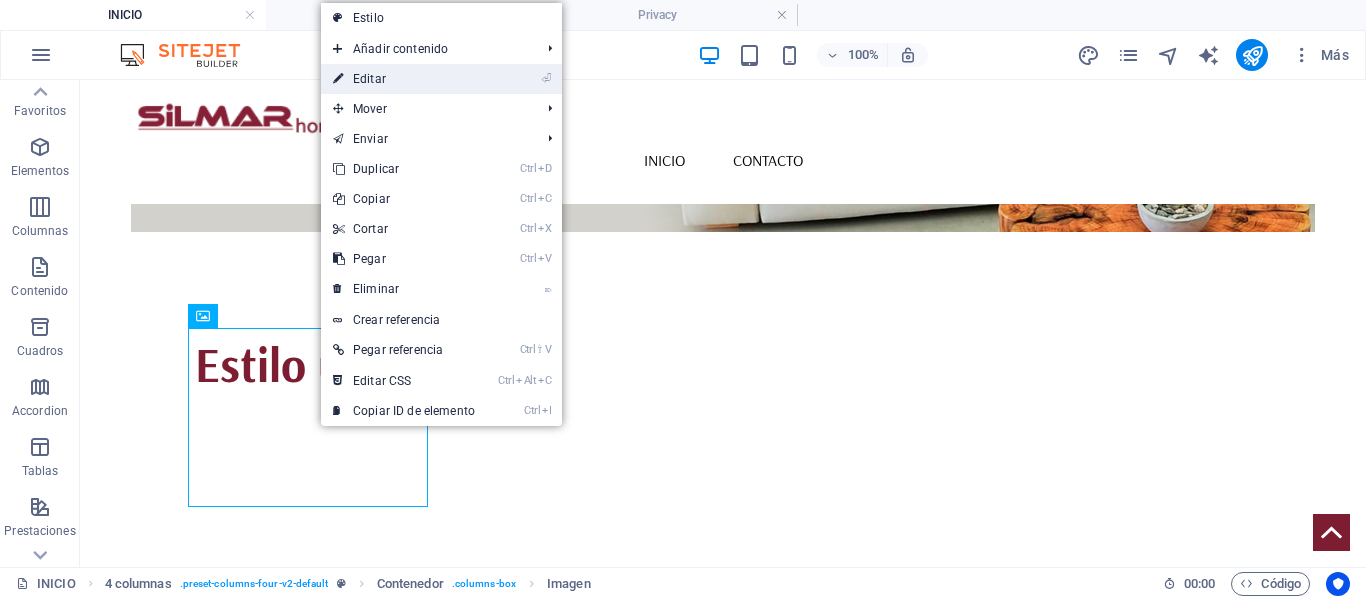 click on "⏎  Editar" at bounding box center [404, 79] 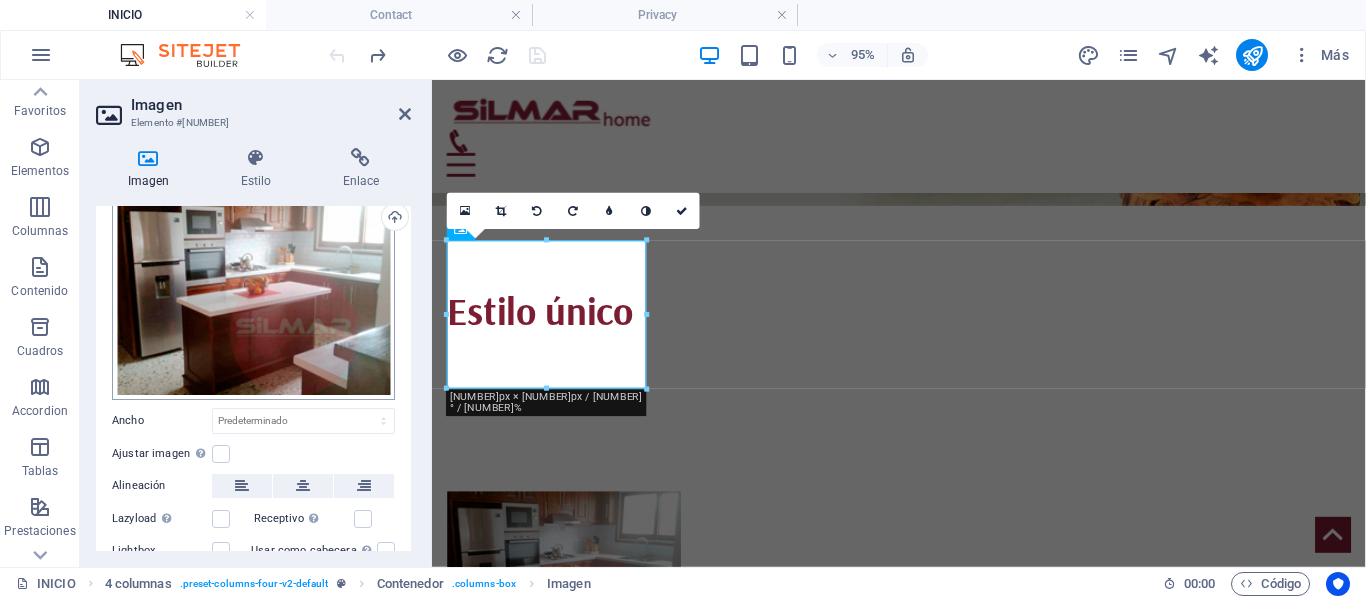 scroll, scrollTop: 100, scrollLeft: 0, axis: vertical 